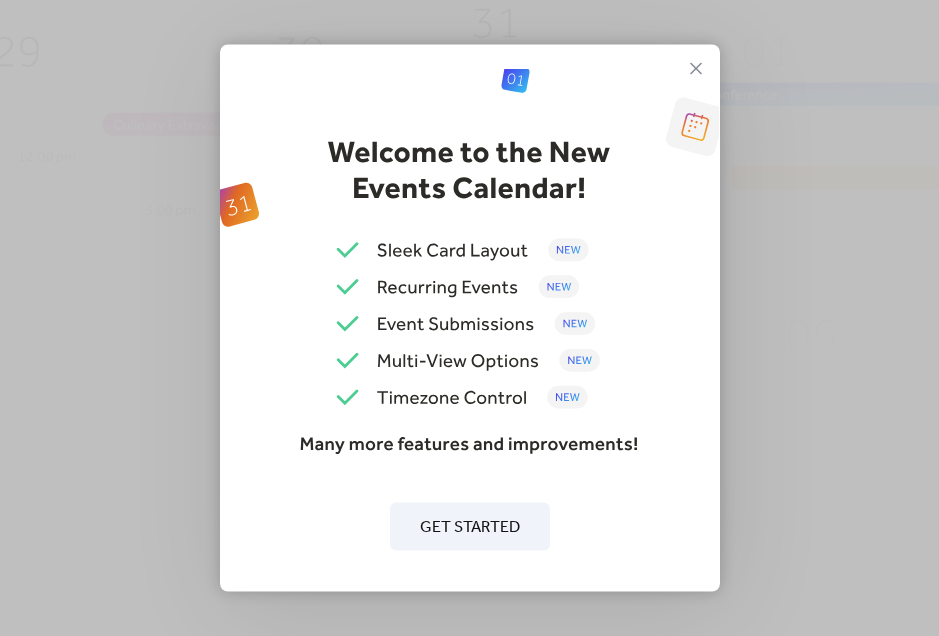 scroll, scrollTop: 0, scrollLeft: 0, axis: both 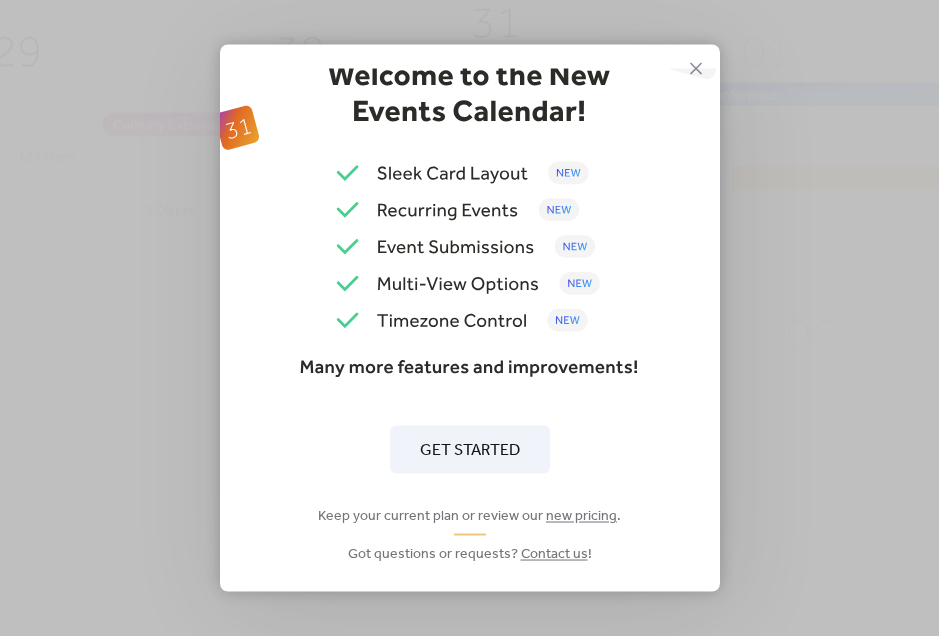click on "Get Started" at bounding box center (470, 450) 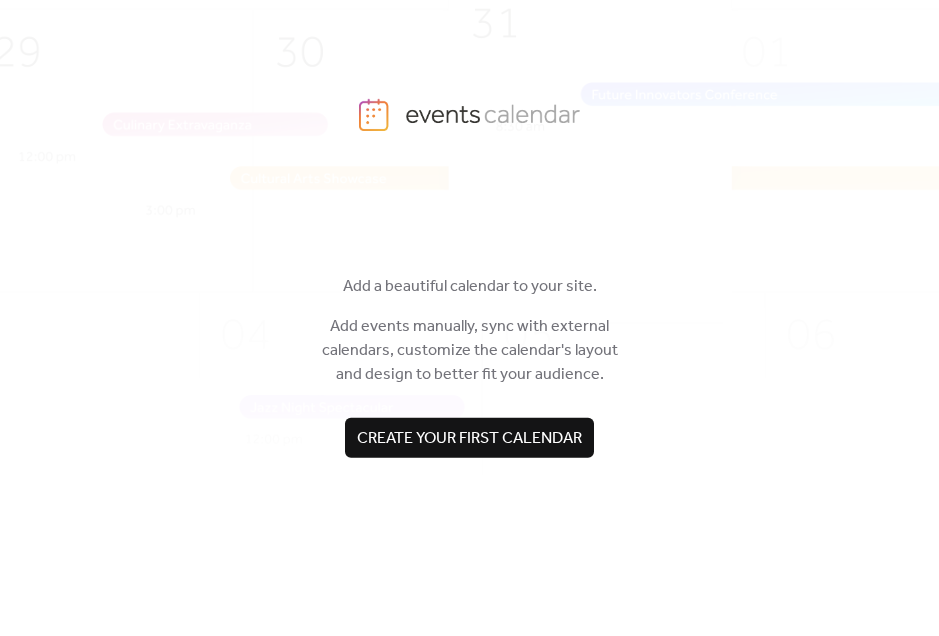 click on "Create your first calendar" at bounding box center (469, 438) 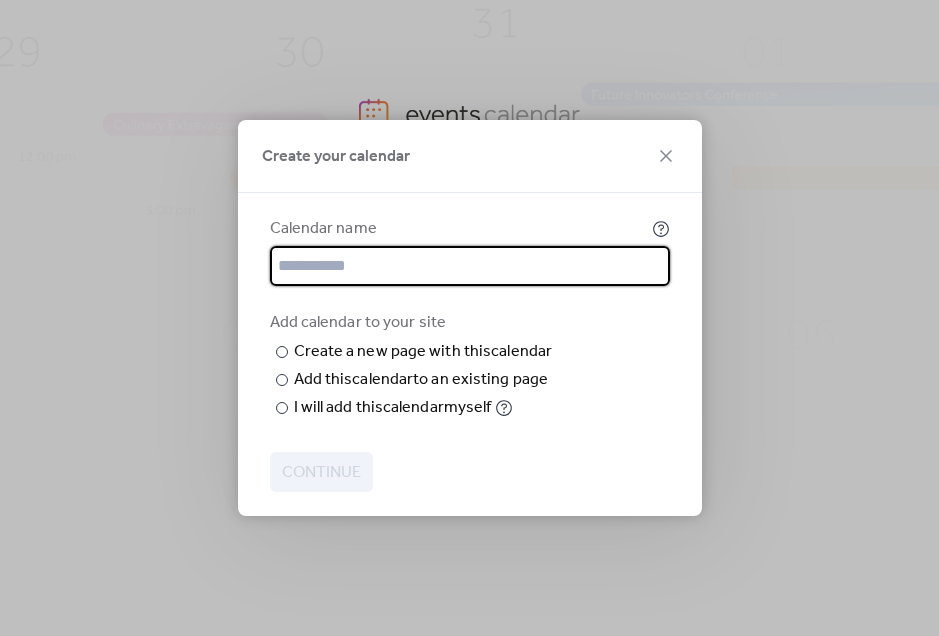 click on "Calendar name Add calendar to your site ​ Create a new page with this  calendar New page name ​ Add this  calendar  to an existing page Choose existing page Choose page ​ I will add this  calendar  myself" at bounding box center (470, 318) 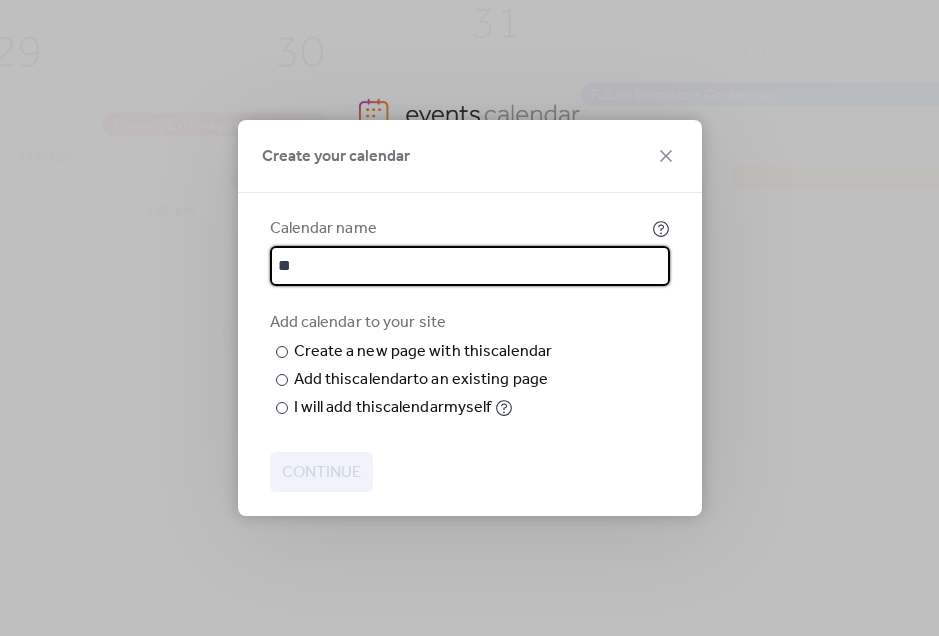 type on "*" 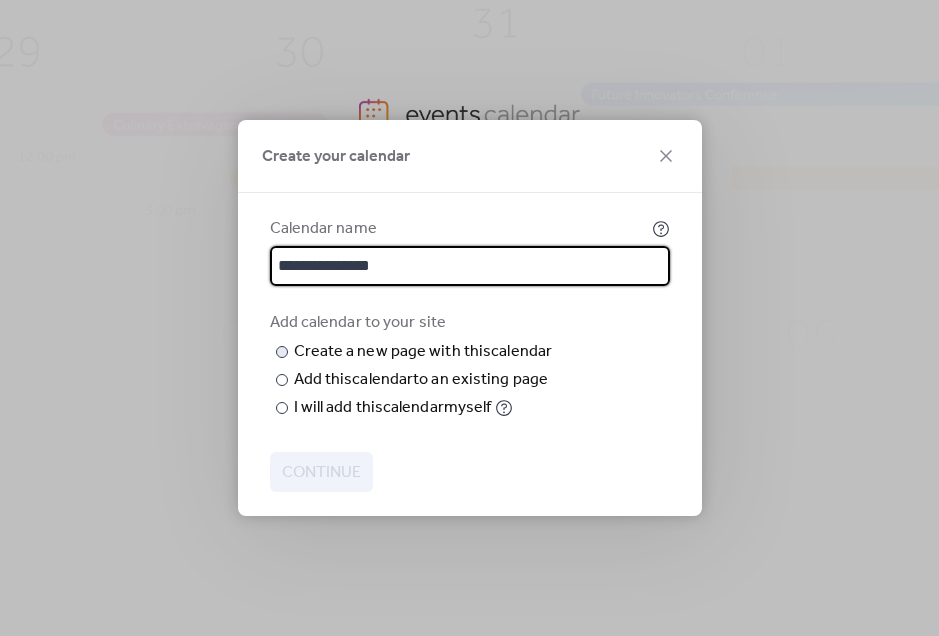 type on "**********" 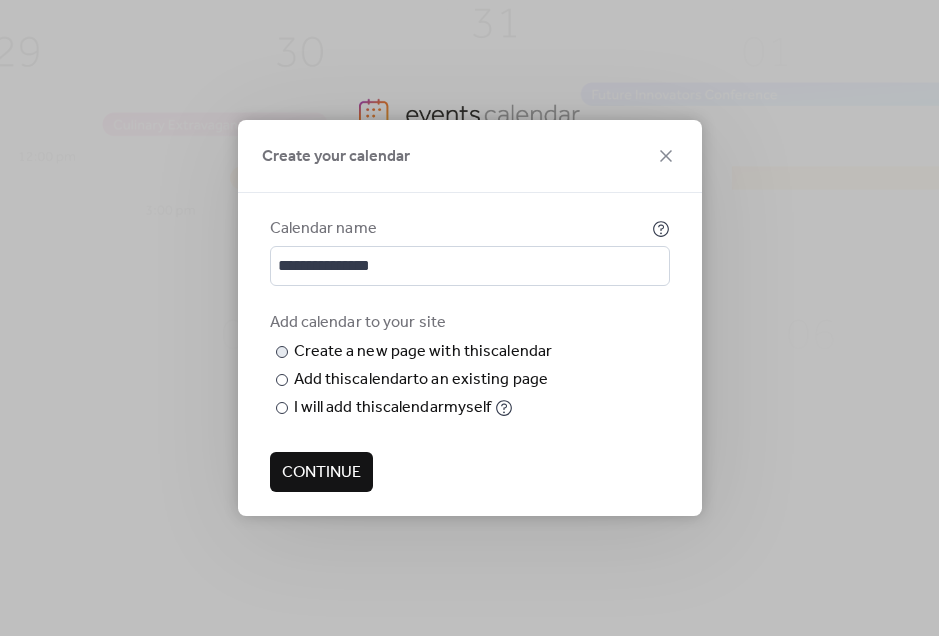 type on "*" 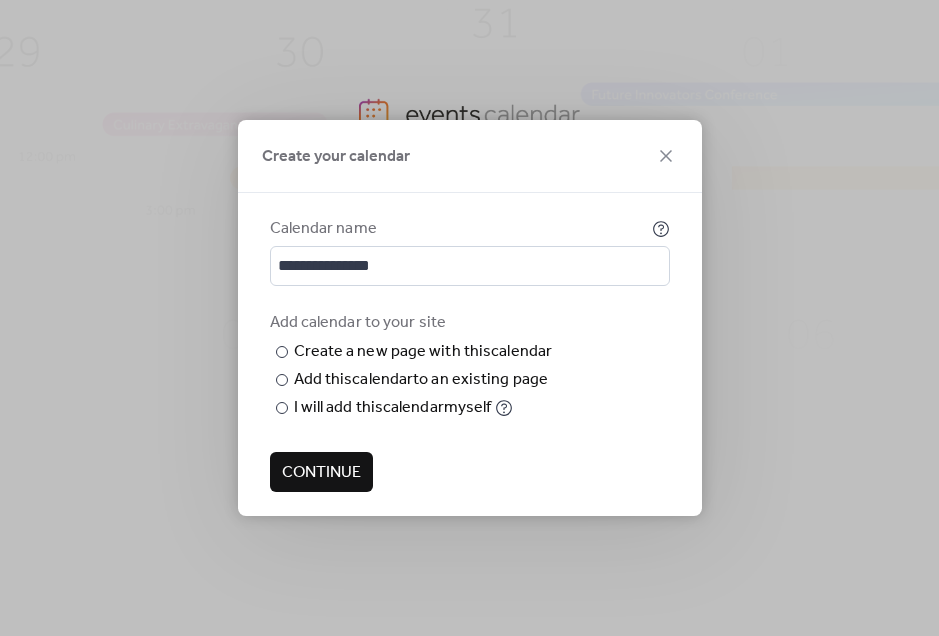 type on "**********" 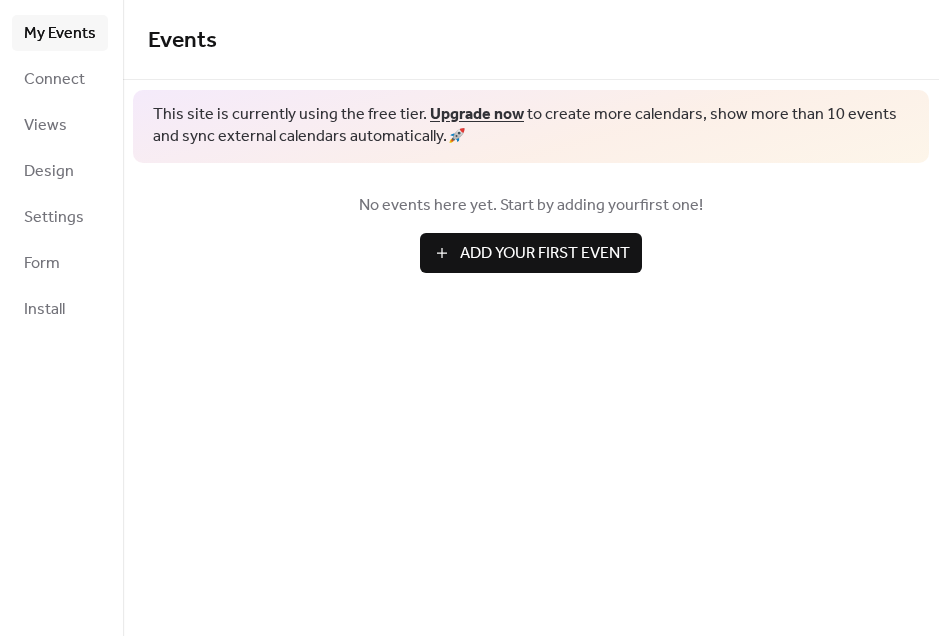 click on "Add Your First Event" at bounding box center (545, 254) 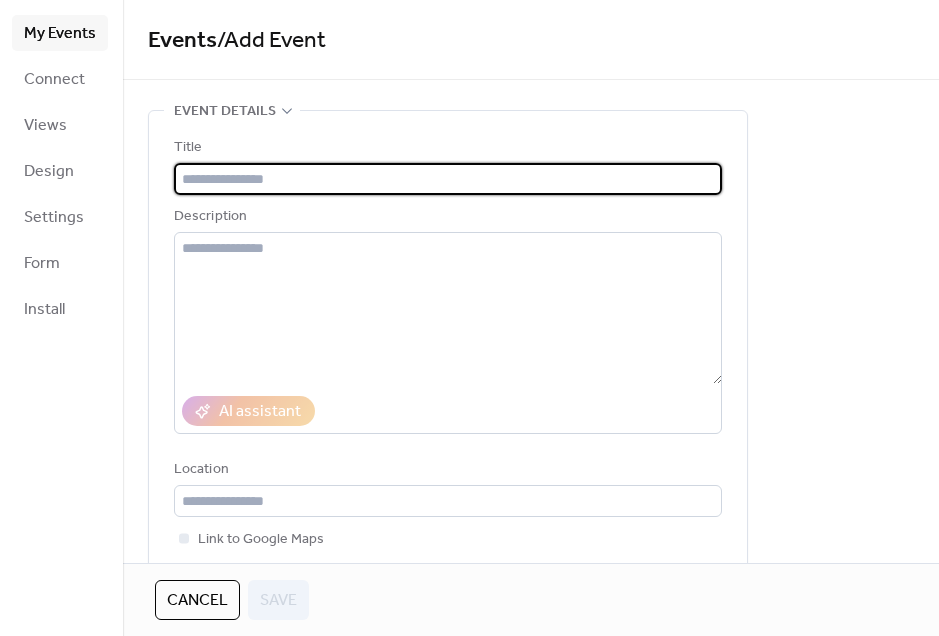 click at bounding box center [448, 179] 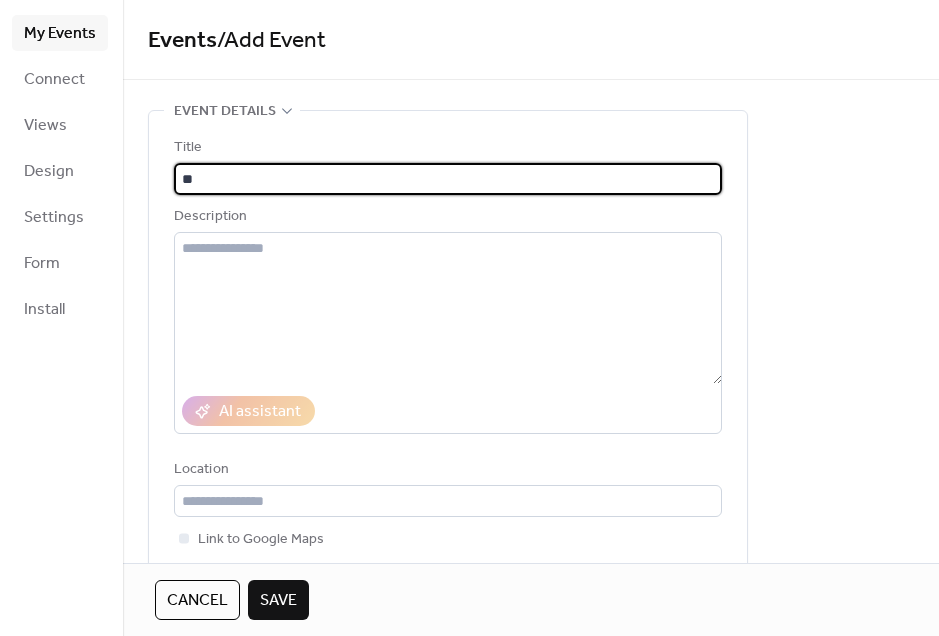 type on "*" 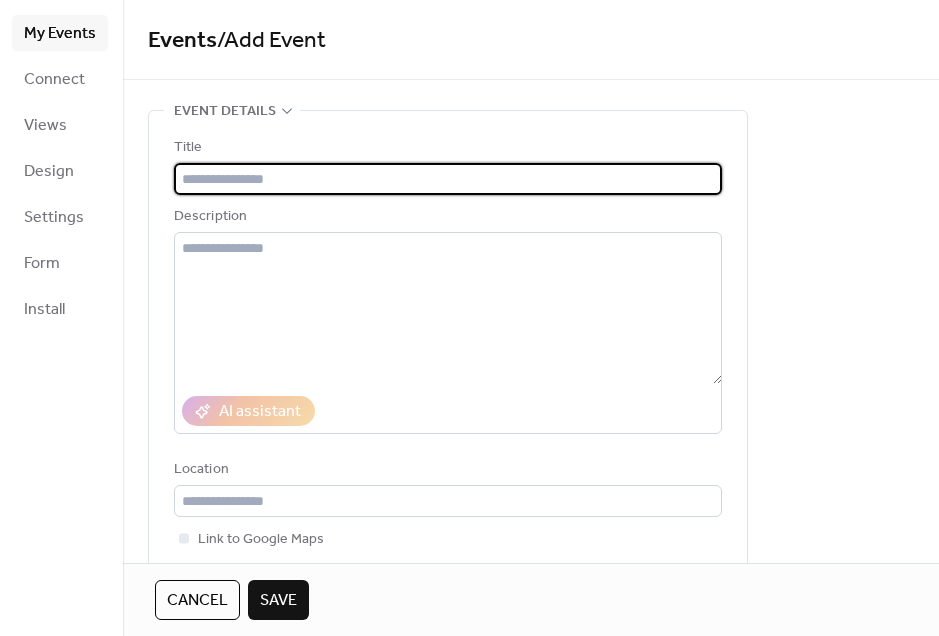 type on "*" 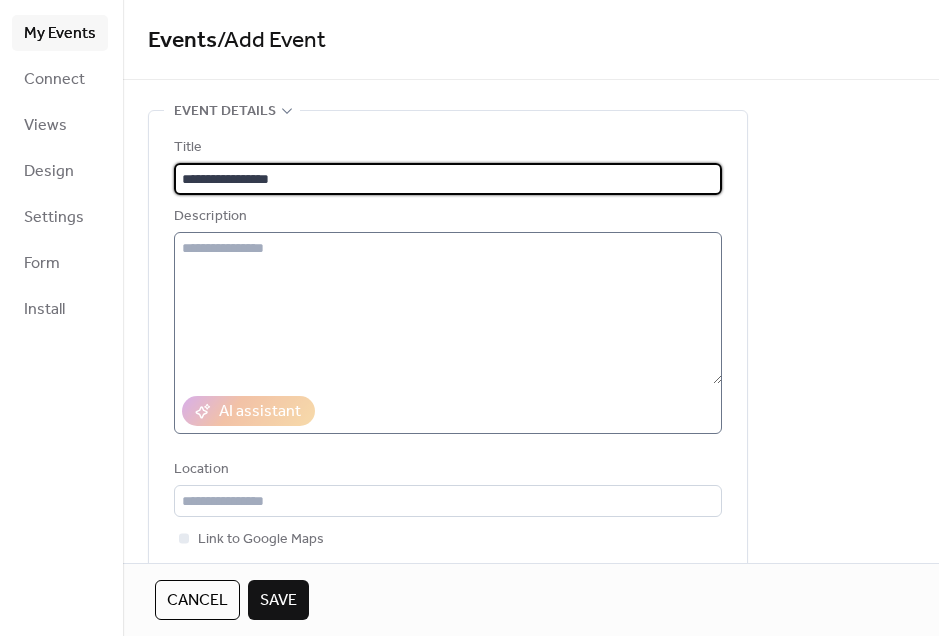 type on "**********" 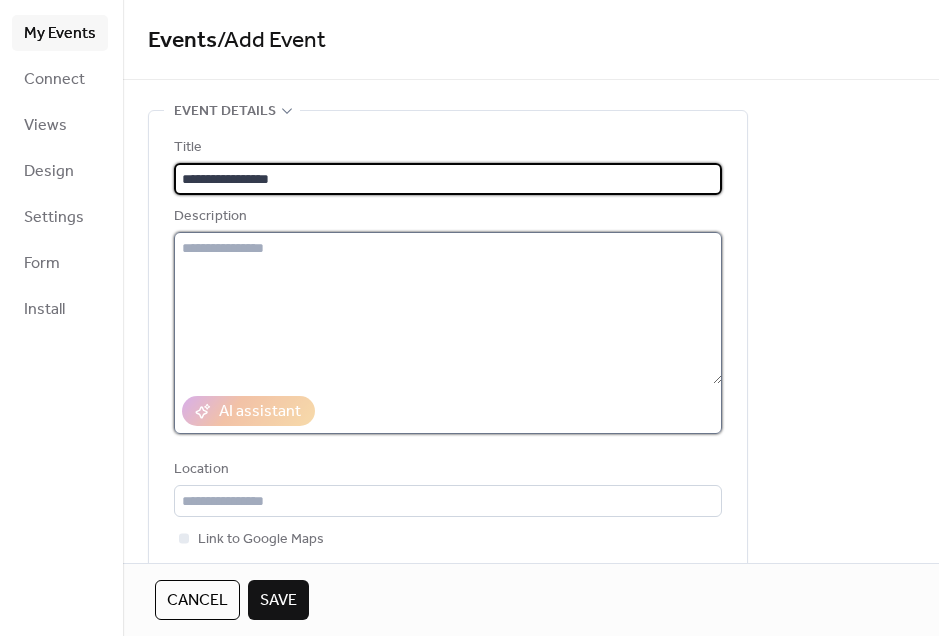 click at bounding box center (448, 308) 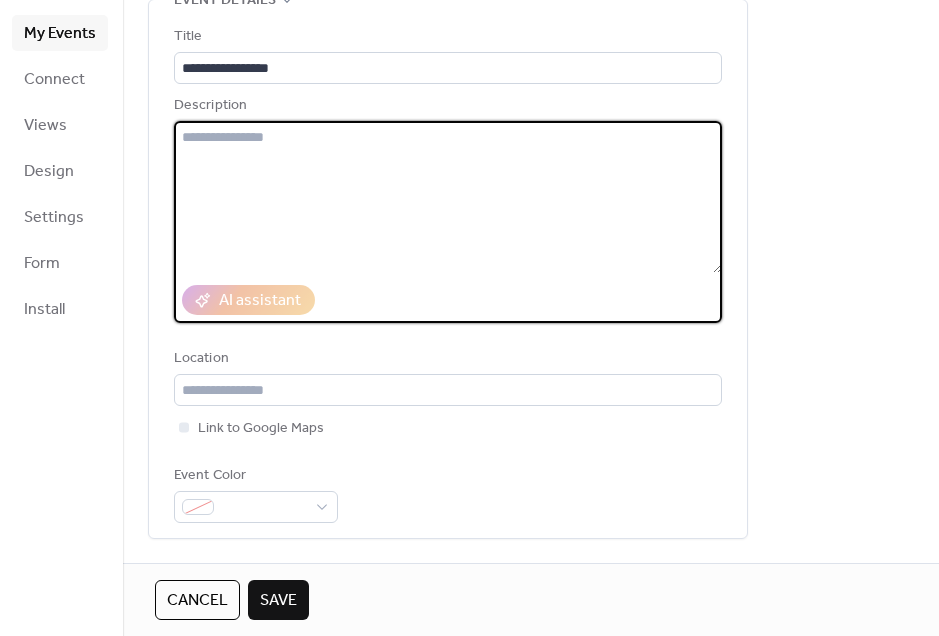 scroll, scrollTop: 161, scrollLeft: 0, axis: vertical 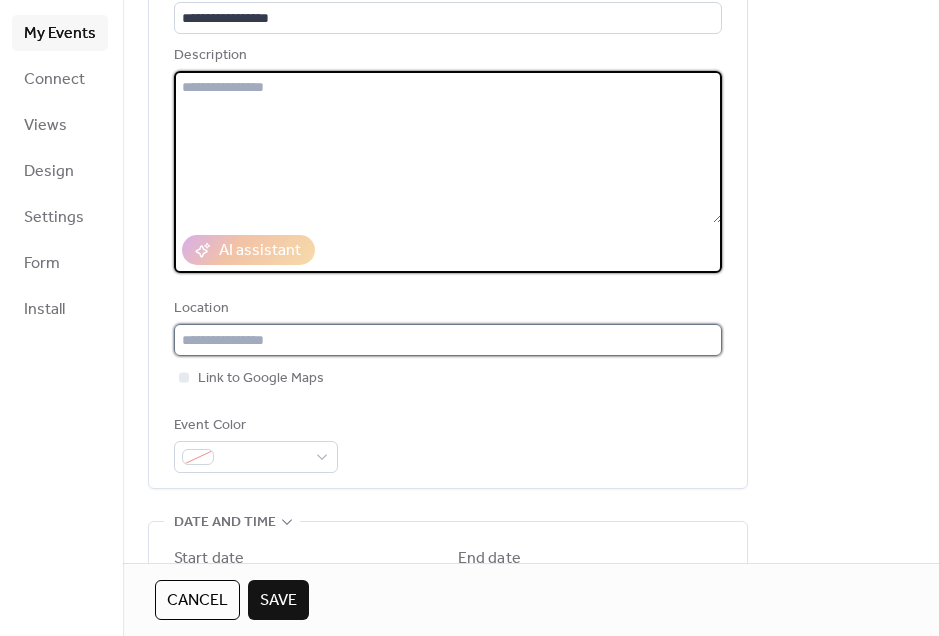 click at bounding box center [448, 340] 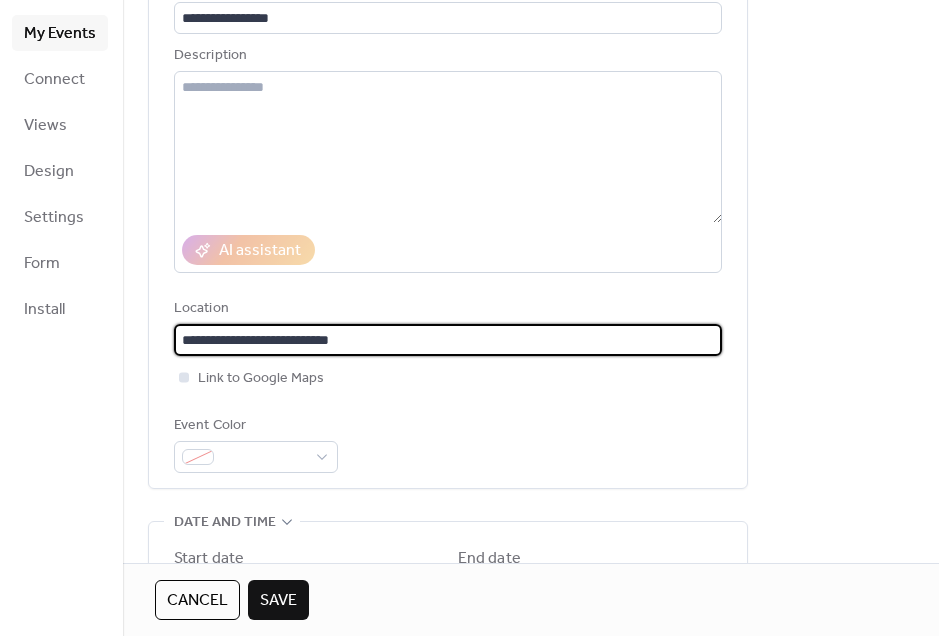 type on "**********" 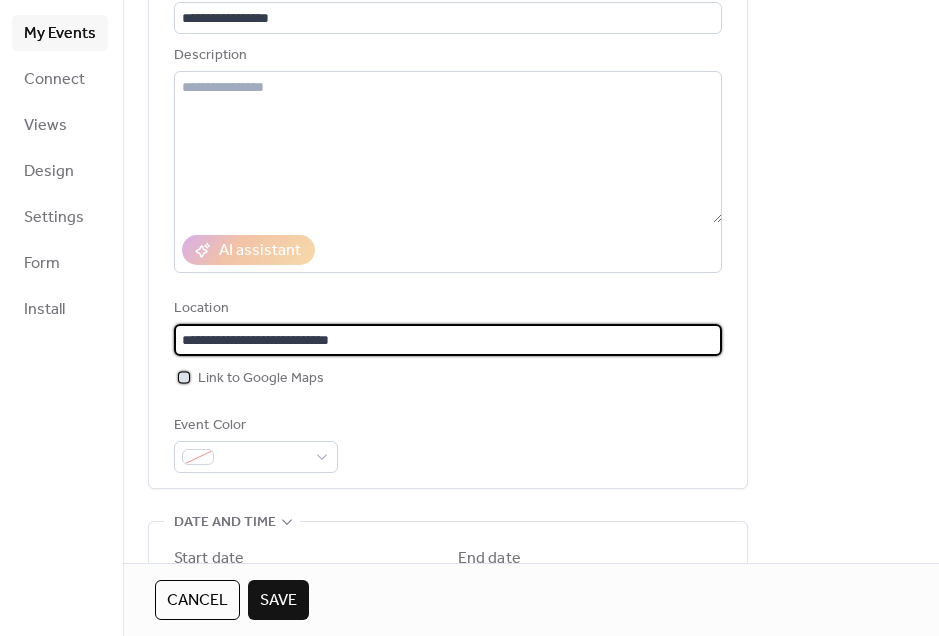 click at bounding box center [184, 377] 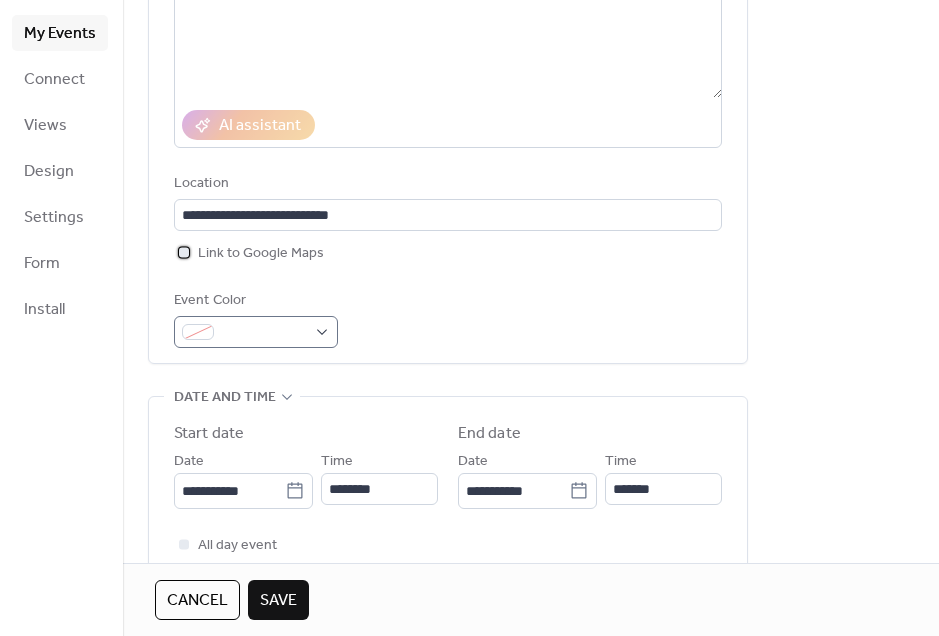 scroll, scrollTop: 321, scrollLeft: 0, axis: vertical 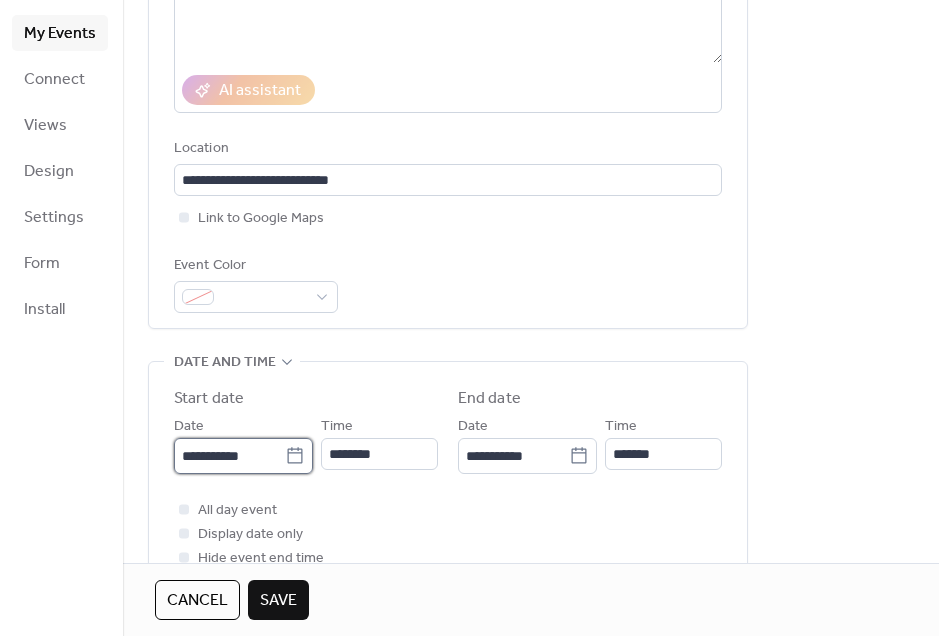 click on "**********" at bounding box center (229, 456) 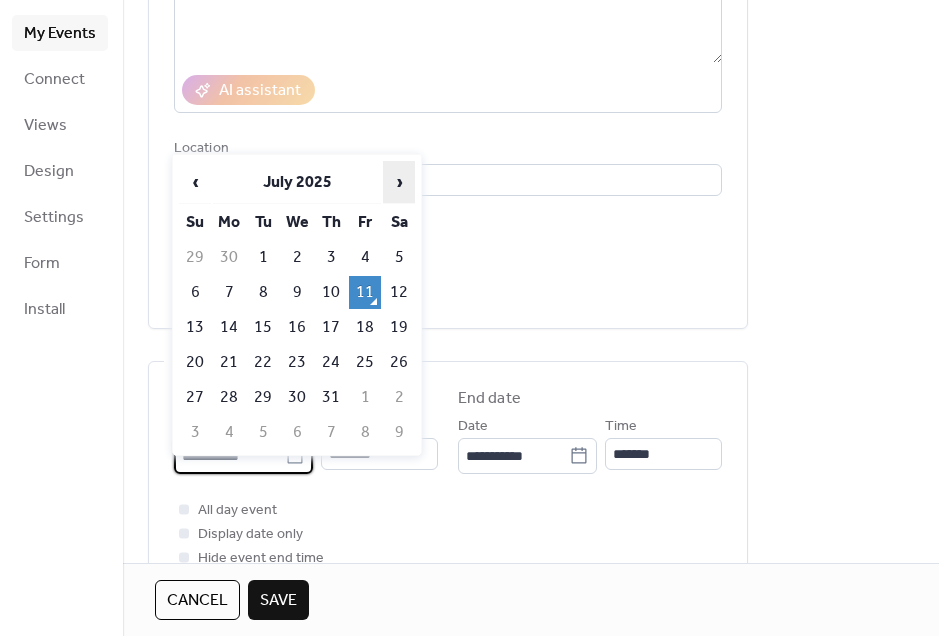 click on "›" at bounding box center [399, 182] 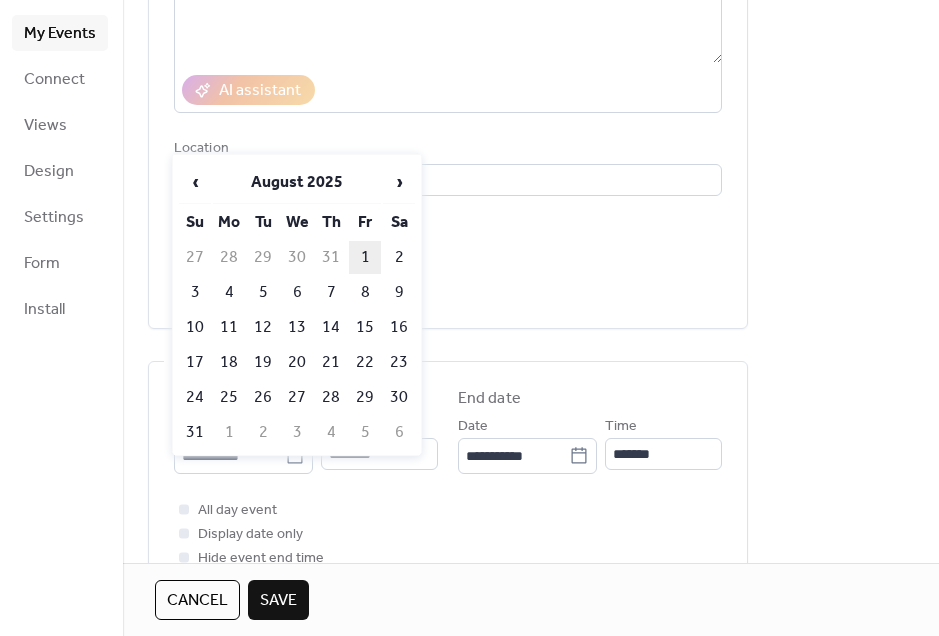 click on "1" at bounding box center (365, 257) 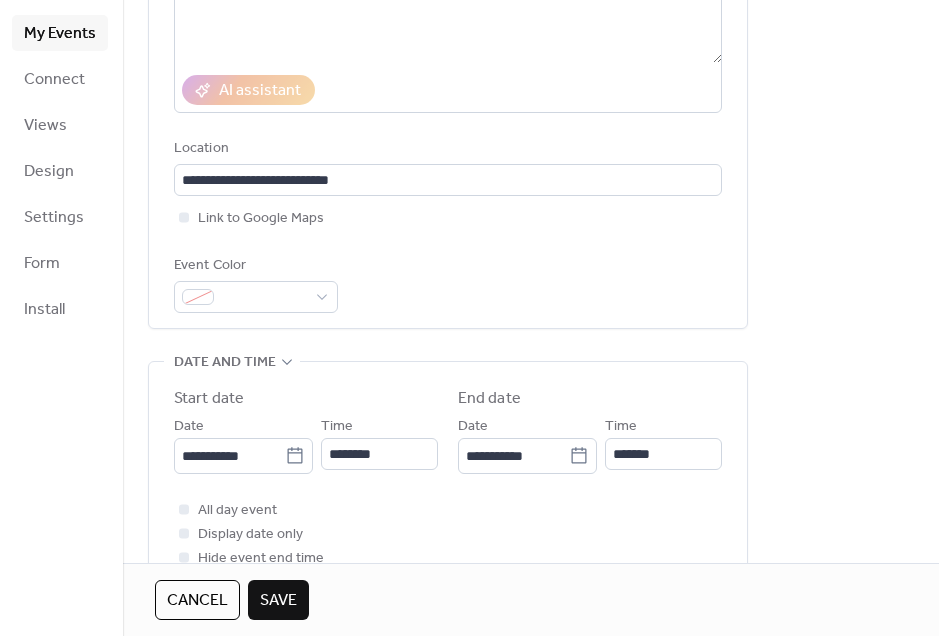 type on "**********" 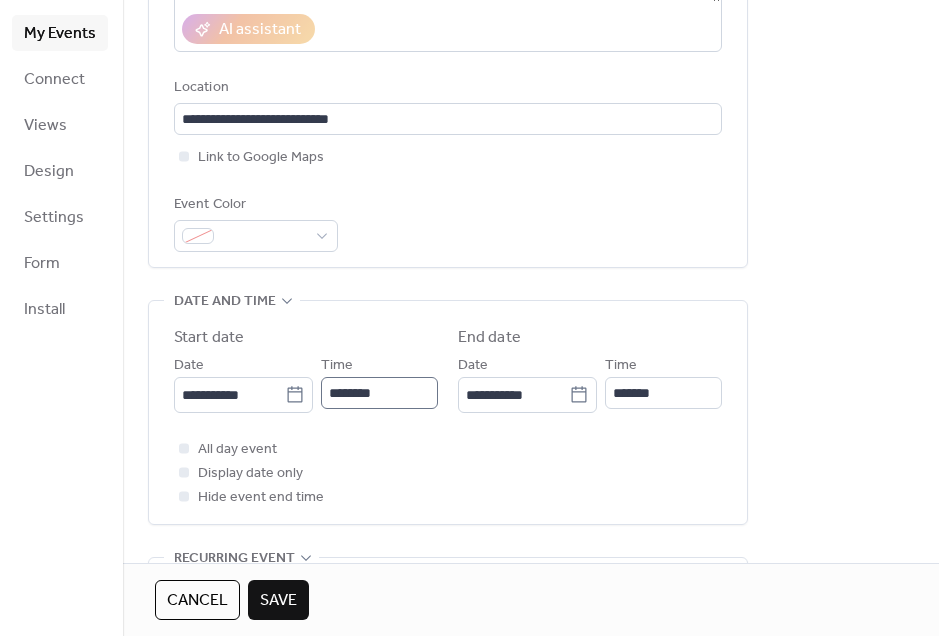 scroll, scrollTop: 384, scrollLeft: 0, axis: vertical 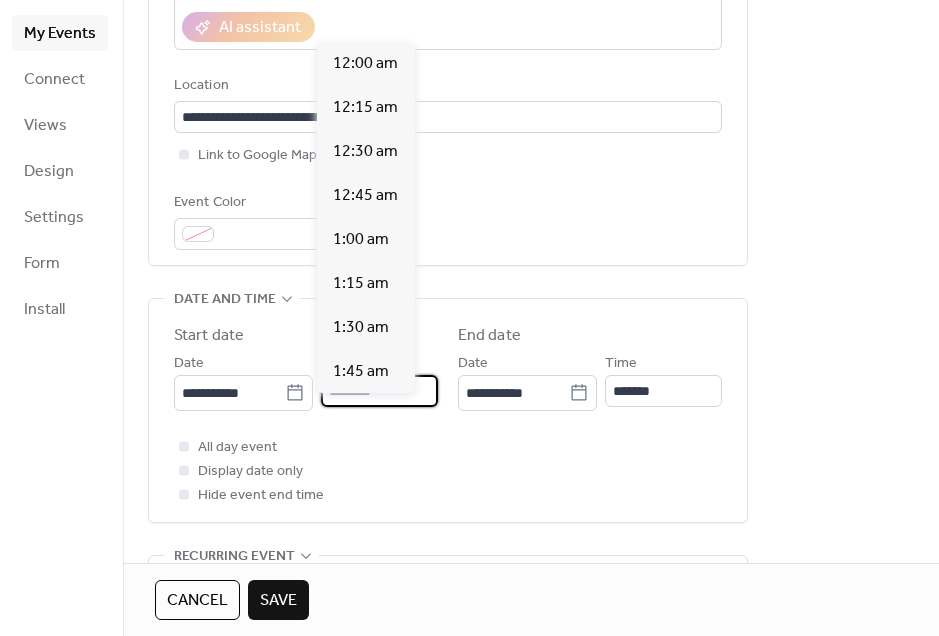 click on "********" at bounding box center (379, 391) 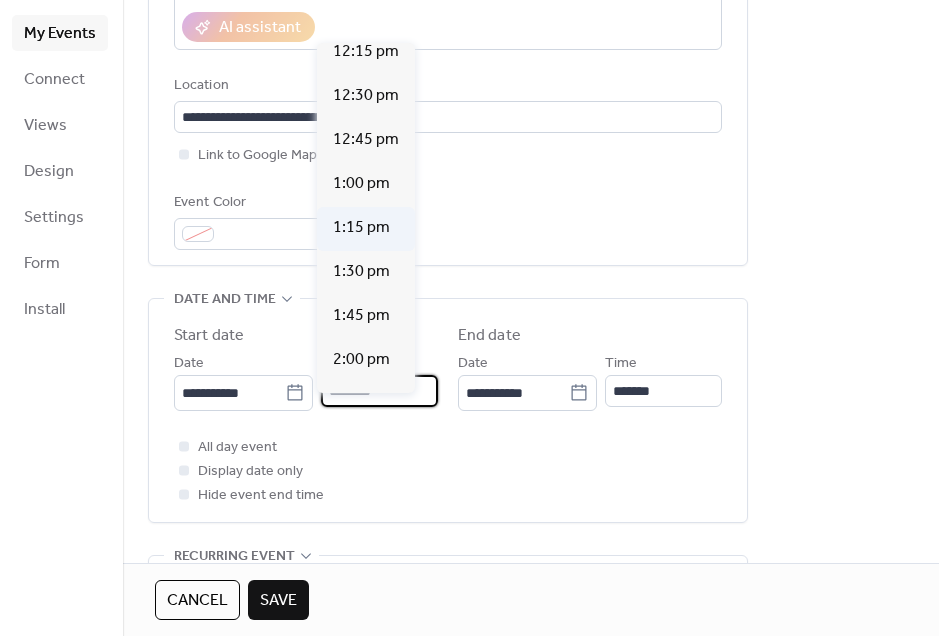 scroll, scrollTop: 2153, scrollLeft: 0, axis: vertical 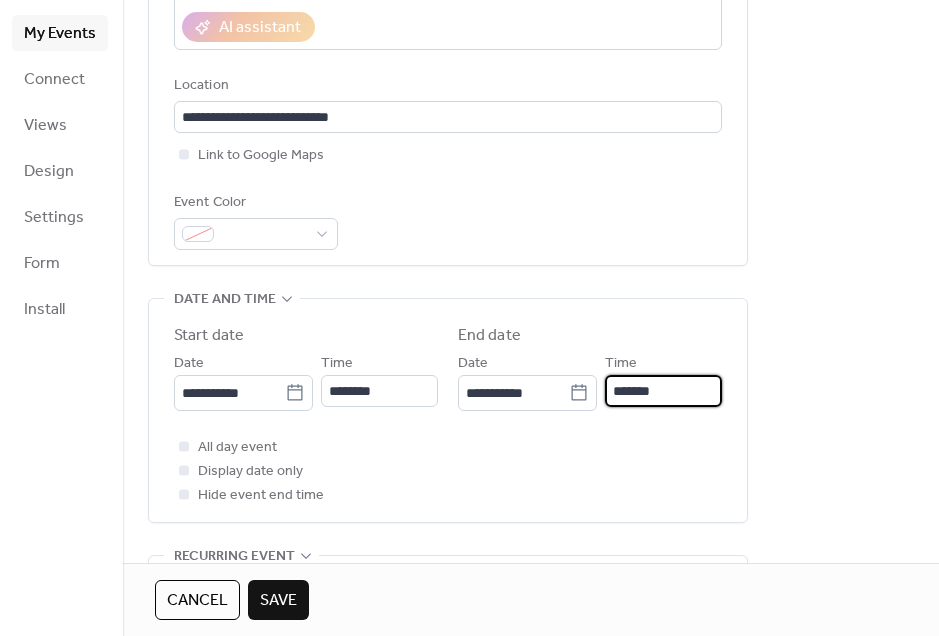 click on "*******" at bounding box center (663, 391) 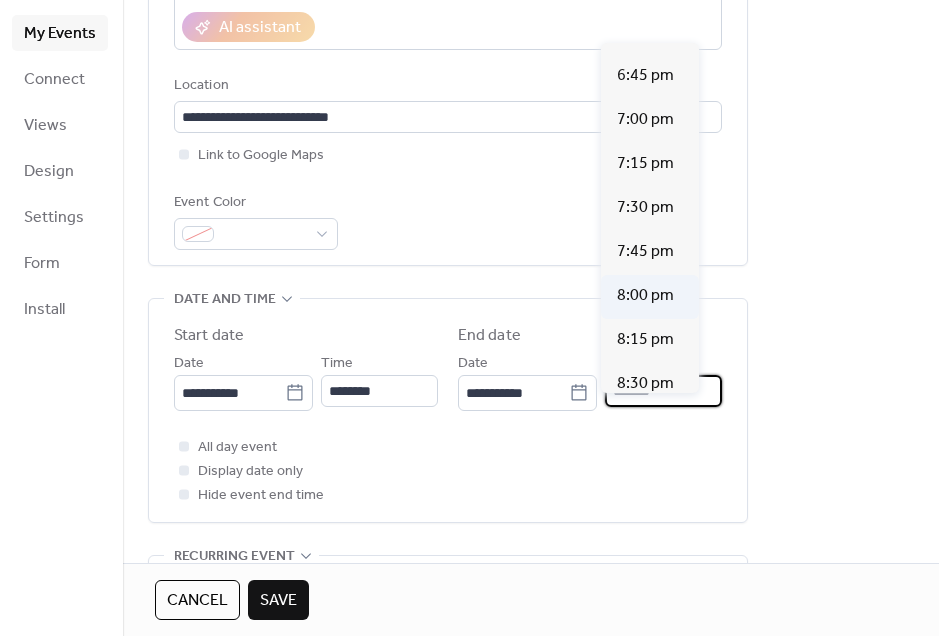 scroll, scrollTop: 1082, scrollLeft: 0, axis: vertical 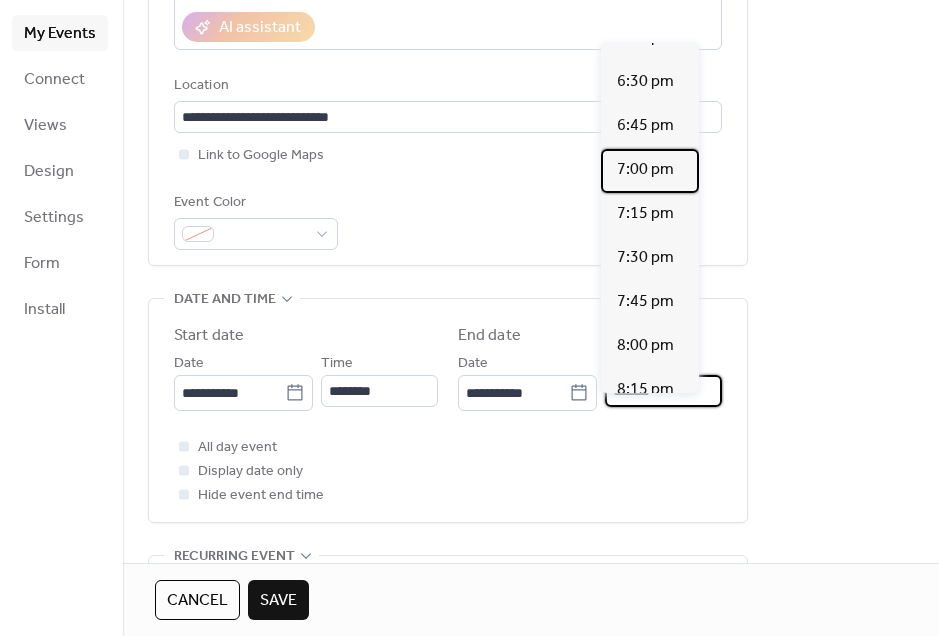 click on "7:00 pm" at bounding box center (645, 170) 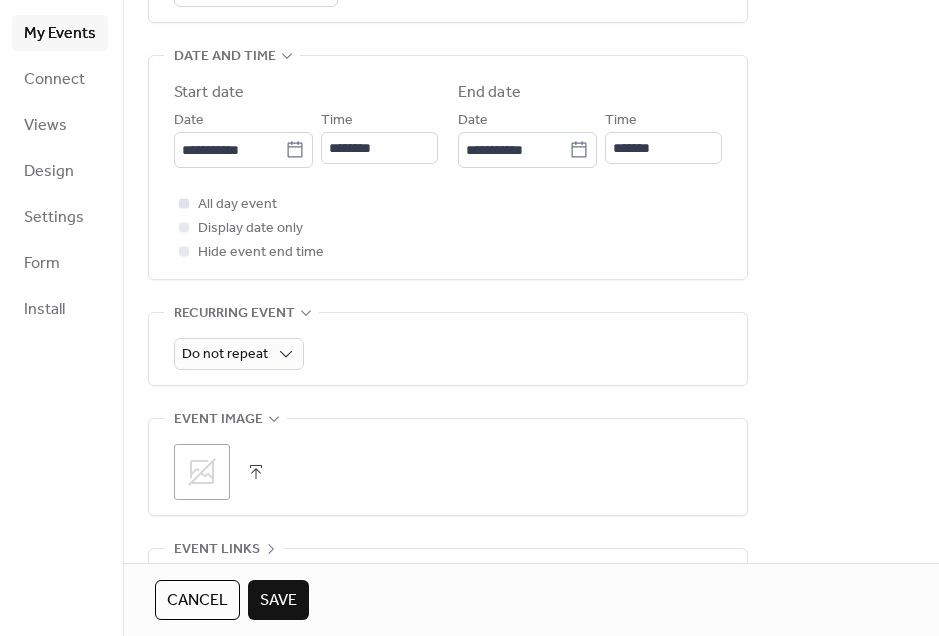 scroll, scrollTop: 658, scrollLeft: 0, axis: vertical 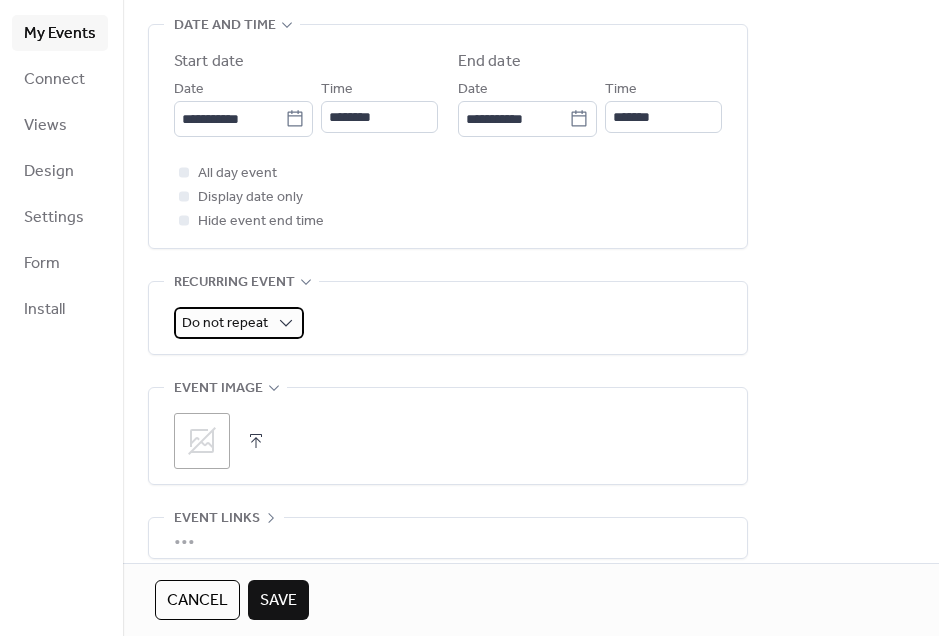 click on "Do not repeat" at bounding box center [225, 323] 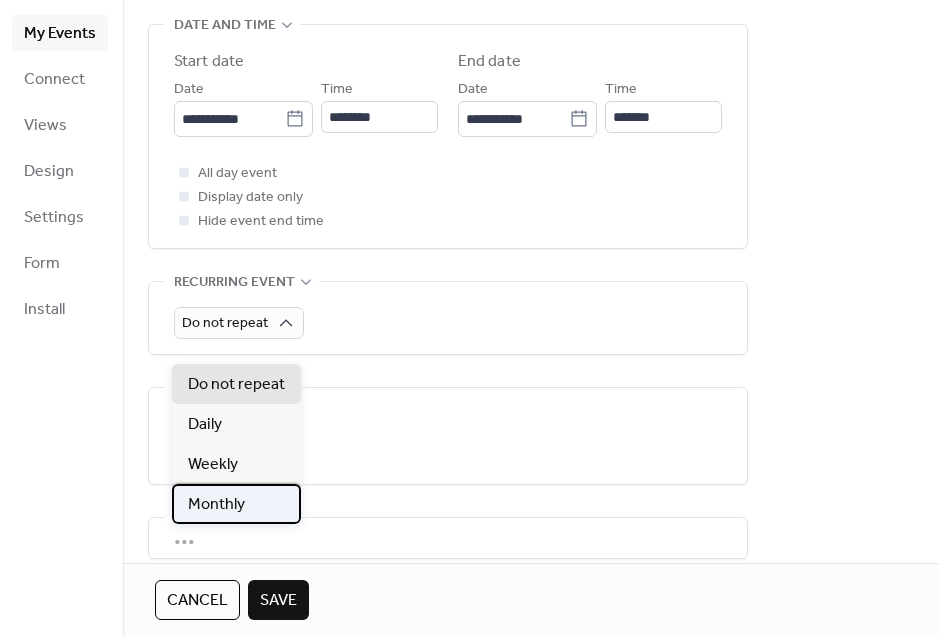 click on "Monthly" at bounding box center (236, 504) 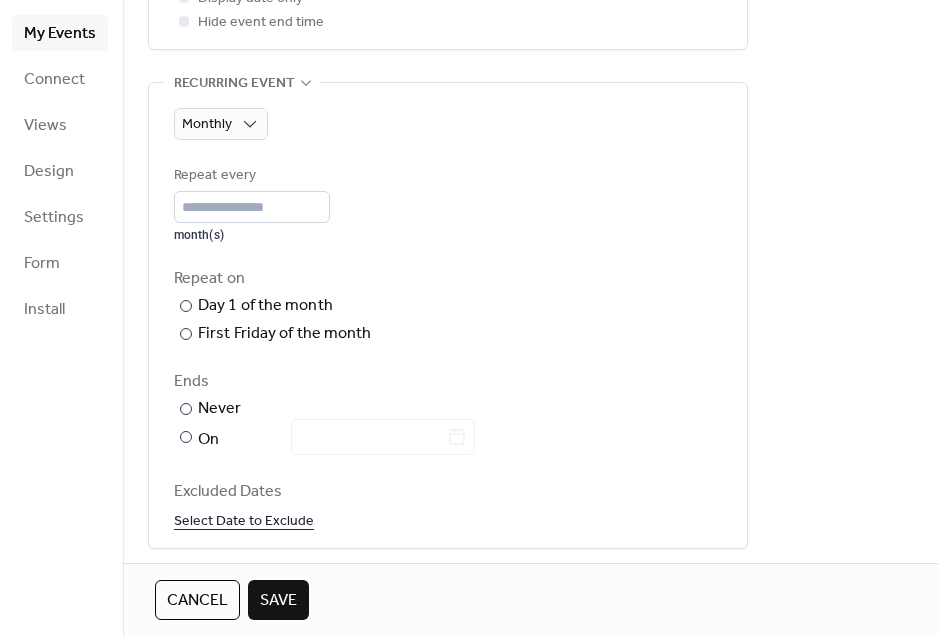 scroll, scrollTop: 859, scrollLeft: 0, axis: vertical 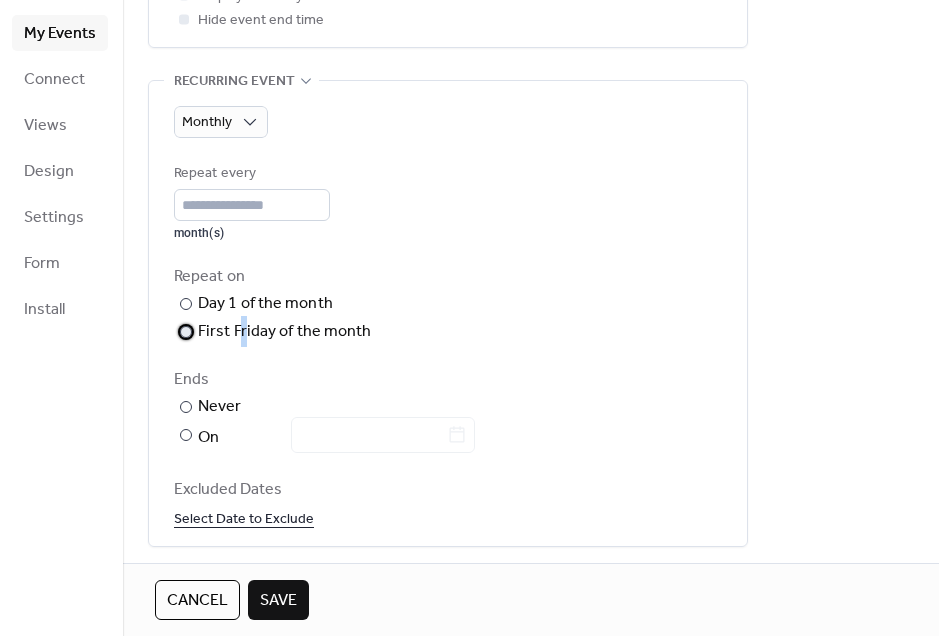 click on "First Friday of the month" at bounding box center [285, 332] 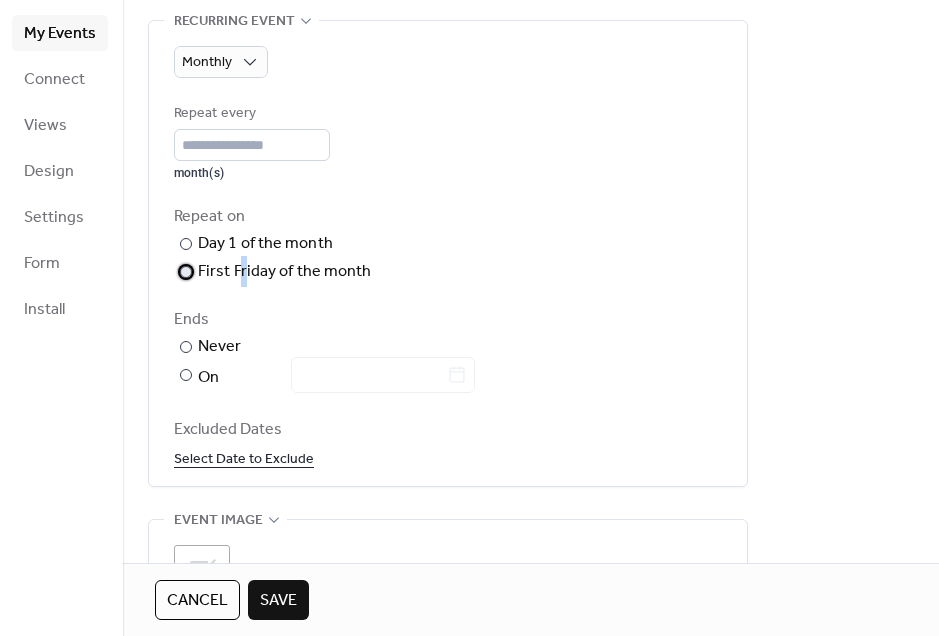 scroll, scrollTop: 941, scrollLeft: 0, axis: vertical 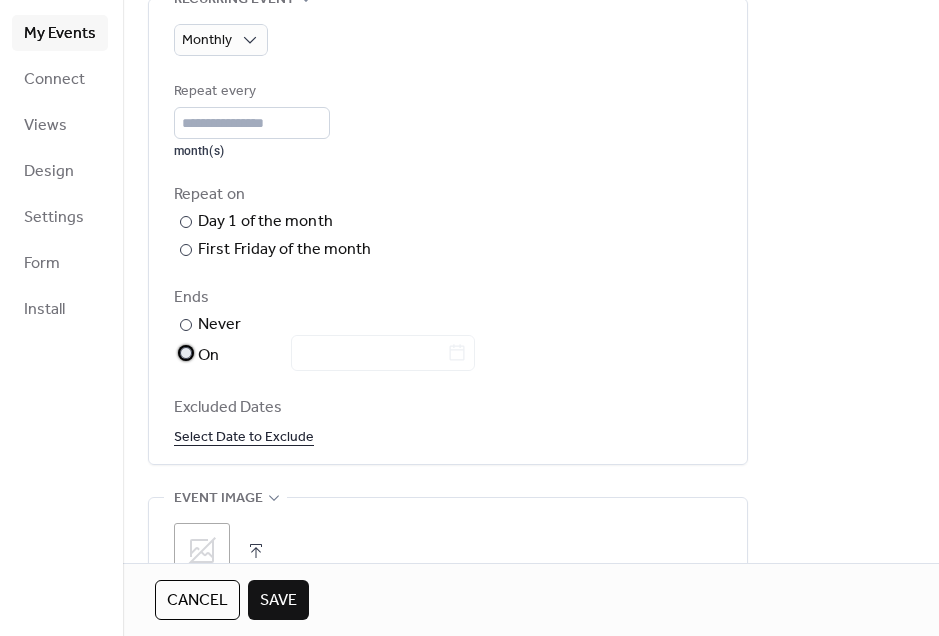 click on "On" at bounding box center [336, 356] 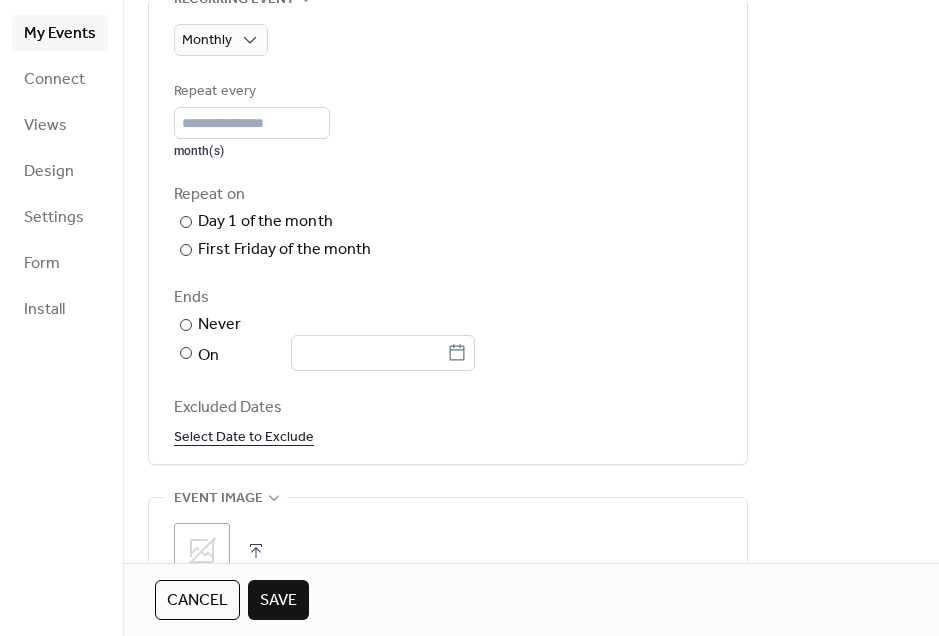 click on "Ends ​ Never ​ On" at bounding box center (448, 328) 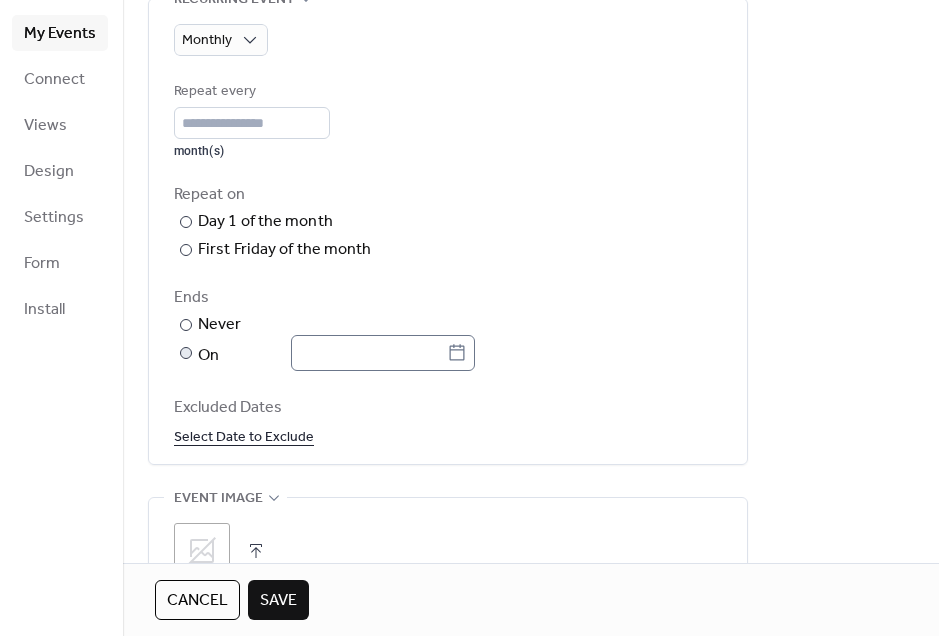 click at bounding box center [383, 353] 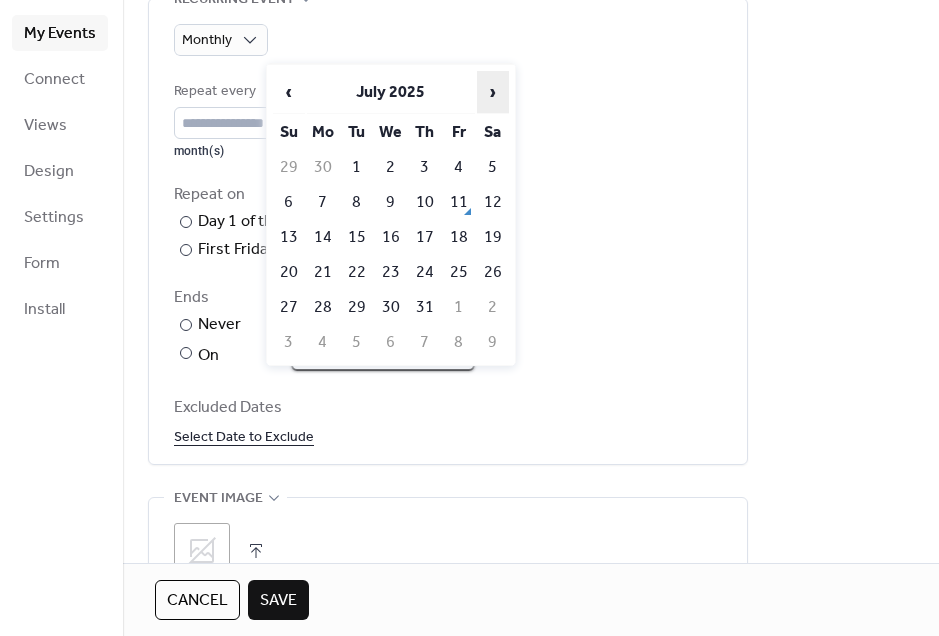 click on "›" at bounding box center (493, 92) 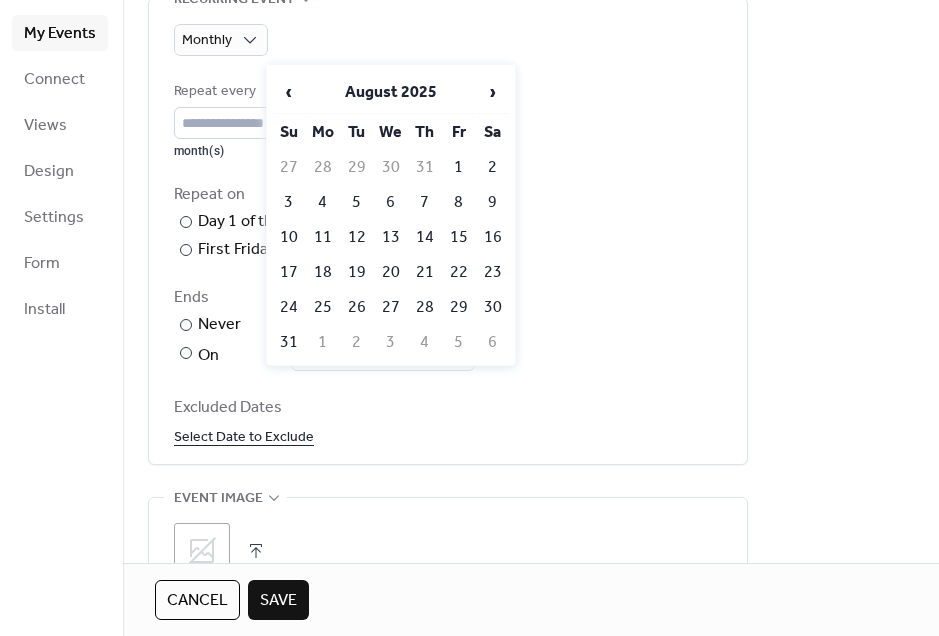 click on "‹ August 2025 › Su Mo Tu We Th Fr Sa 27 28 29 30 31 1 2 3 4 5 6 7 8 9 10 11 12 13 14 15 16 17 18 19 20 21 22 23 24 25 26 27 28 29 30 31 1 2 3 4 5 6" at bounding box center (391, 215) 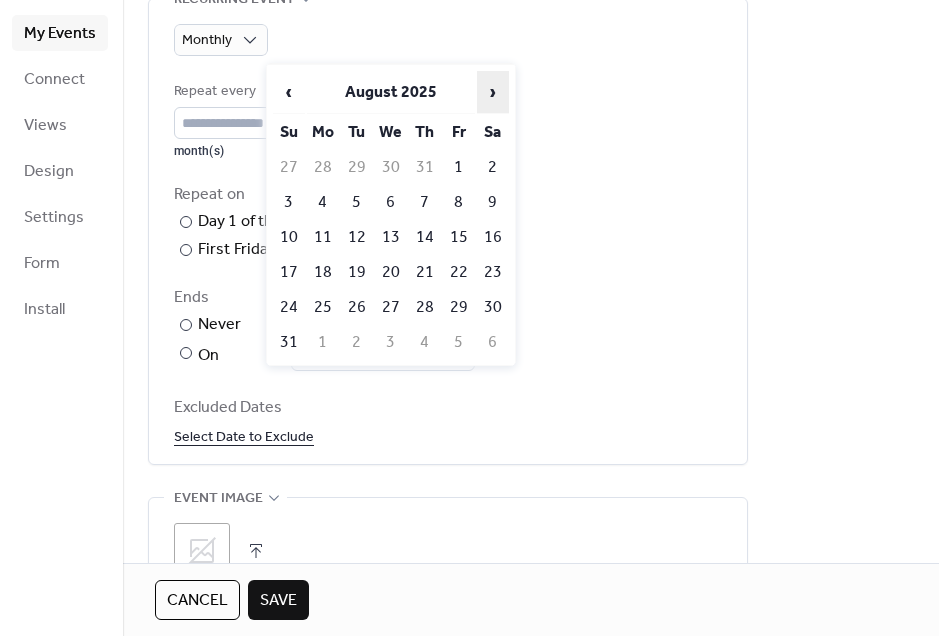 click on "›" at bounding box center (493, 92) 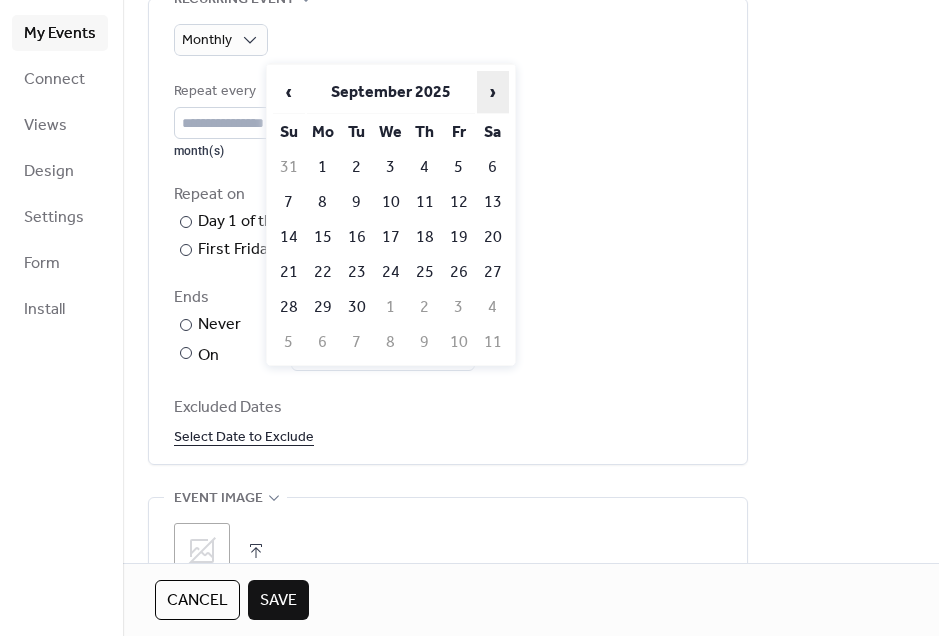 click on "›" at bounding box center [493, 92] 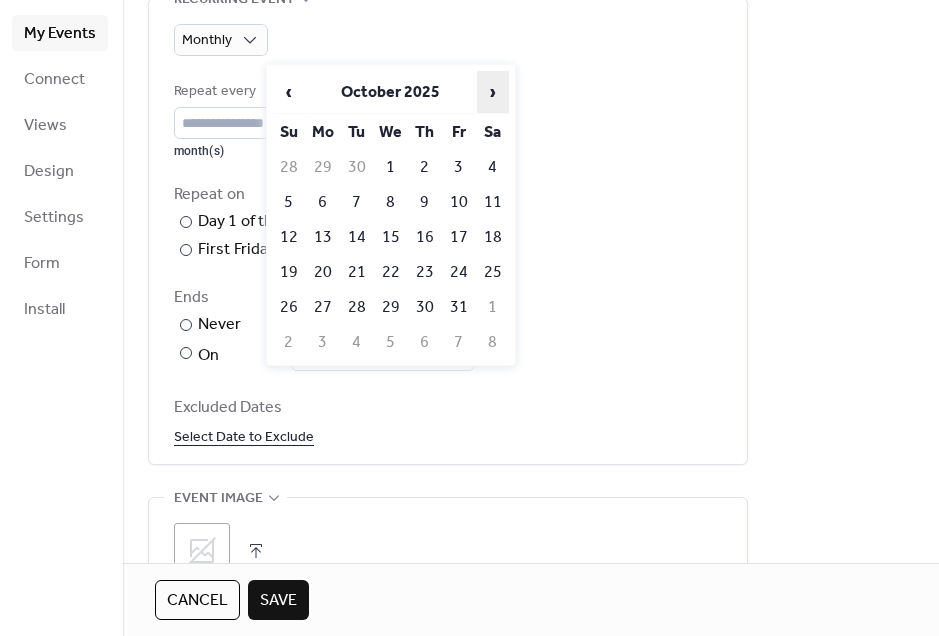 click on "›" at bounding box center (493, 92) 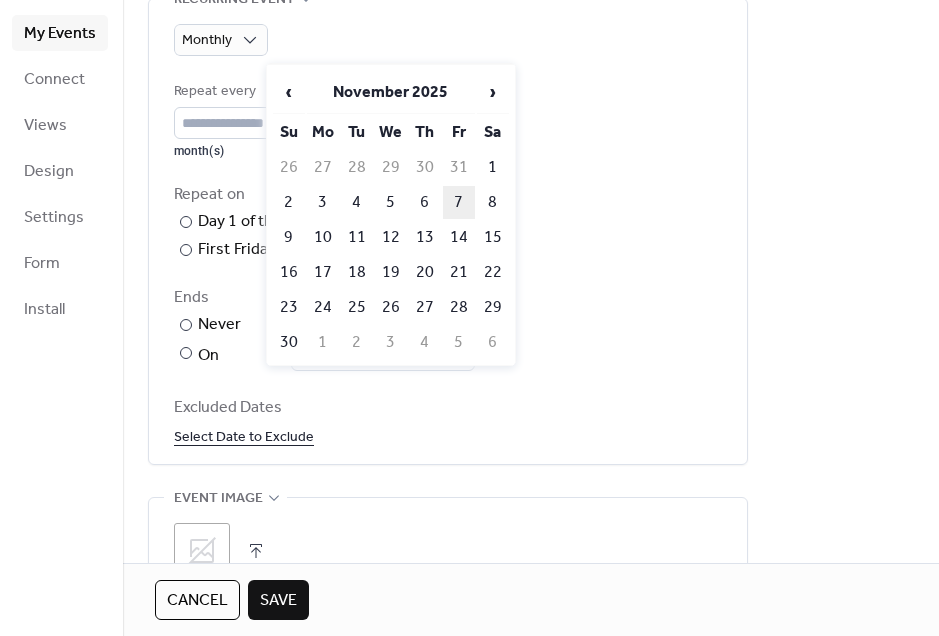 click on "7" at bounding box center (459, 202) 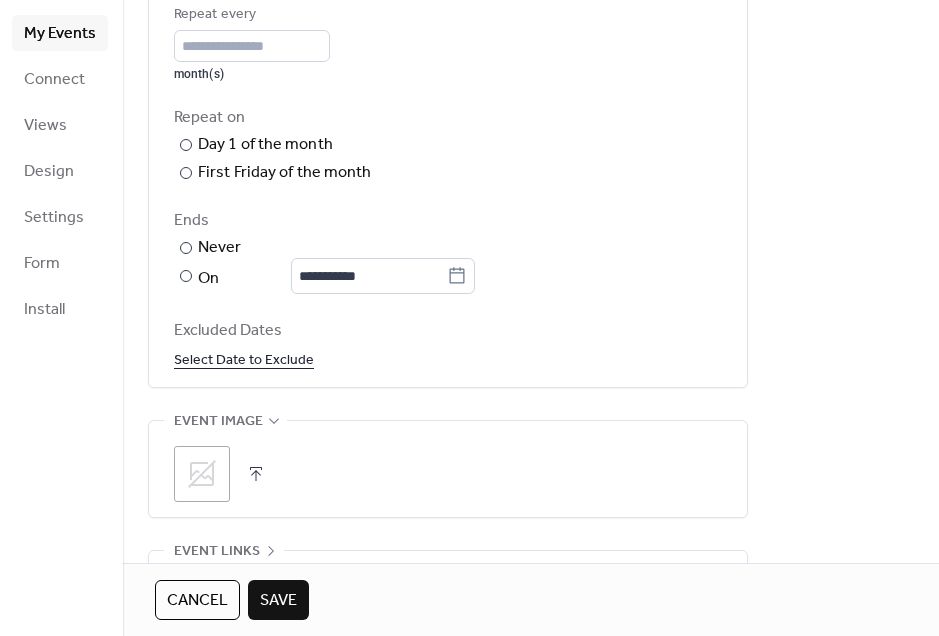 scroll, scrollTop: 1044, scrollLeft: 0, axis: vertical 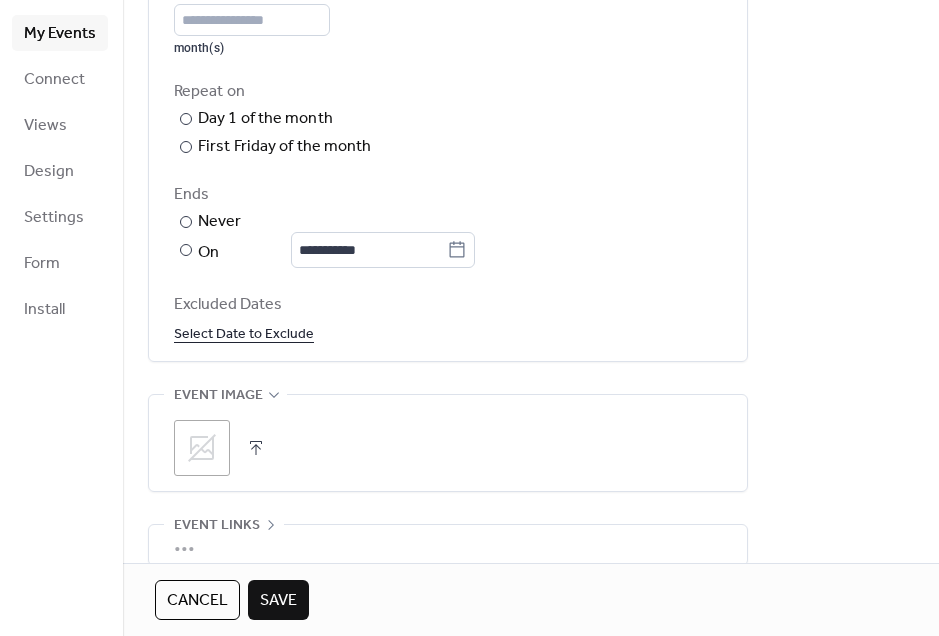click on "Select Date to Exclude" at bounding box center [244, 333] 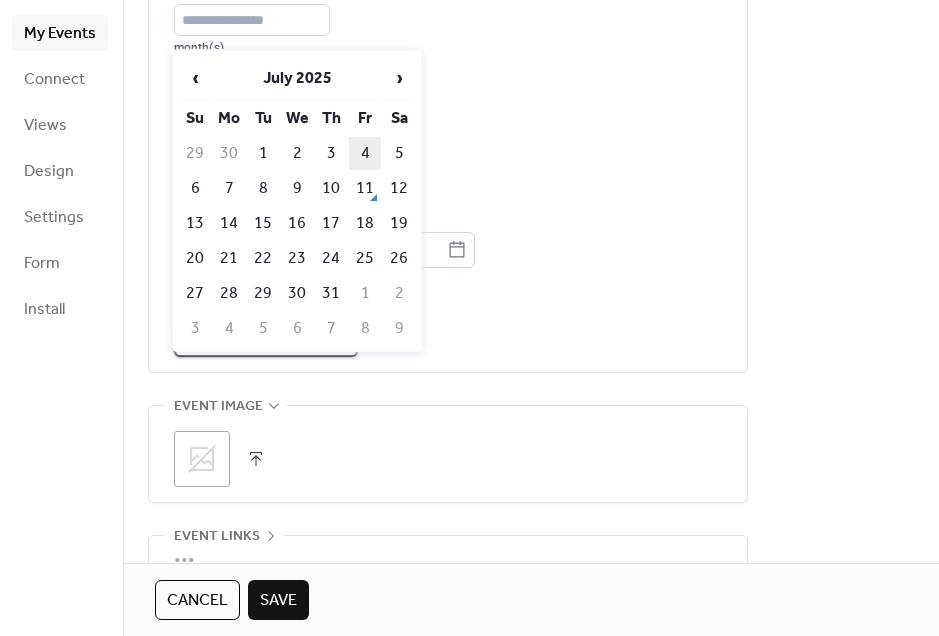 click on "4" at bounding box center [365, 153] 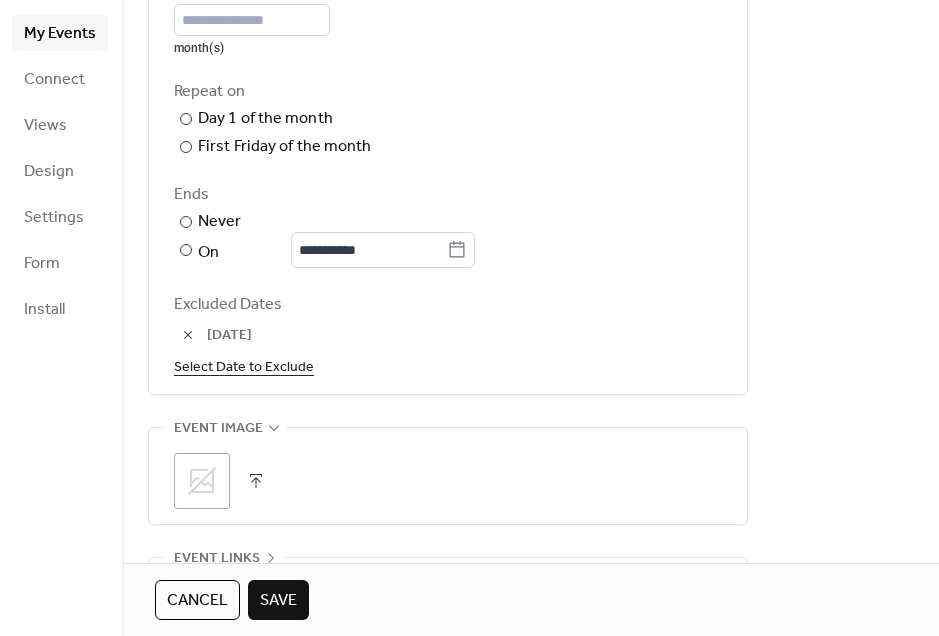 click on "Select Date to Exclude" at bounding box center (244, 366) 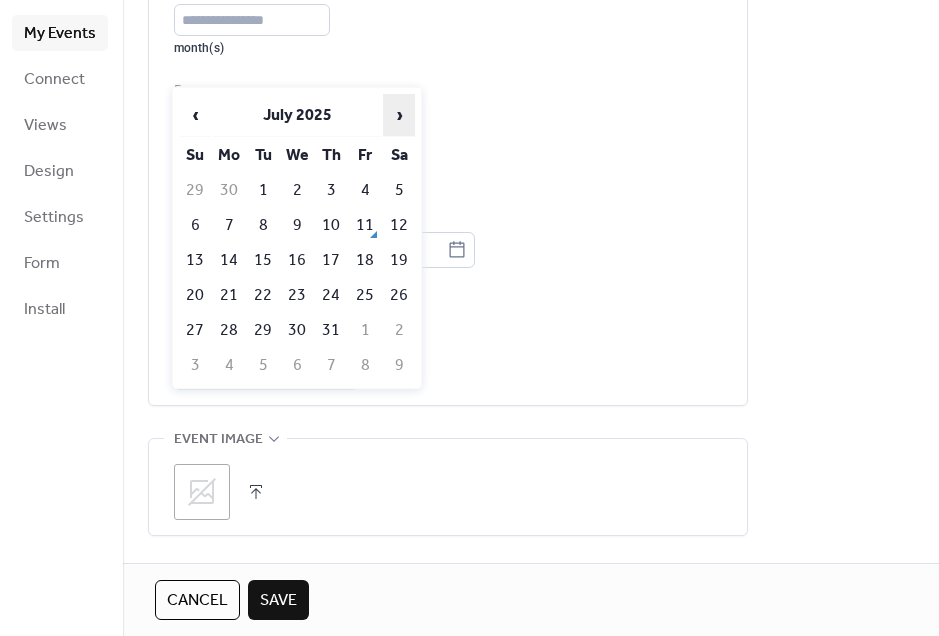 click on "›" at bounding box center [399, 115] 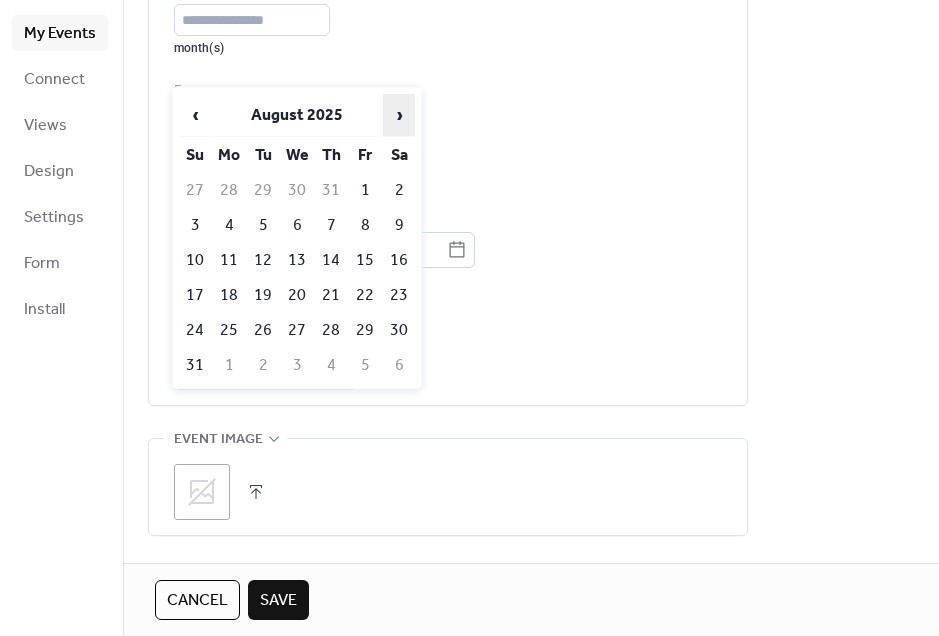 click on "›" at bounding box center [399, 115] 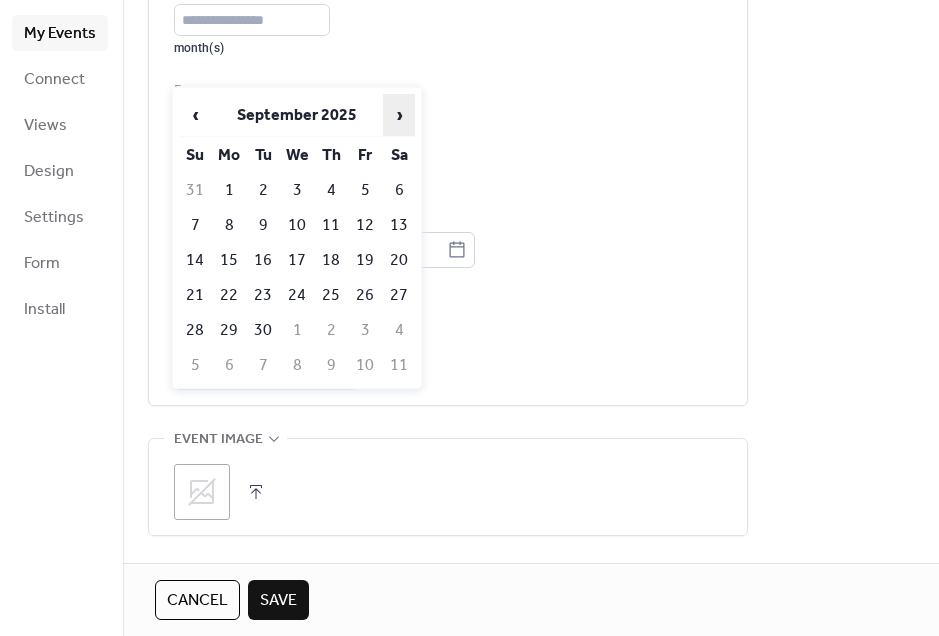 click on "›" at bounding box center (399, 115) 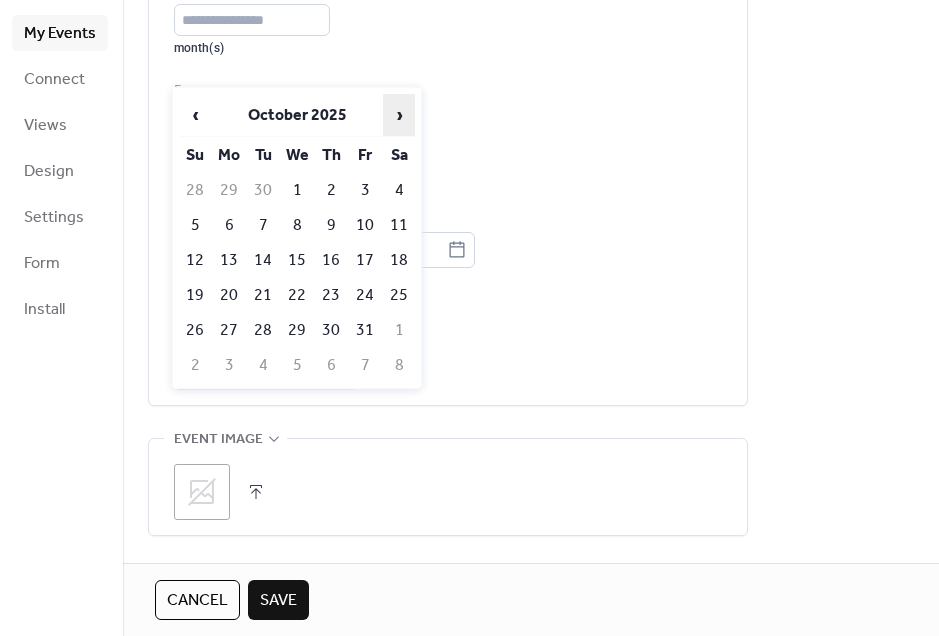 click on "›" at bounding box center (399, 115) 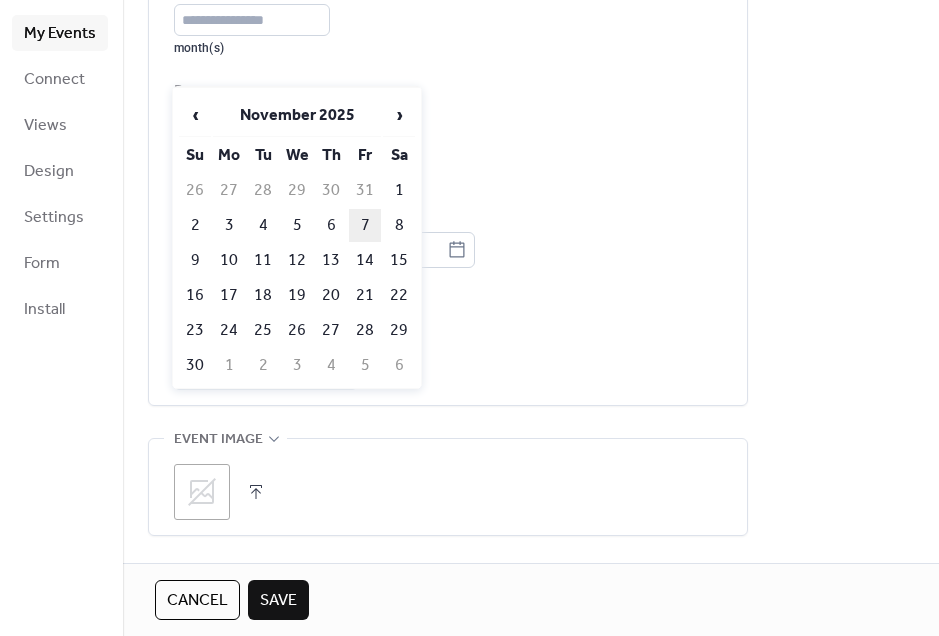 click on "7" at bounding box center [365, 225] 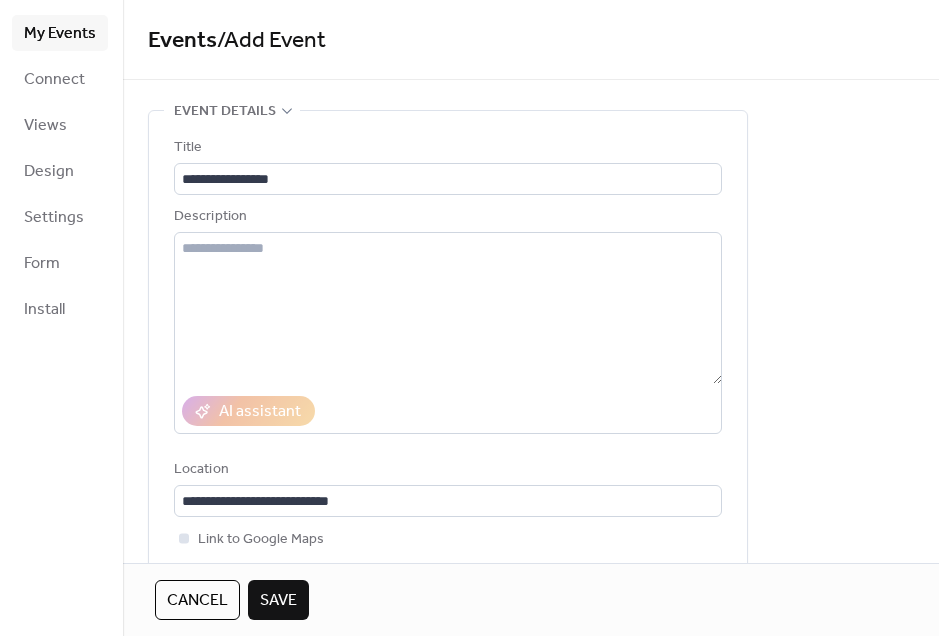 scroll, scrollTop: 0, scrollLeft: 0, axis: both 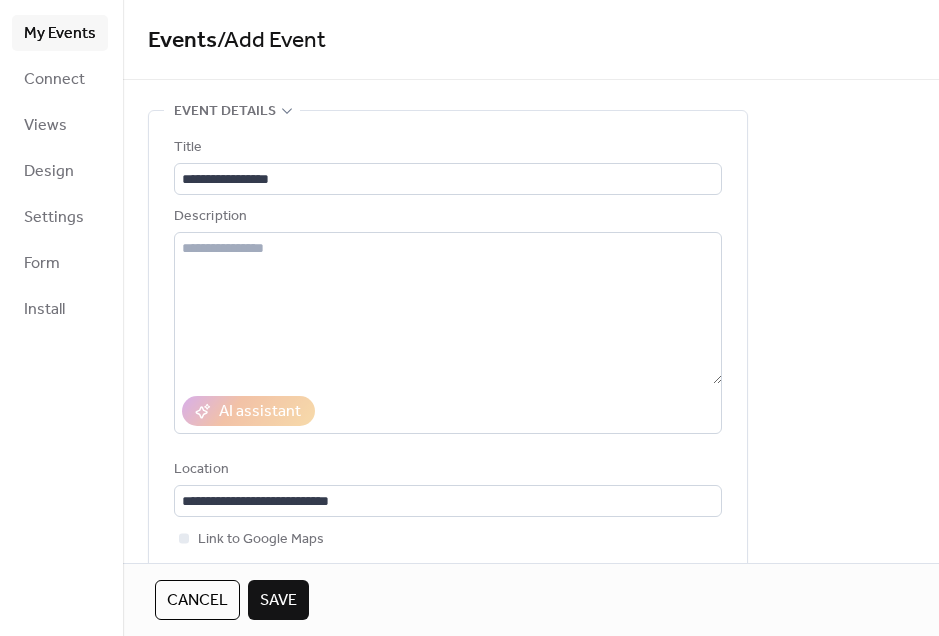 click on "Cancel Save" at bounding box center [531, 599] 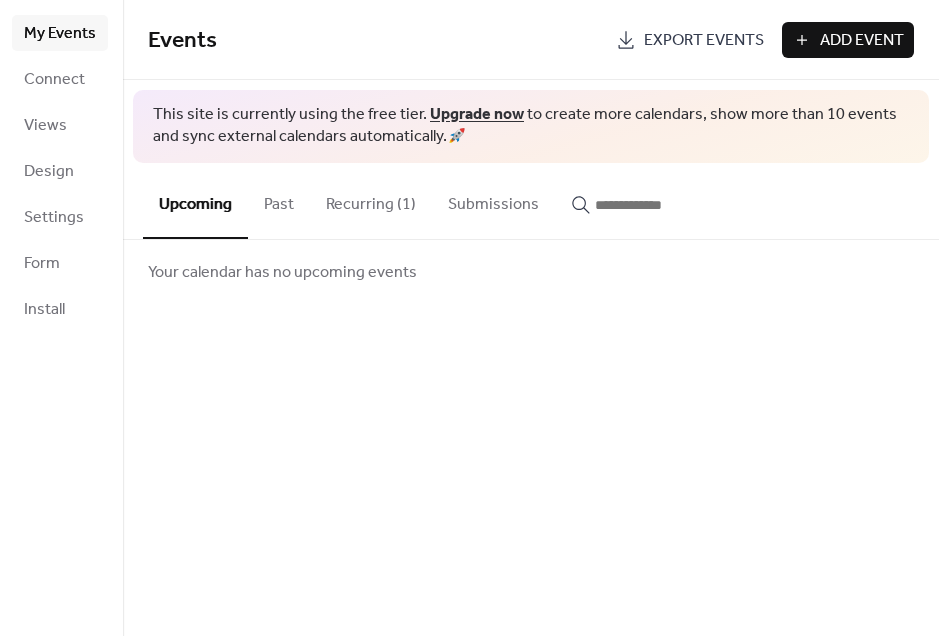 click on "My Events Connect Views Design Settings Form Install" at bounding box center [60, 171] 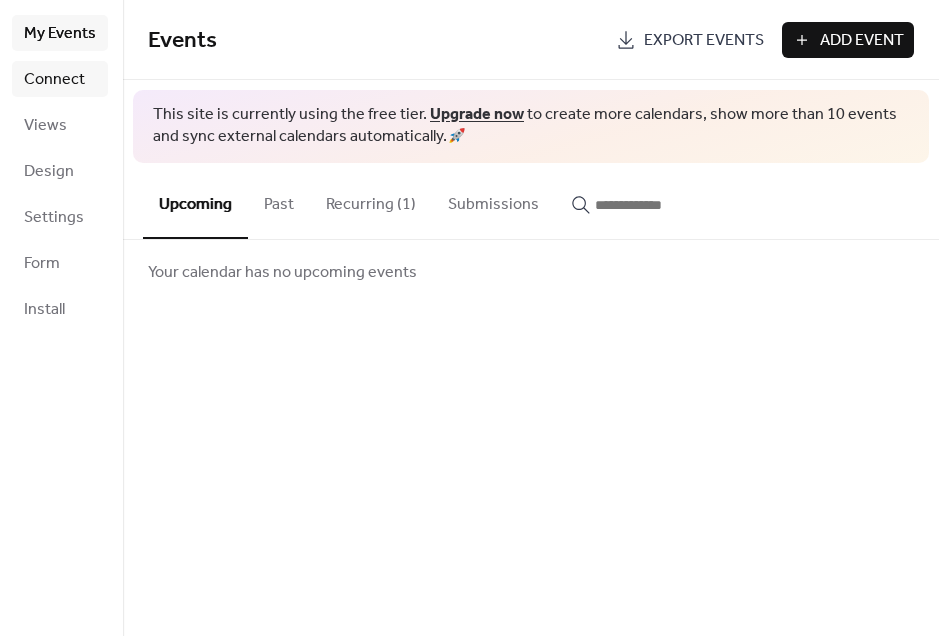 click on "Connect" at bounding box center (54, 80) 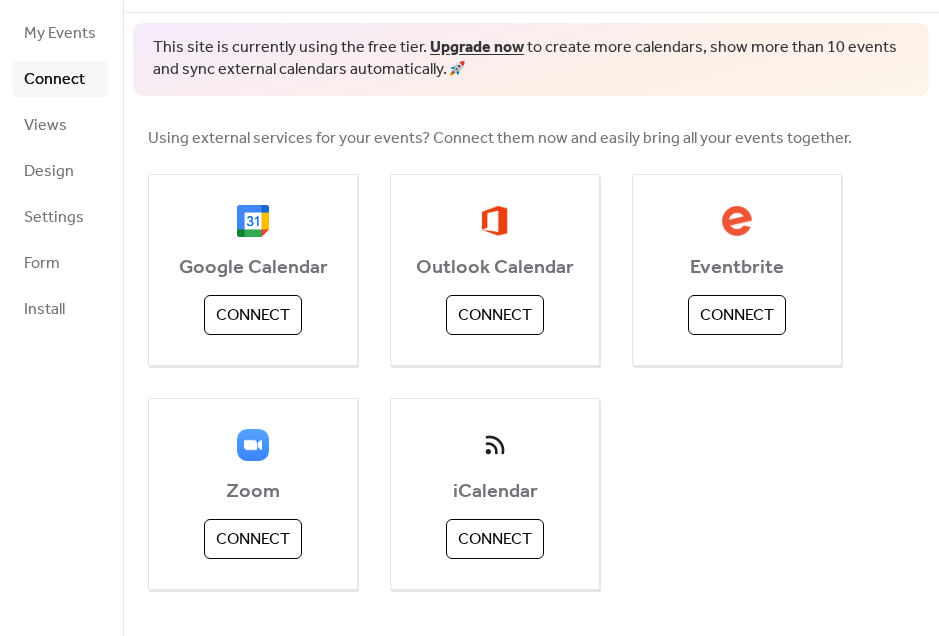 scroll, scrollTop: 68, scrollLeft: 0, axis: vertical 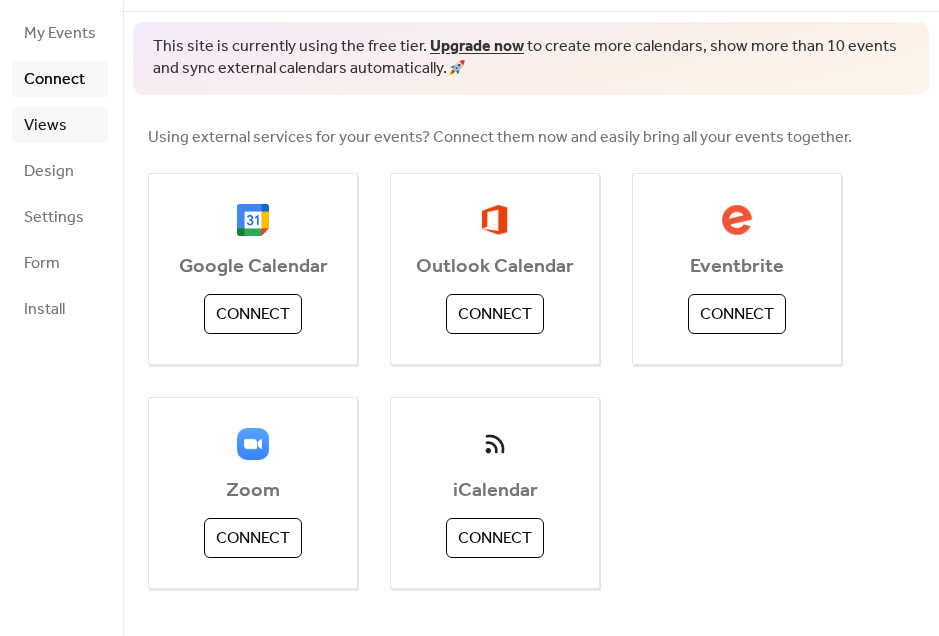 click on "Views" at bounding box center [45, 126] 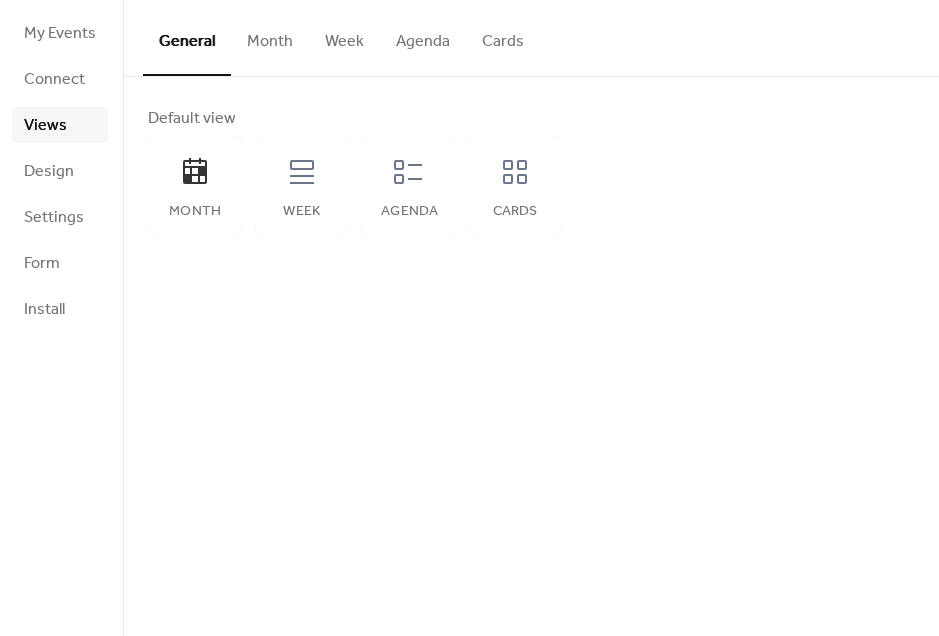 click on "Month" at bounding box center (270, 37) 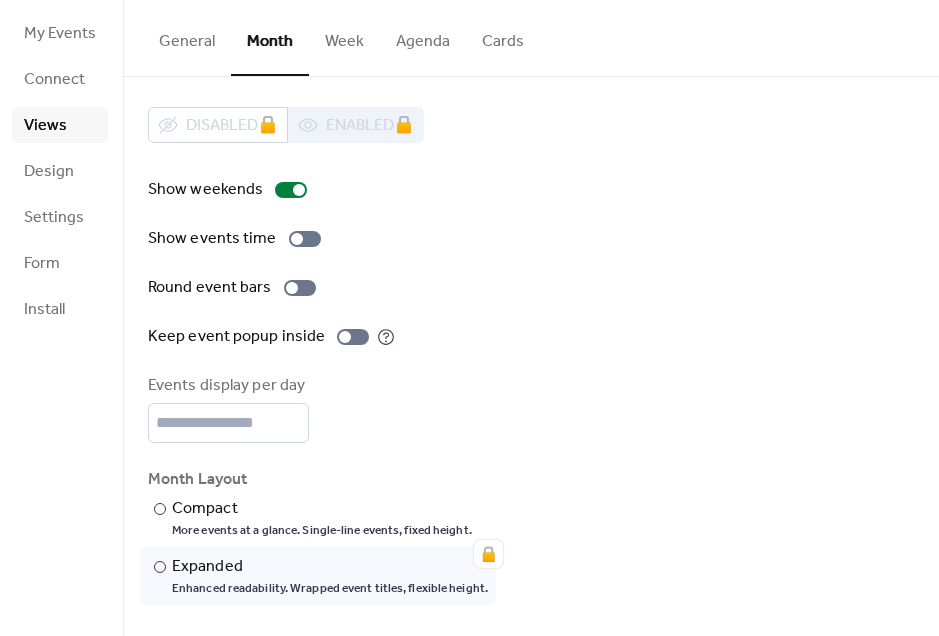 scroll, scrollTop: 10, scrollLeft: 0, axis: vertical 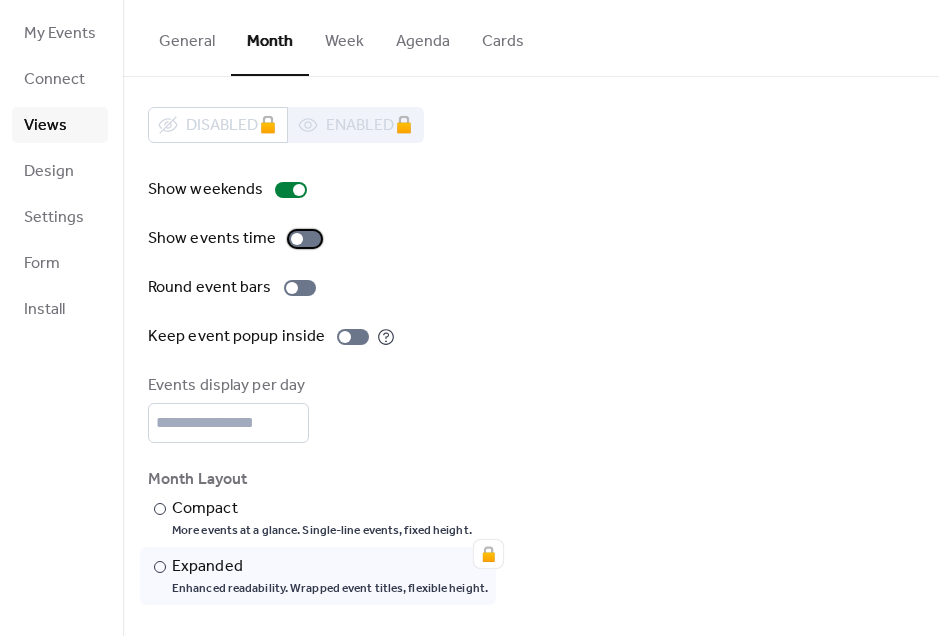 click at bounding box center [305, 239] 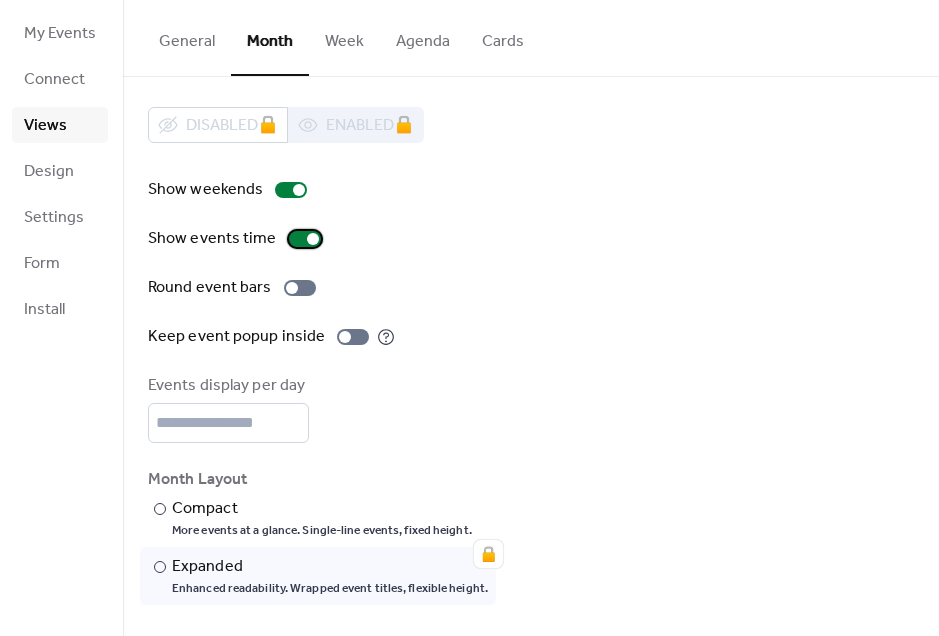 scroll, scrollTop: 10, scrollLeft: 0, axis: vertical 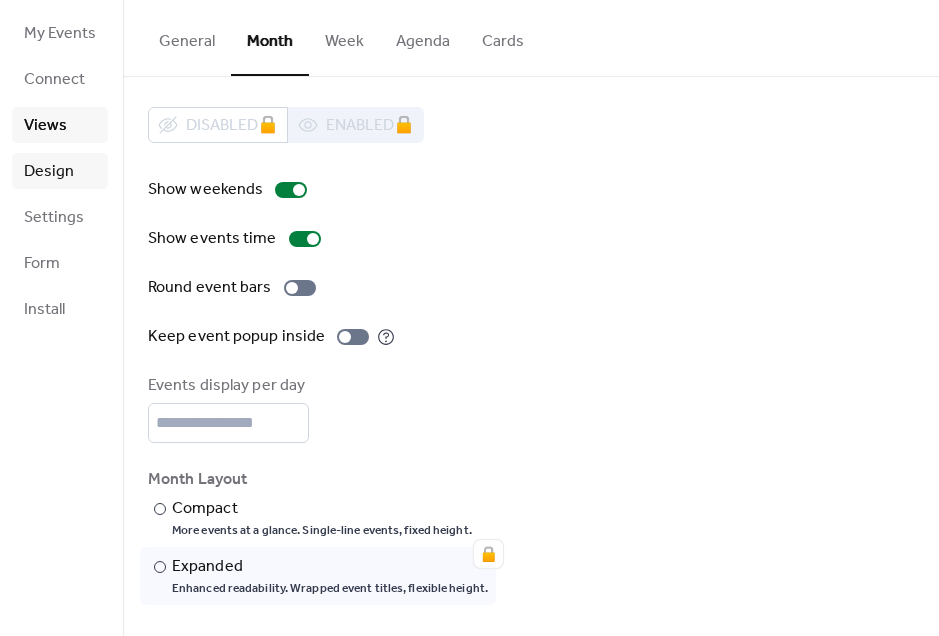 click on "Design" at bounding box center [49, 172] 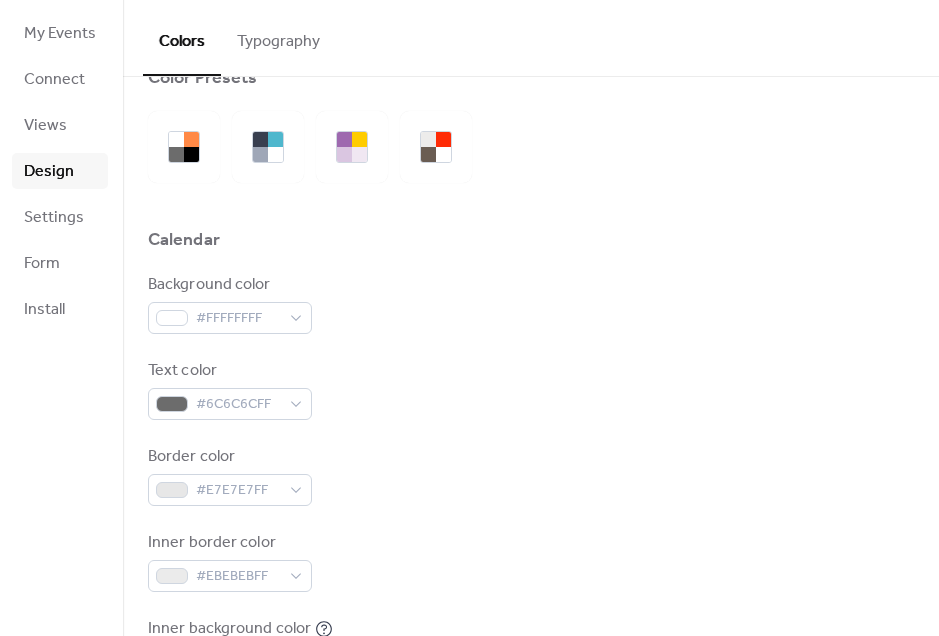 scroll, scrollTop: 0, scrollLeft: 0, axis: both 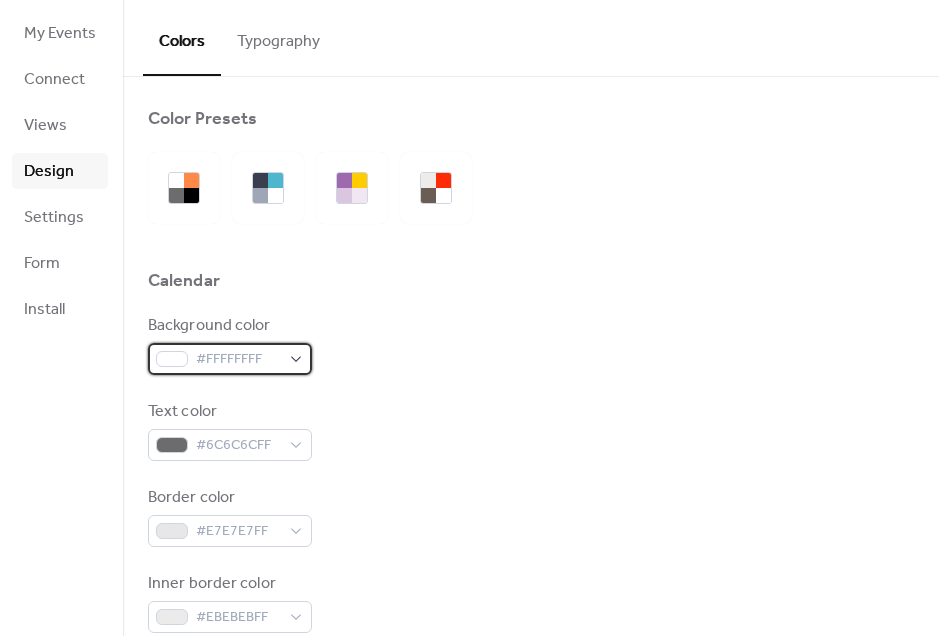 click on "#FFFFFFFF" at bounding box center (238, 360) 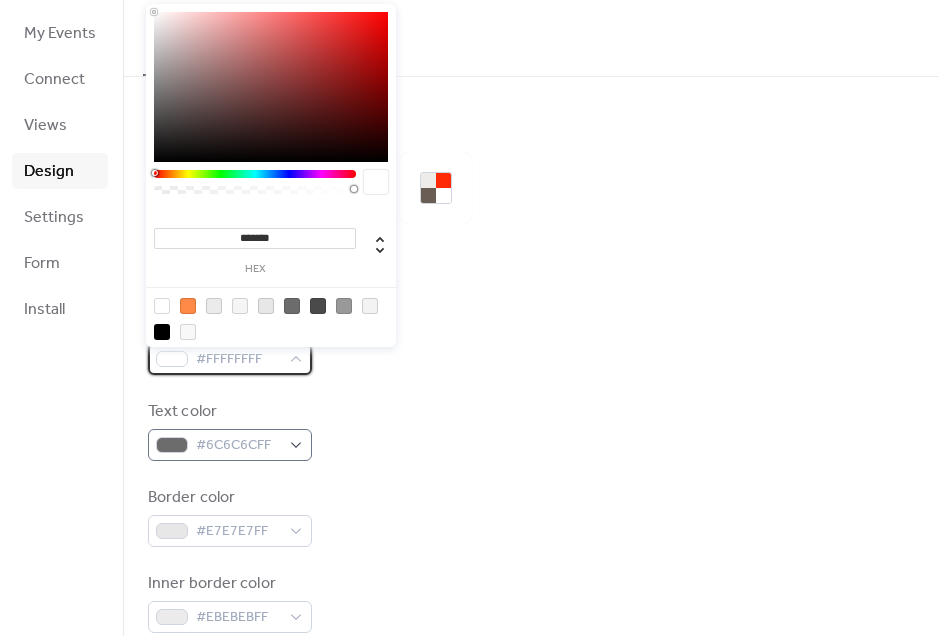 scroll, scrollTop: 0, scrollLeft: 0, axis: both 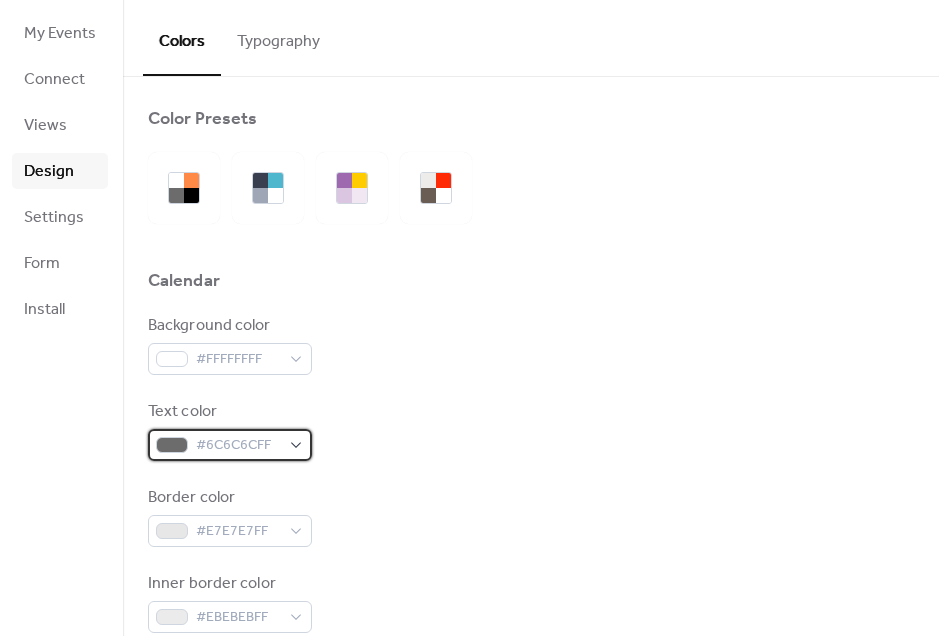 click on "#6C6C6CFF" at bounding box center [238, 446] 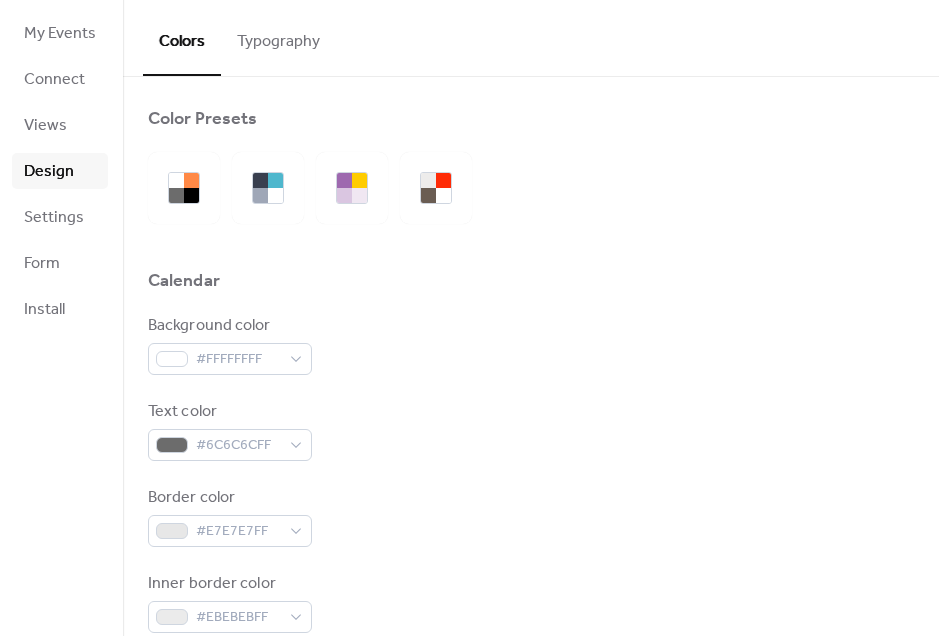 click on "Border color #E7E7E7FF" at bounding box center [230, 516] 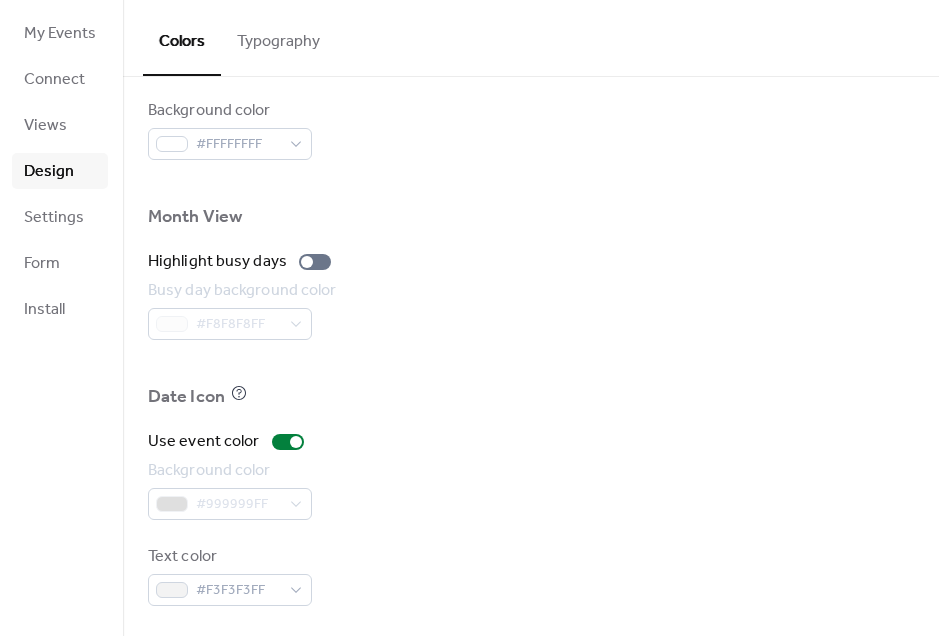 scroll, scrollTop: 1123, scrollLeft: 0, axis: vertical 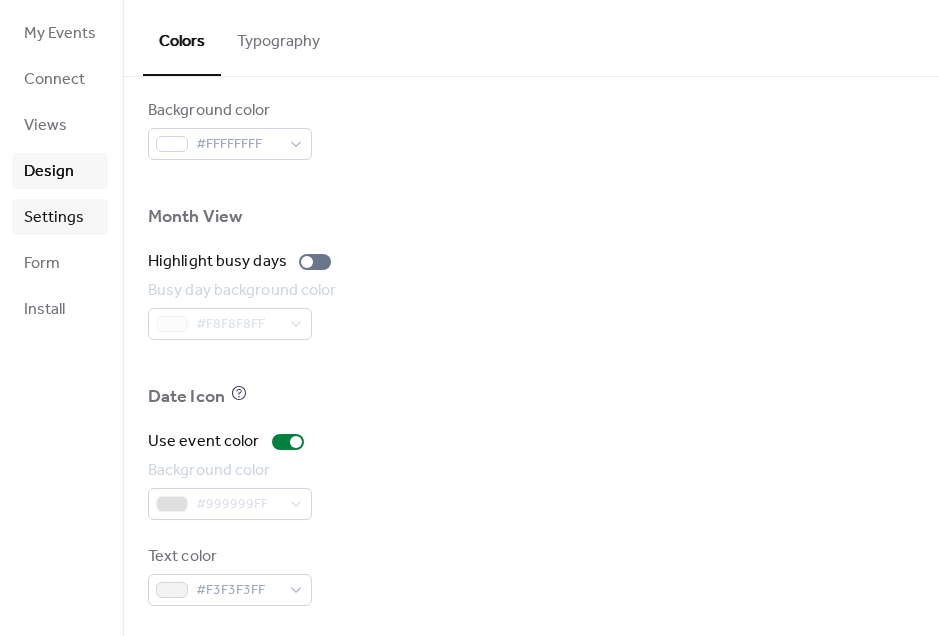 click on "Settings" at bounding box center (54, 218) 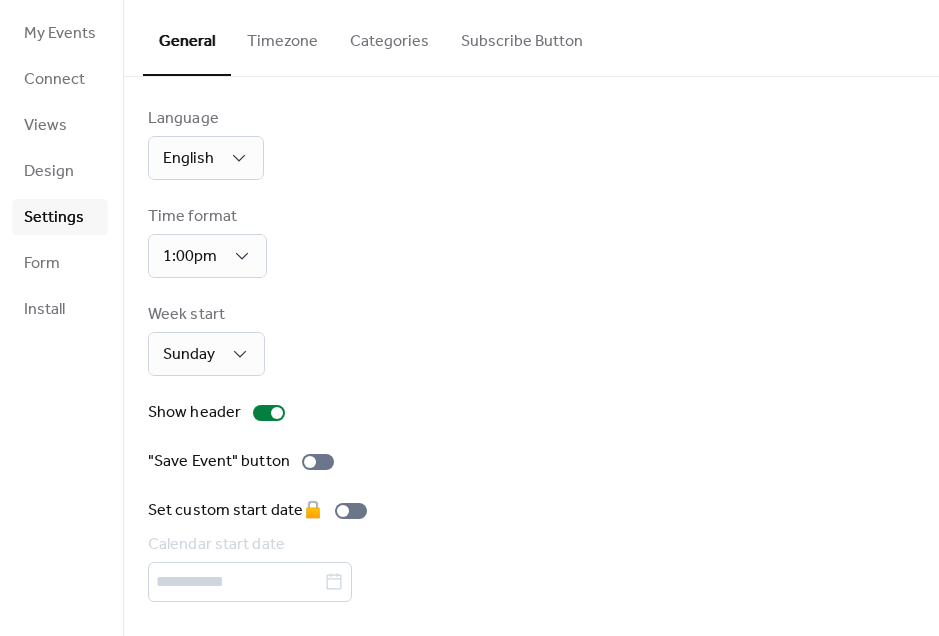 scroll, scrollTop: 11, scrollLeft: 0, axis: vertical 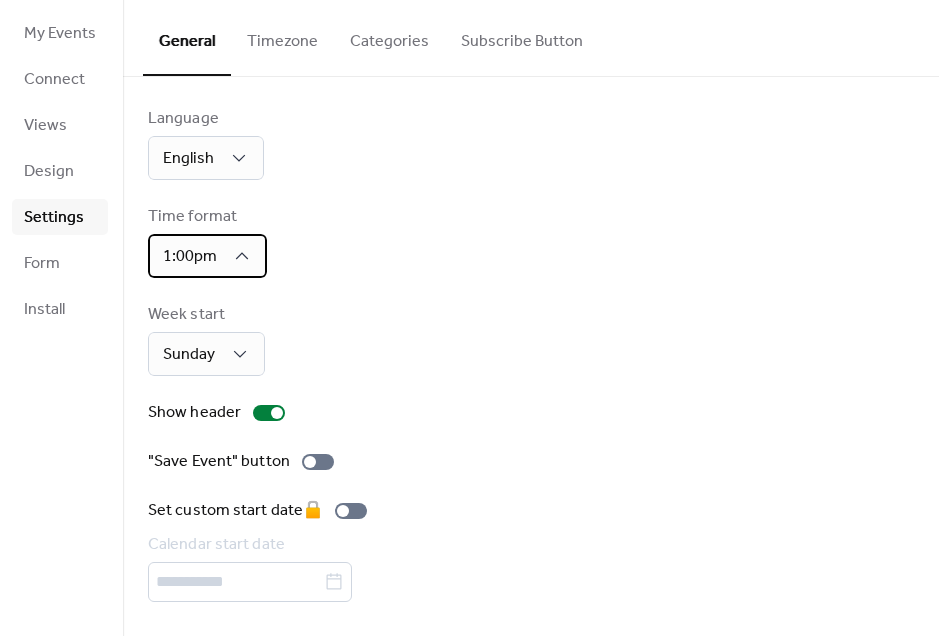 click on "1:00pm" at bounding box center [190, 256] 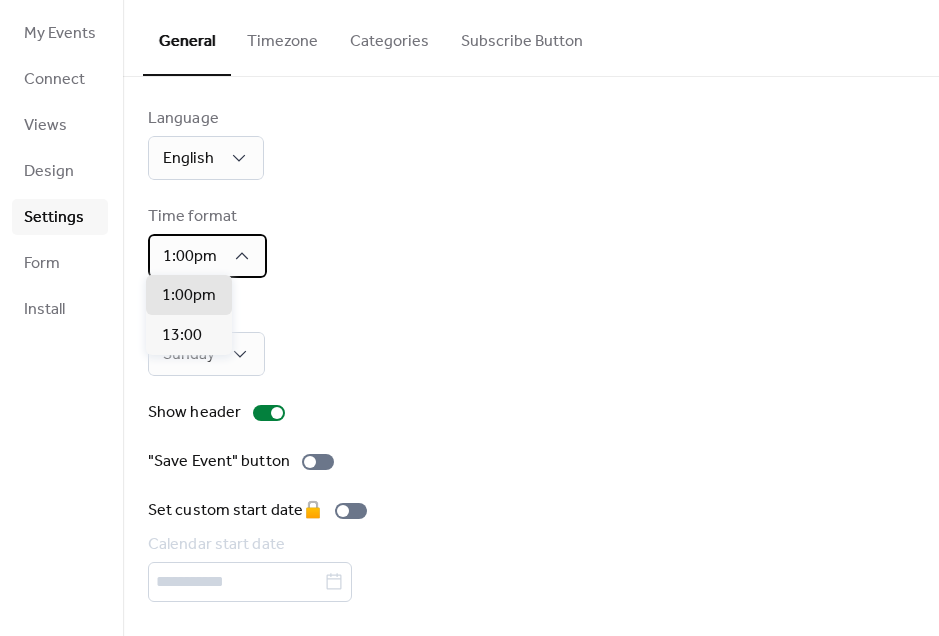 click on "1:00pm" at bounding box center [190, 256] 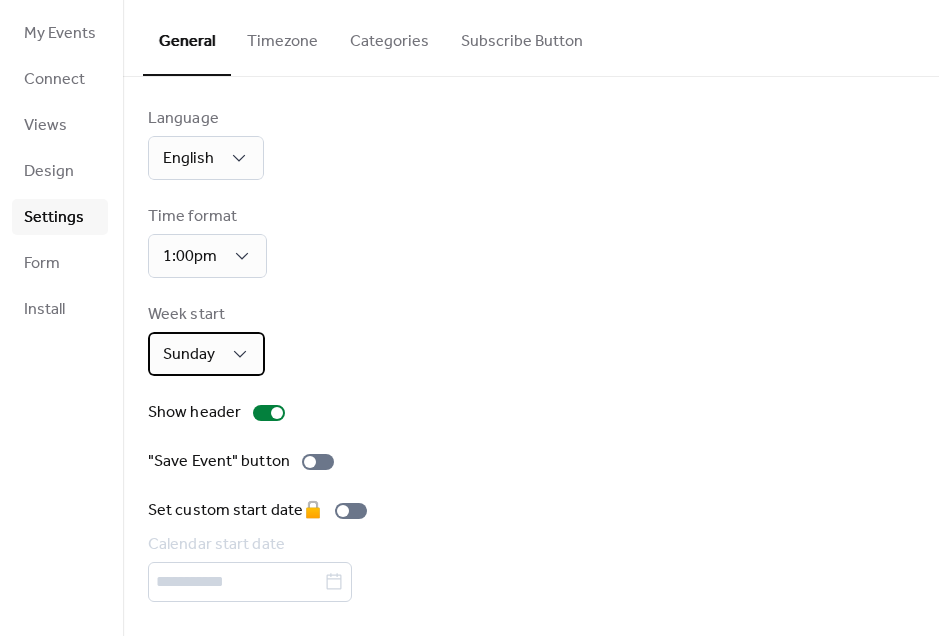 click on "Sunday" at bounding box center (189, 354) 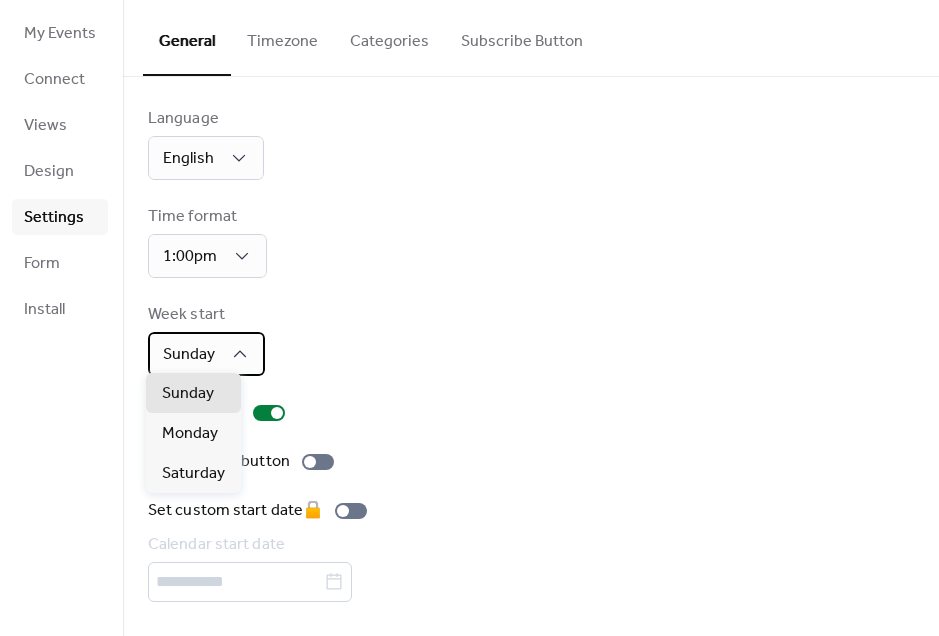 click on "Sunday" at bounding box center [189, 354] 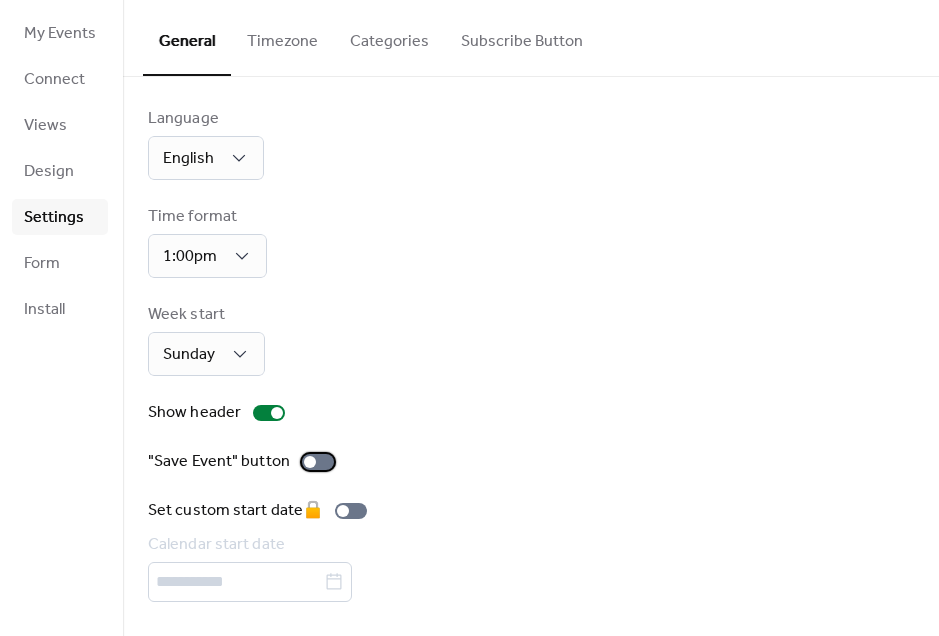 click at bounding box center [318, 462] 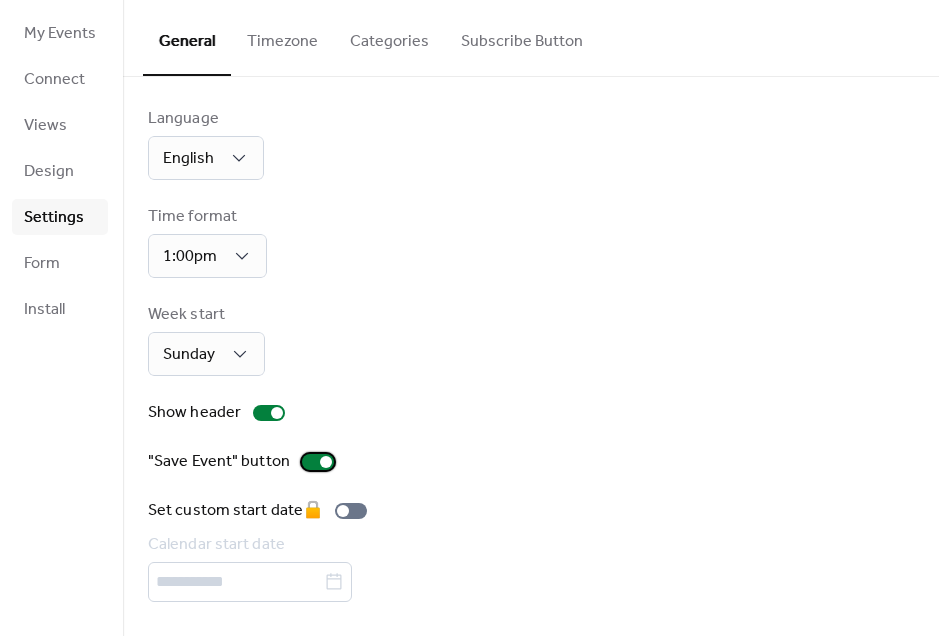 click at bounding box center [326, 462] 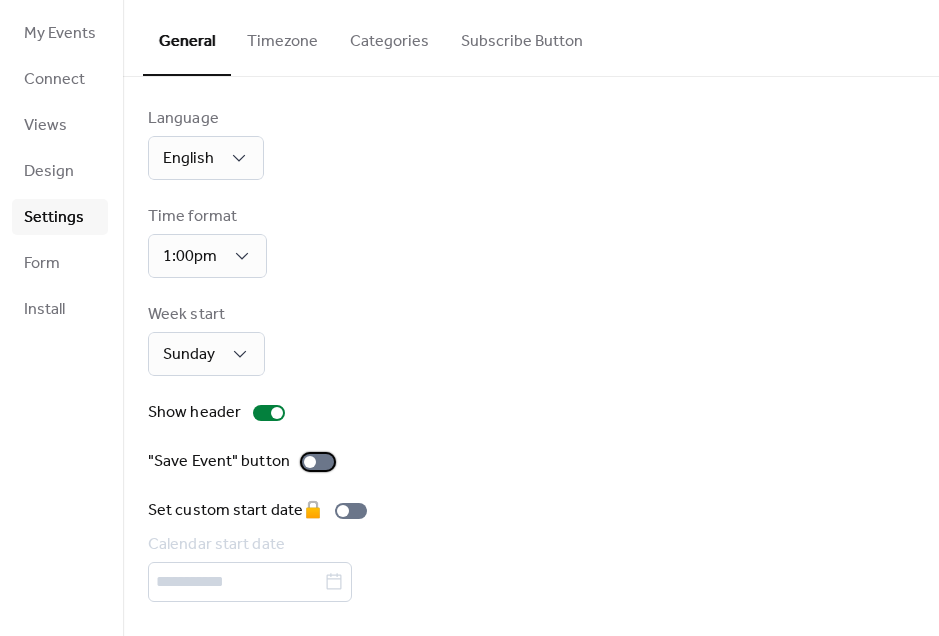 click at bounding box center [318, 462] 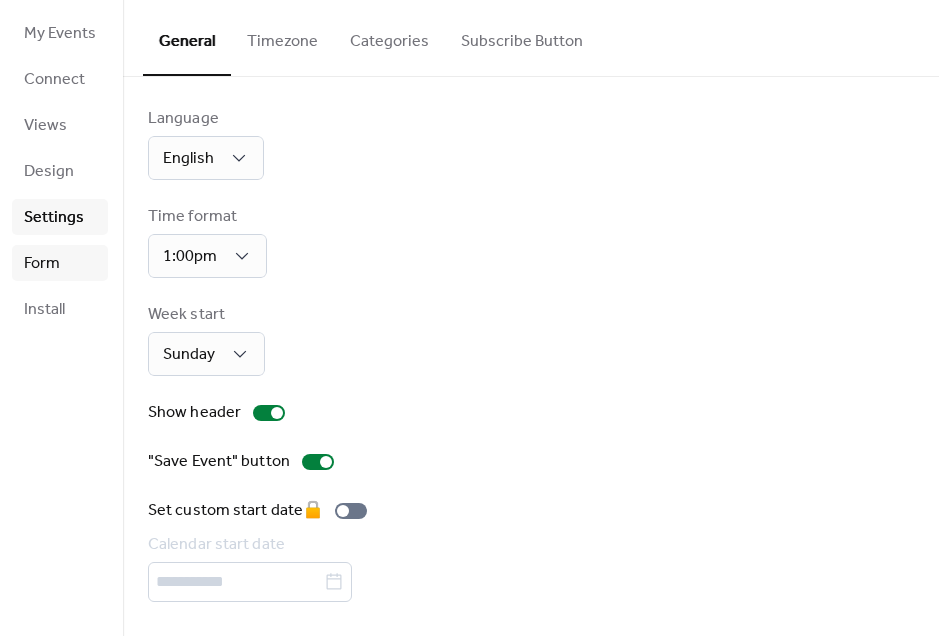 click on "Form" at bounding box center [42, 264] 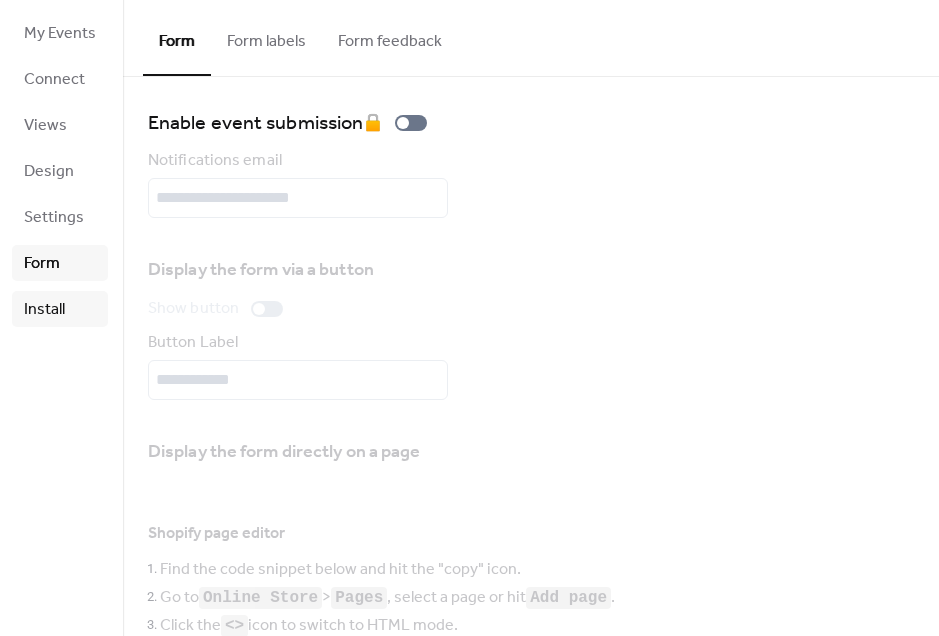 click on "Install" at bounding box center (60, 309) 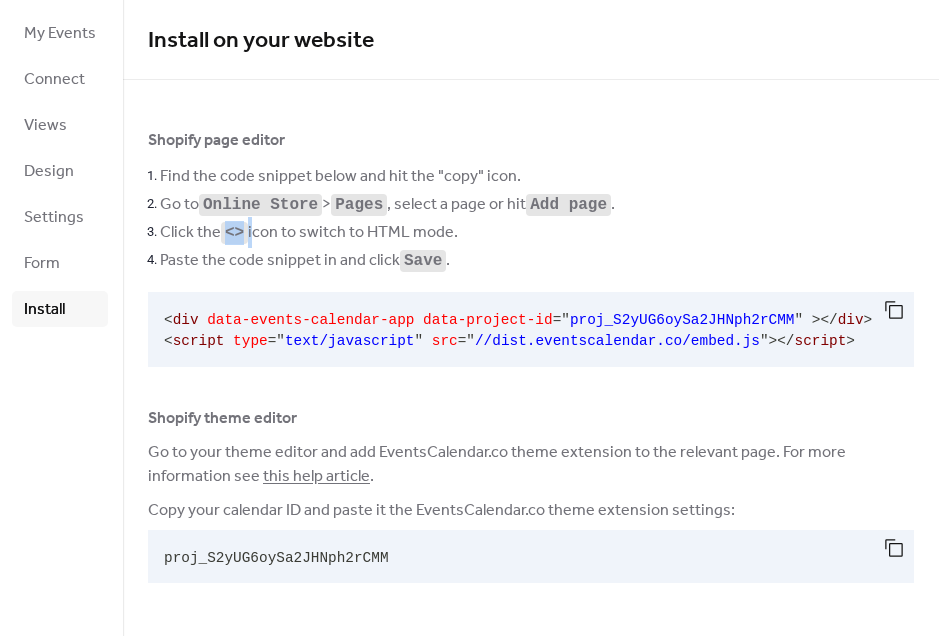 drag, startPoint x: 226, startPoint y: 257, endPoint x: 252, endPoint y: 261, distance: 26.305893 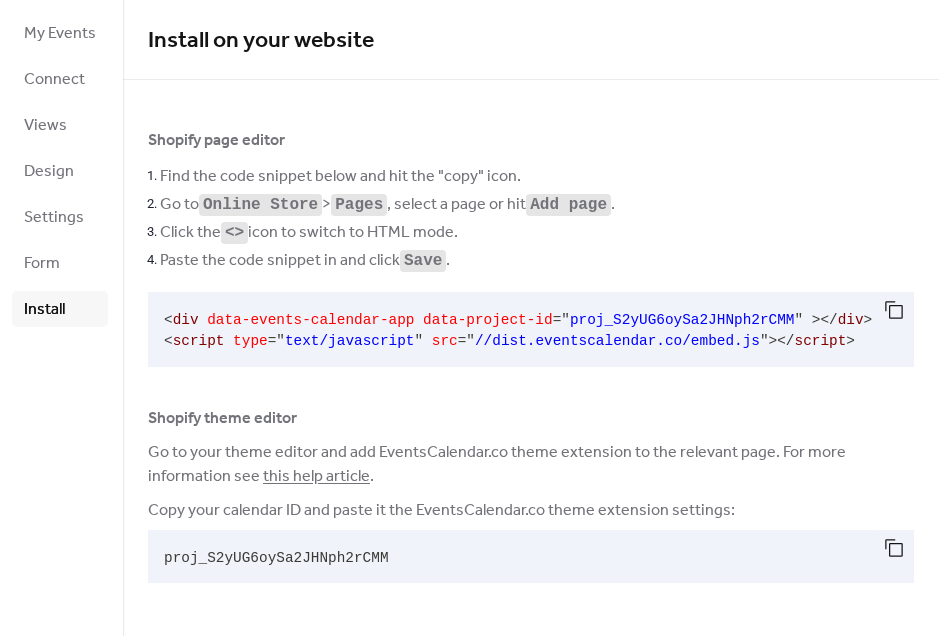 click on "Click the  <>  icon to switch to HTML mode." at bounding box center (309, 233) 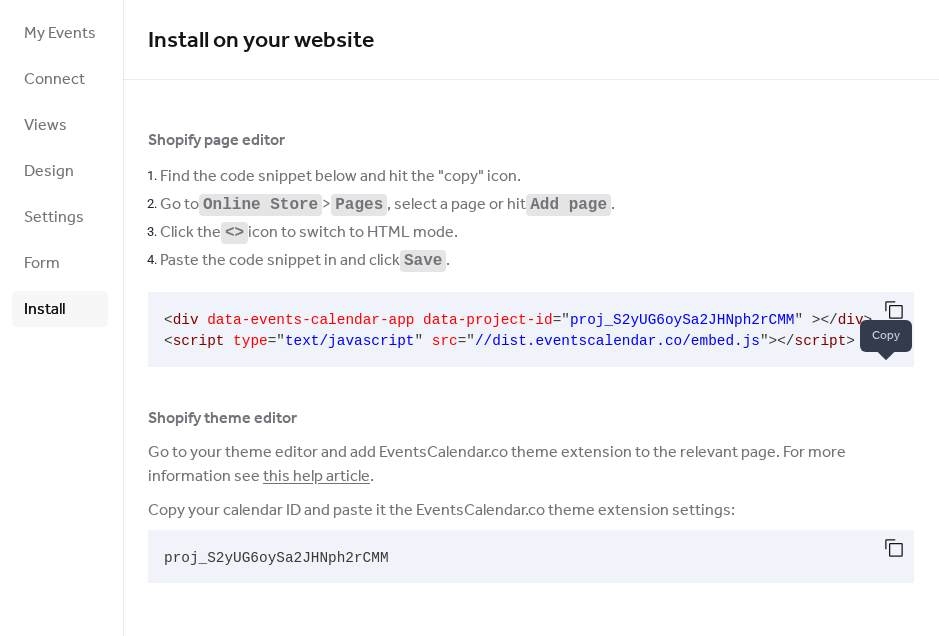 click at bounding box center (894, 310) 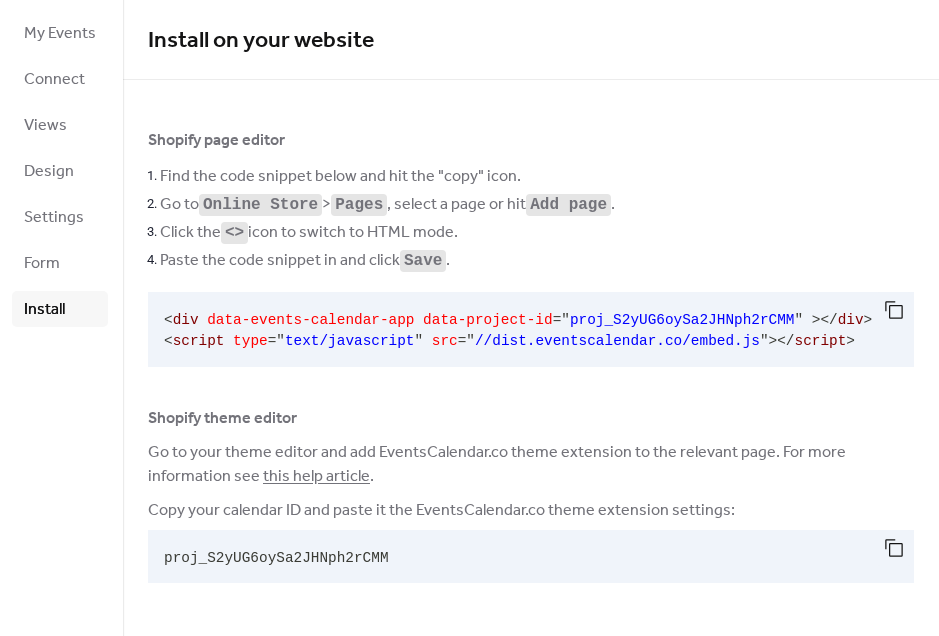 scroll, scrollTop: 57, scrollLeft: 0, axis: vertical 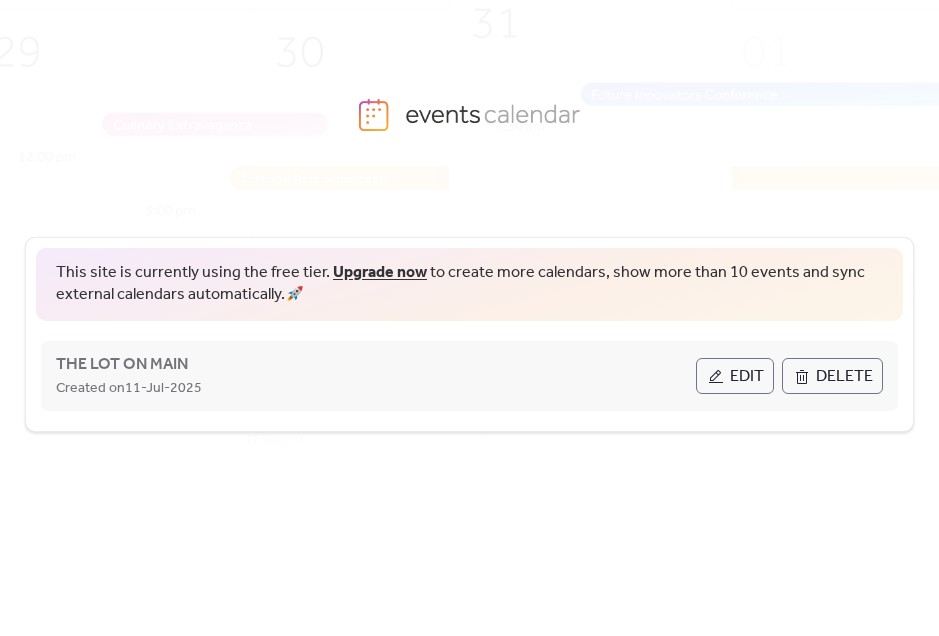 click on "Edit" at bounding box center [747, 377] 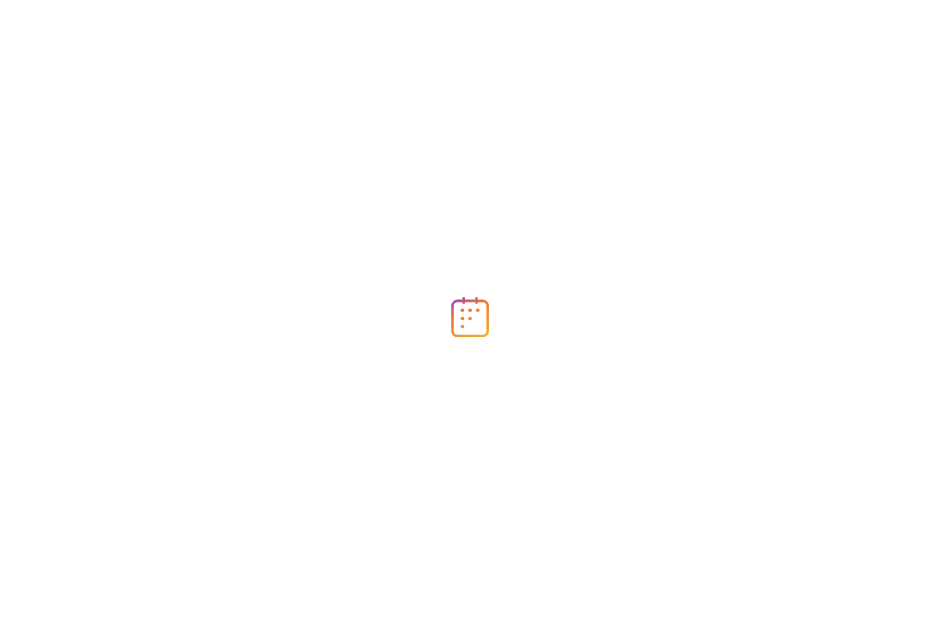 scroll, scrollTop: 0, scrollLeft: 0, axis: both 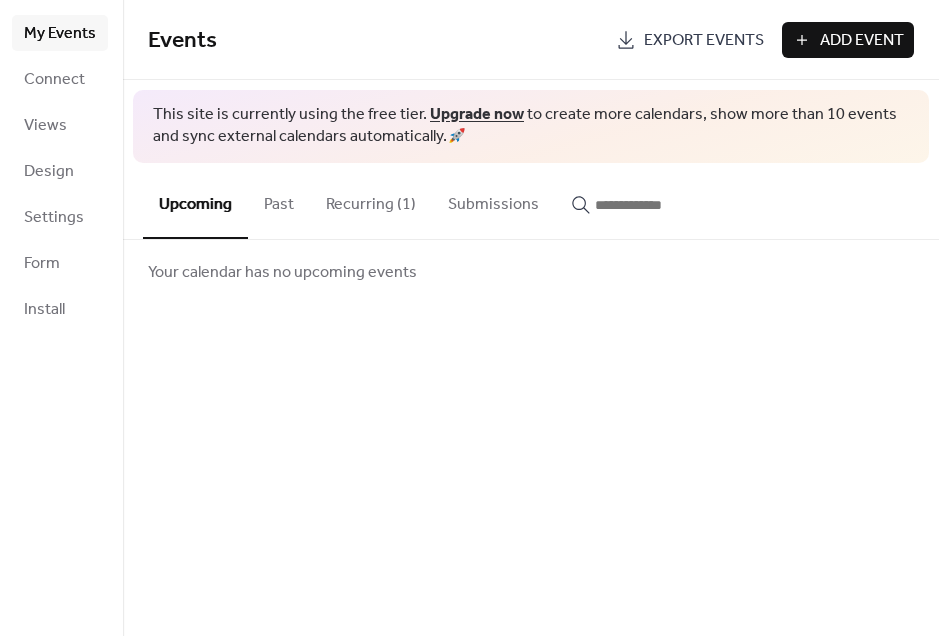click on "Recurring  (1)" at bounding box center [371, 200] 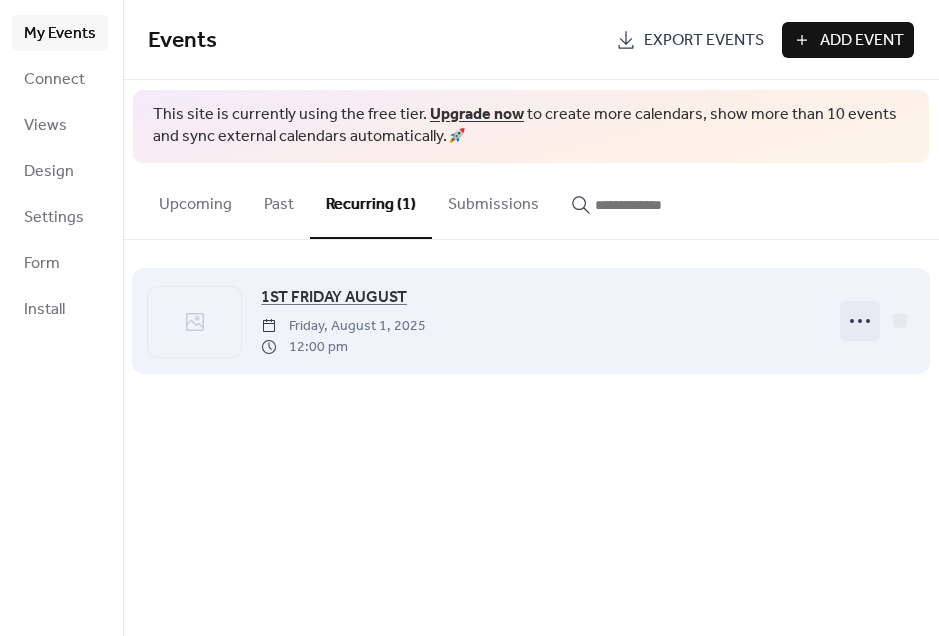 click 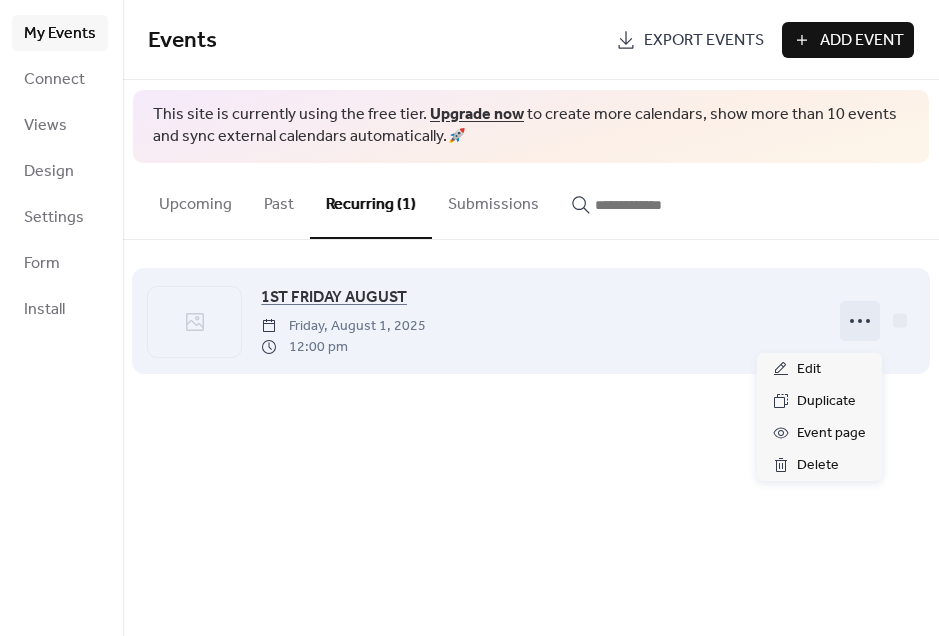 click 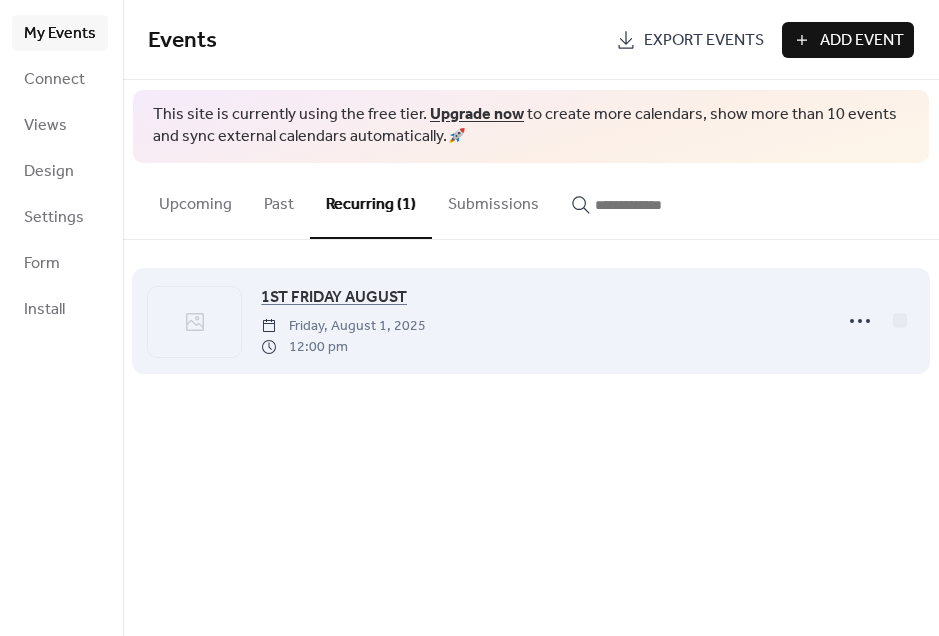 click on "1ST FRIDAY AUGUST Friday, August 1, 2025 12:00 pm" at bounding box center (540, 321) 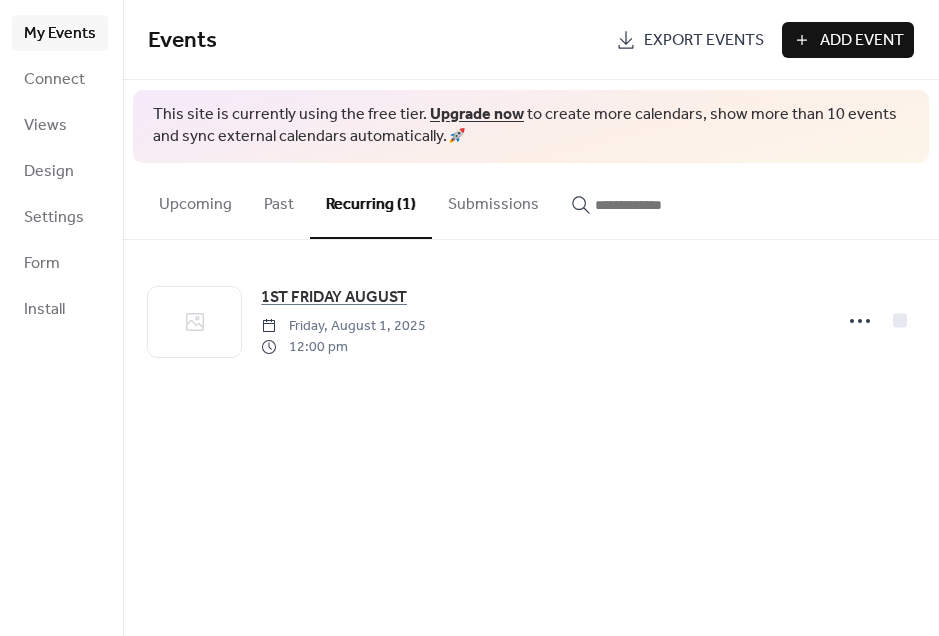 click on "1ST FRIDAY AUGUST Friday, August 1, 2025 12:00 pm" at bounding box center (531, 321) 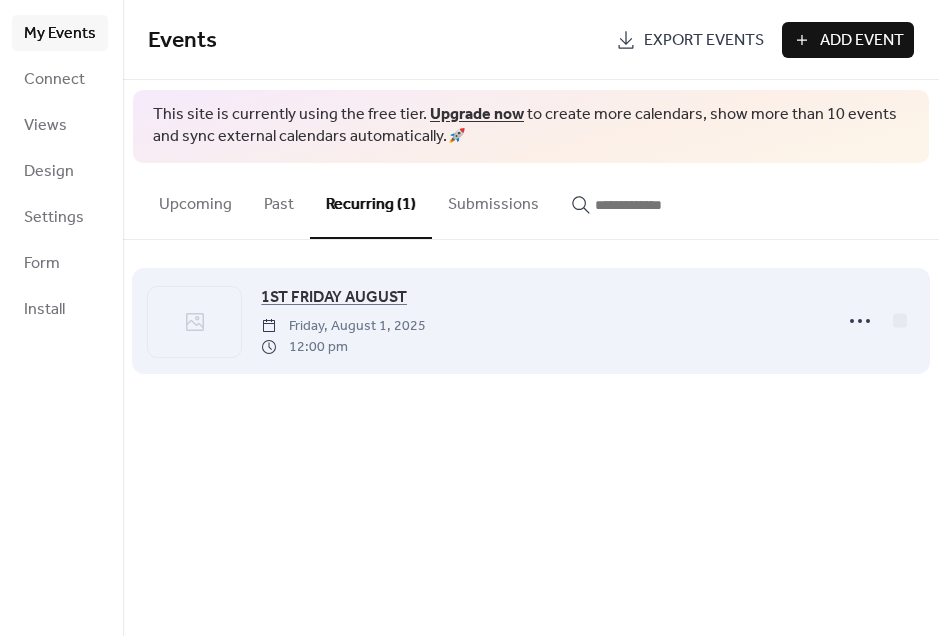 click 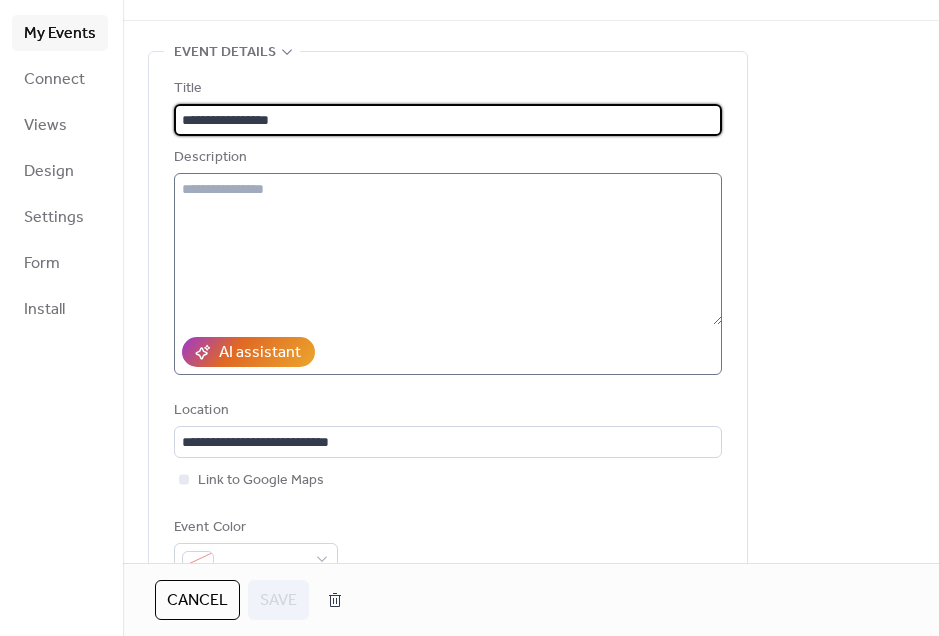 scroll, scrollTop: 69, scrollLeft: 0, axis: vertical 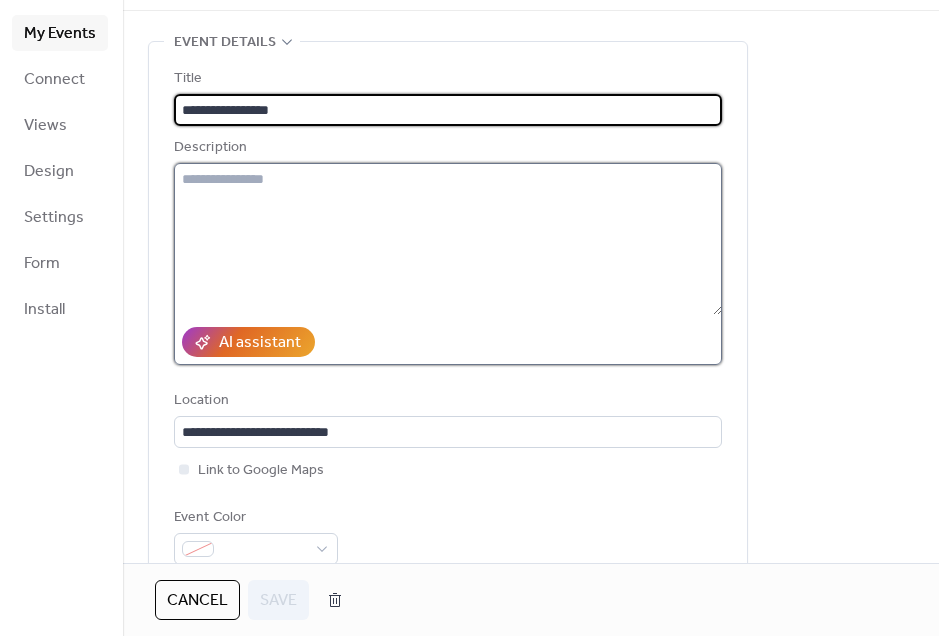 click at bounding box center (448, 239) 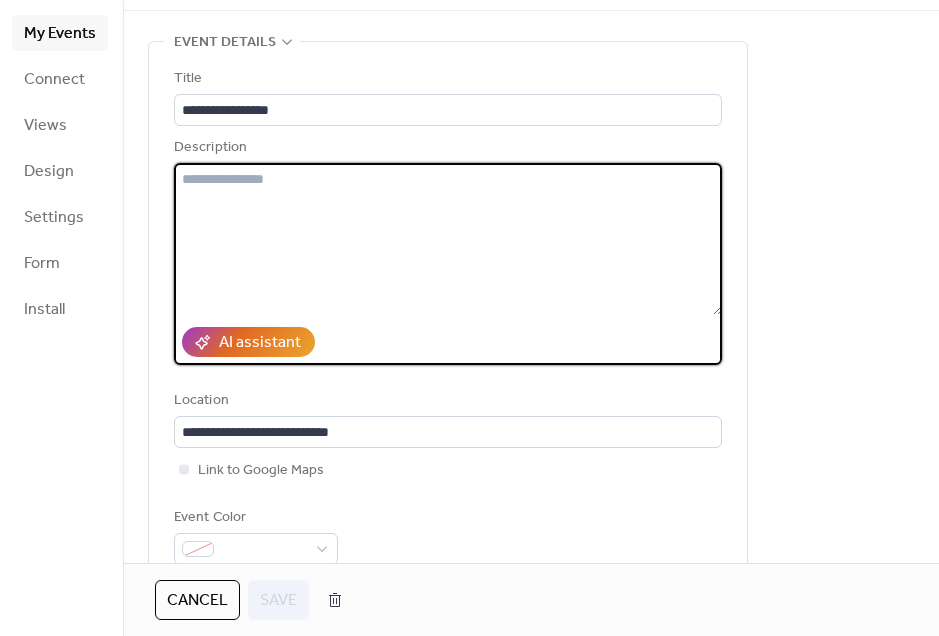 click at bounding box center [448, 239] 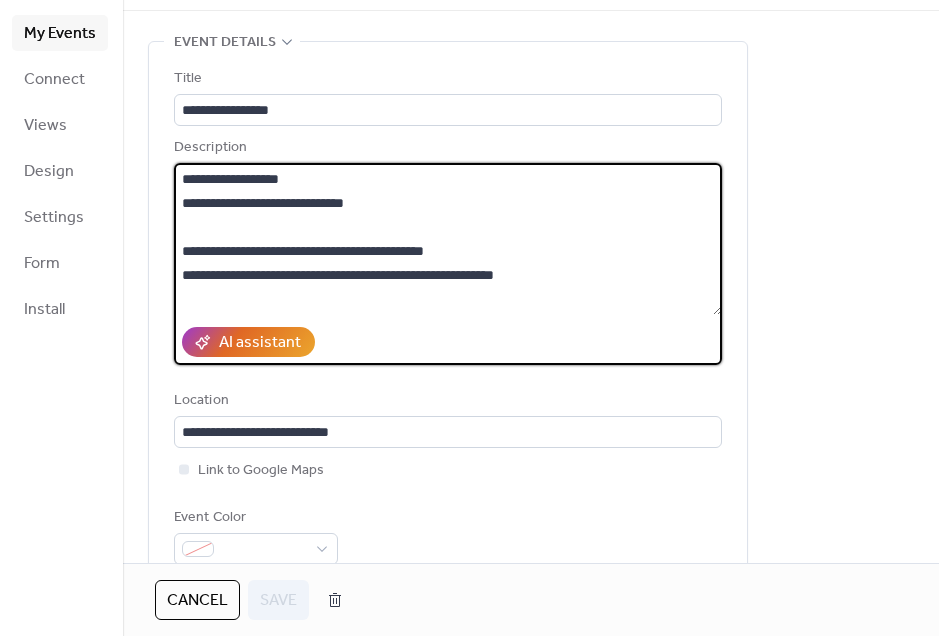 scroll, scrollTop: 240, scrollLeft: 0, axis: vertical 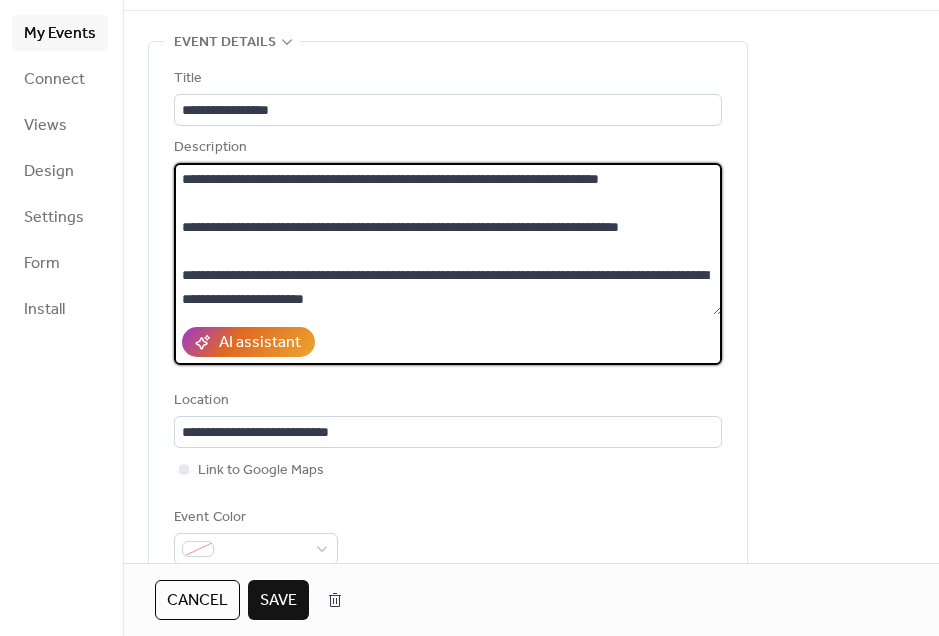click on "**********" at bounding box center (448, 239) 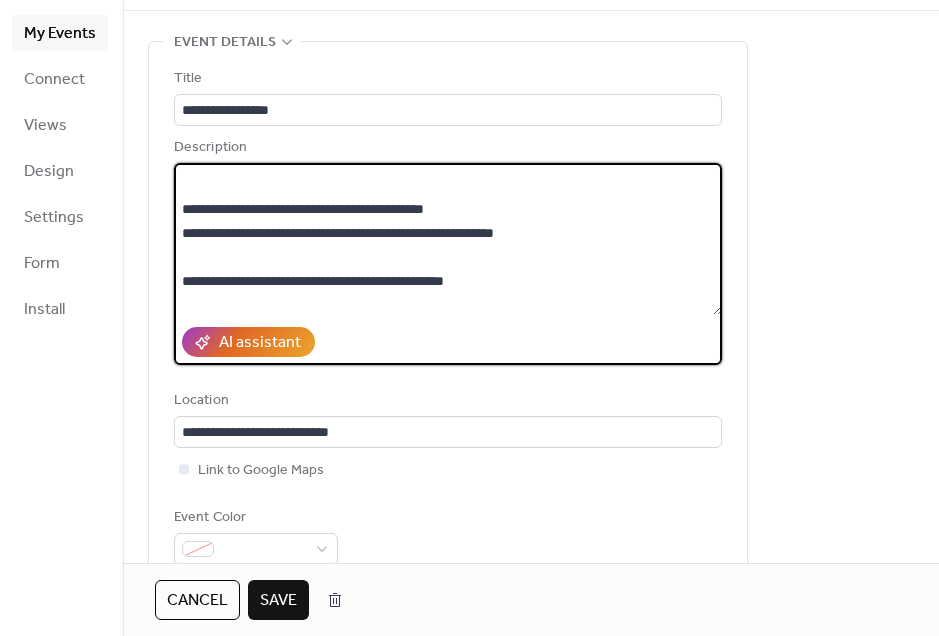 scroll, scrollTop: 12, scrollLeft: 0, axis: vertical 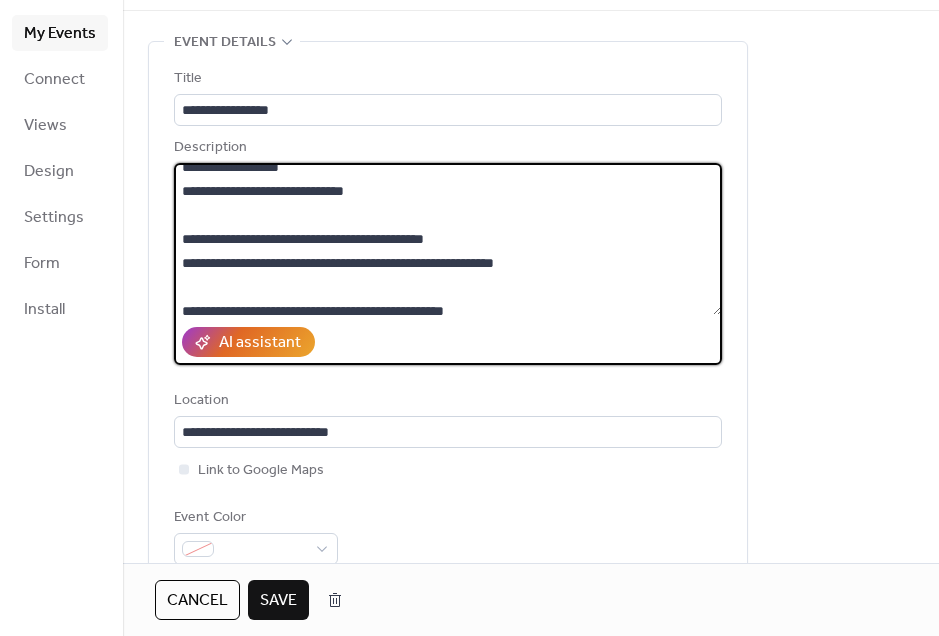 click on "**********" at bounding box center (448, 239) 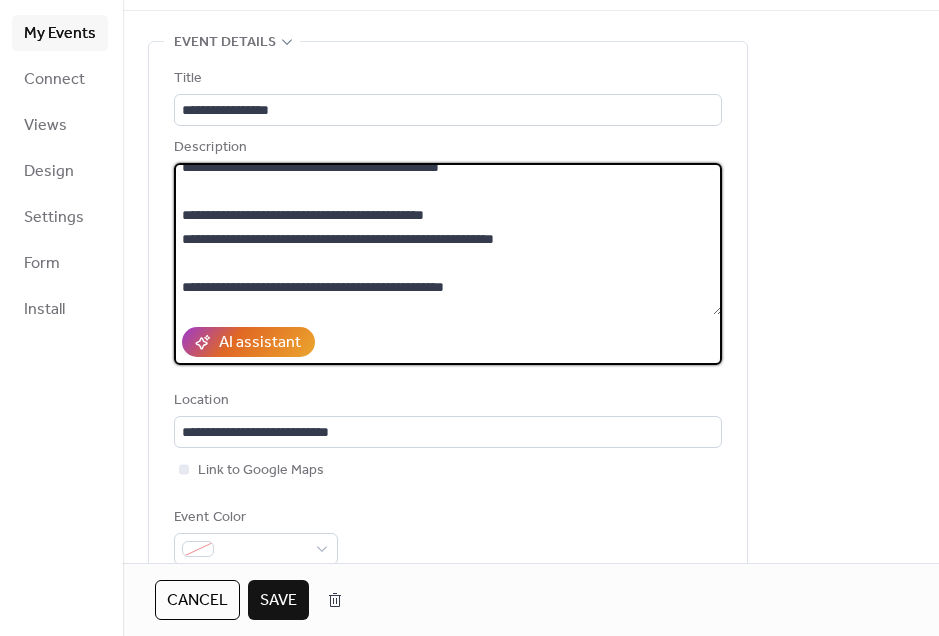 scroll, scrollTop: 2, scrollLeft: 0, axis: vertical 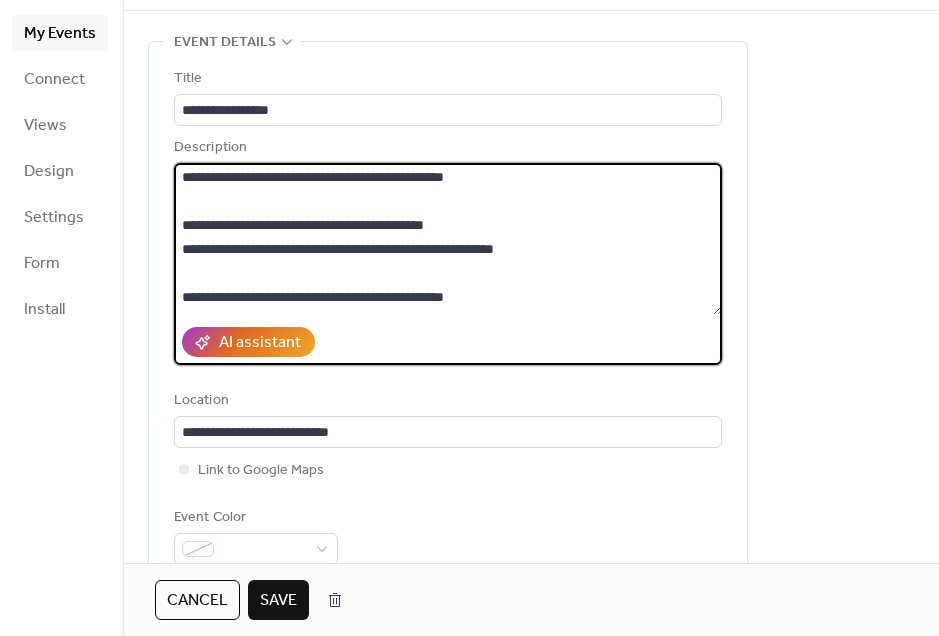 click on "**********" at bounding box center [448, 239] 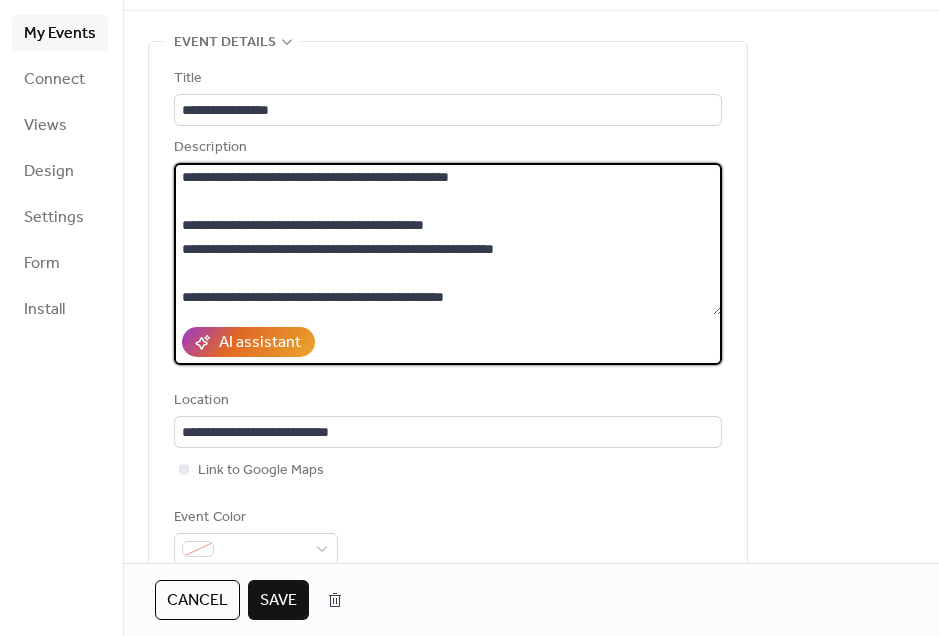 click on "**********" at bounding box center [448, 239] 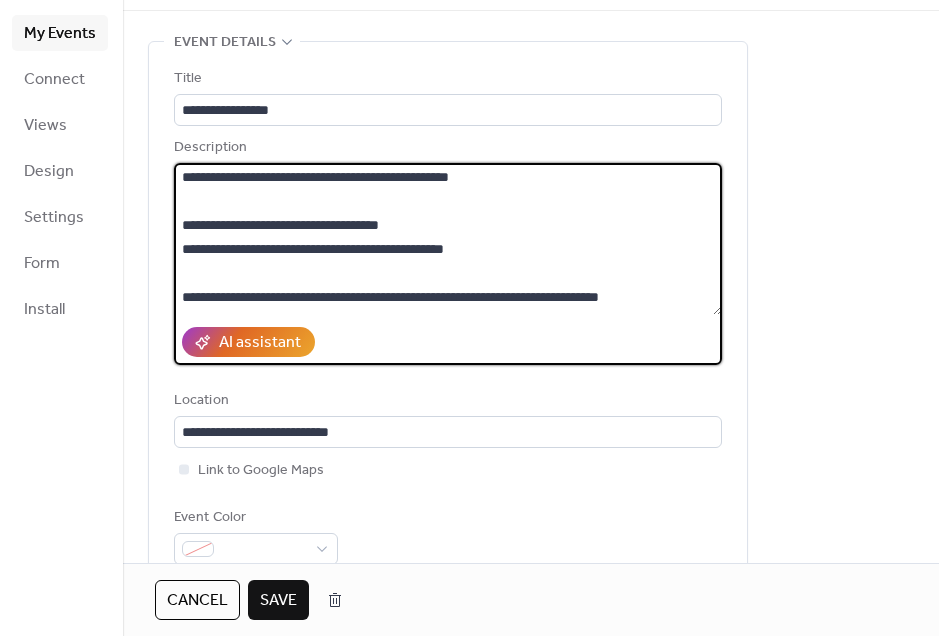 click on "**********" at bounding box center [448, 239] 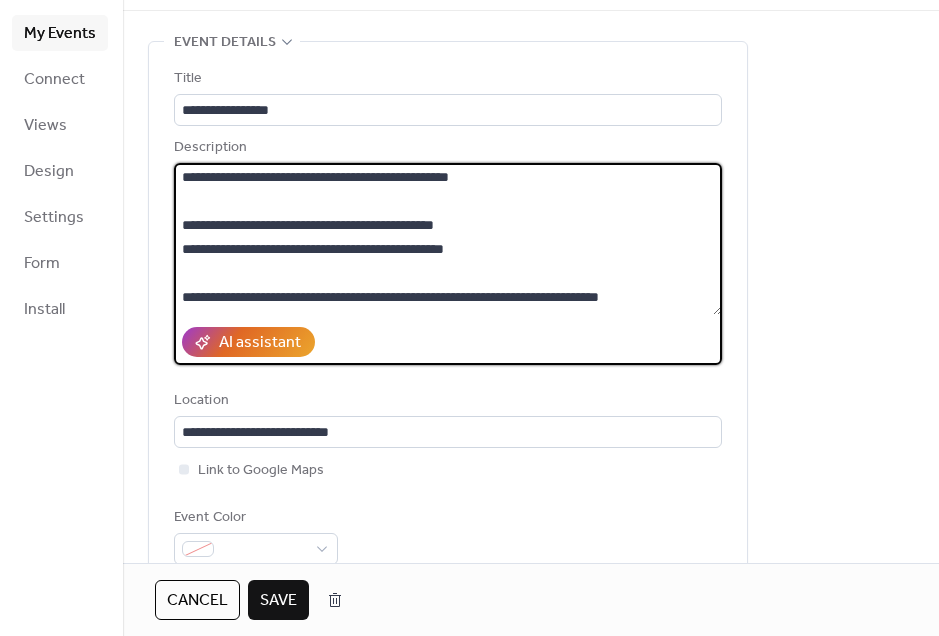 click on "**********" at bounding box center [448, 239] 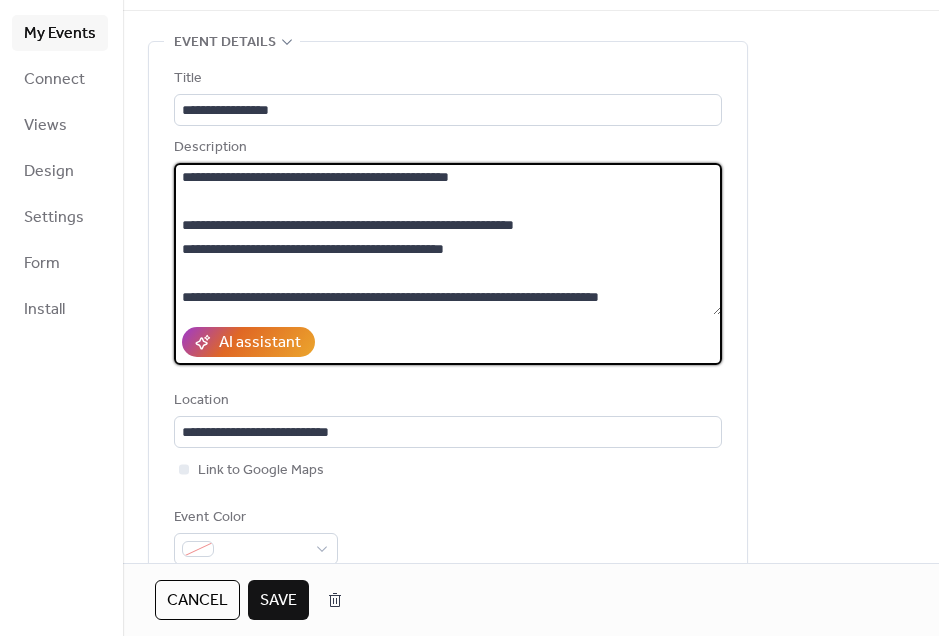 click on "**********" at bounding box center (448, 239) 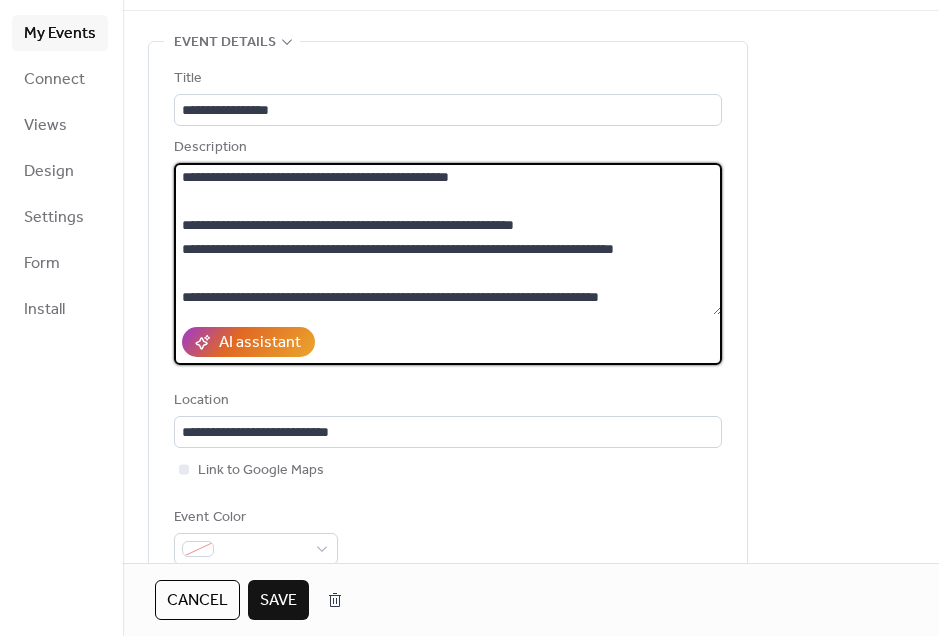 click on "**********" at bounding box center (448, 239) 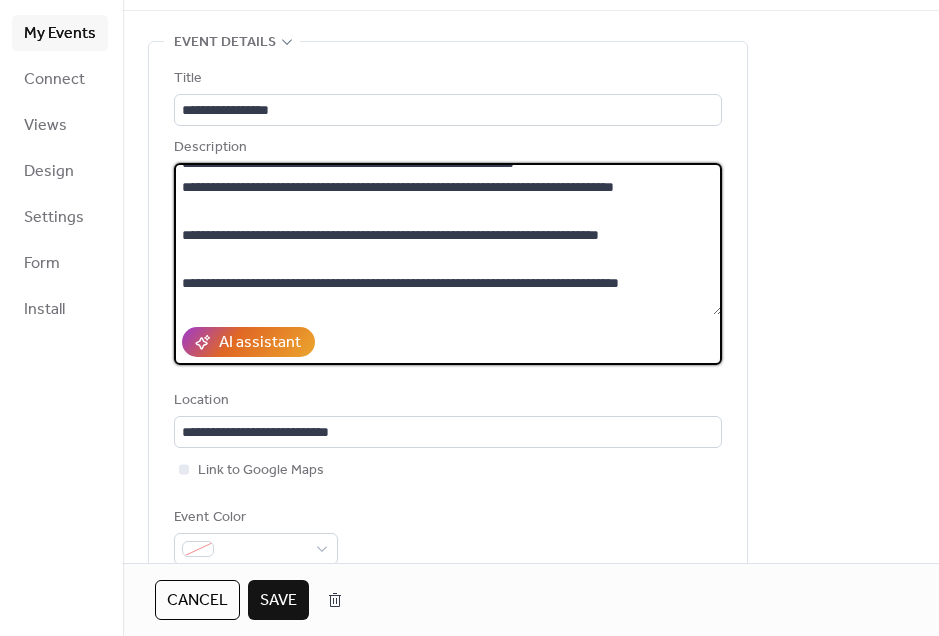 scroll, scrollTop: 66, scrollLeft: 0, axis: vertical 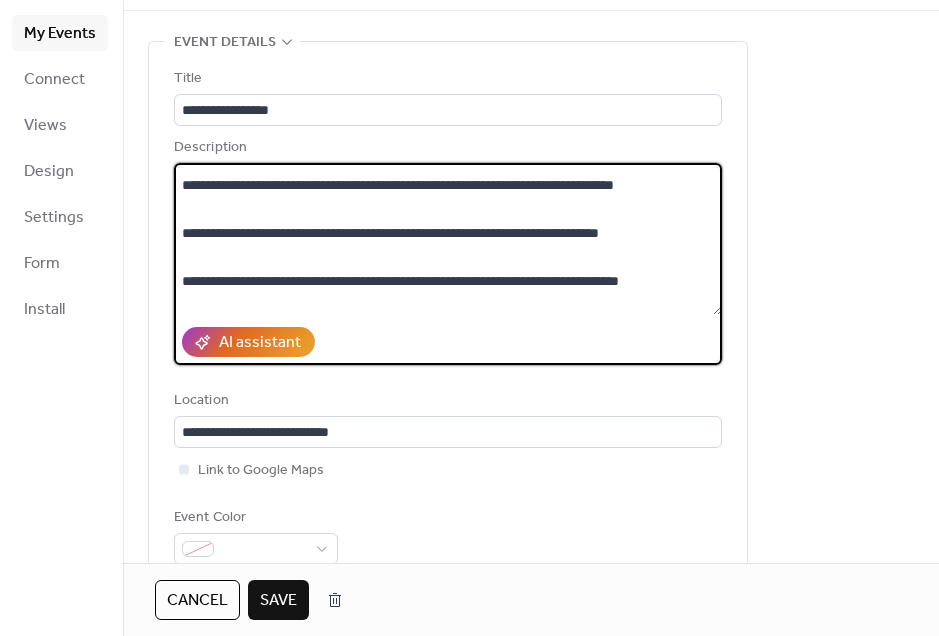 click on "**********" at bounding box center (448, 239) 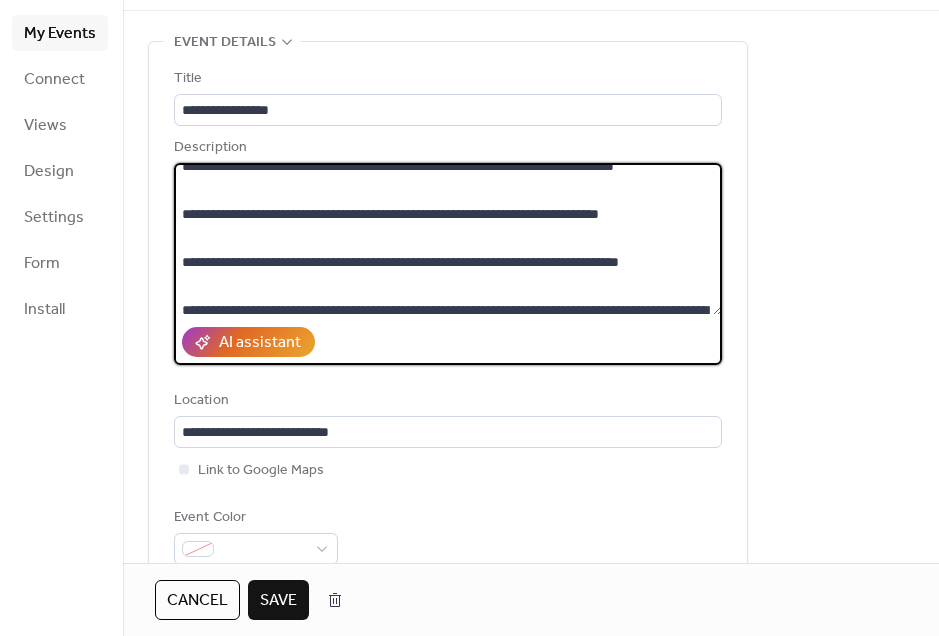 scroll, scrollTop: 79, scrollLeft: 0, axis: vertical 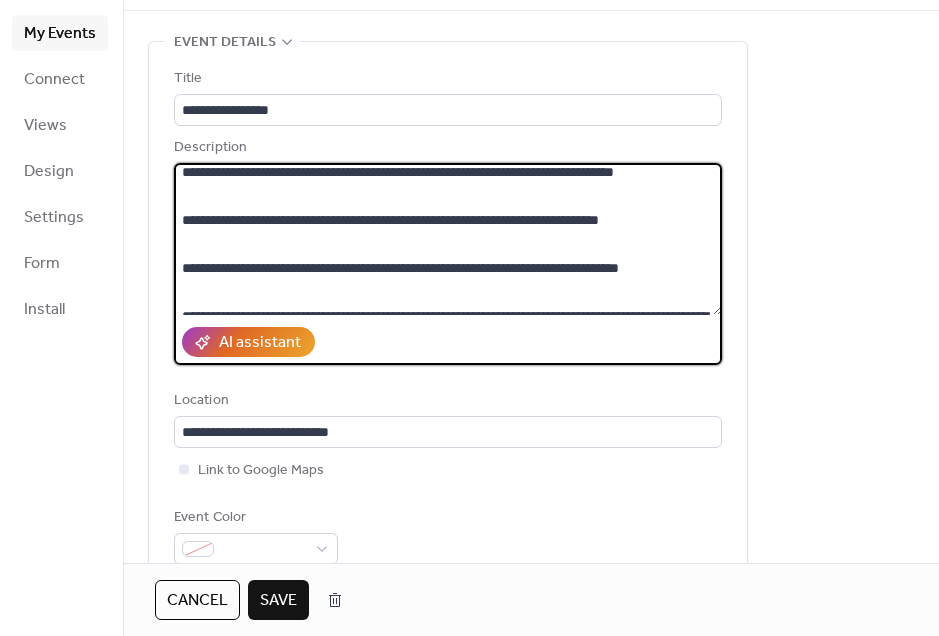 click on "**********" at bounding box center [448, 239] 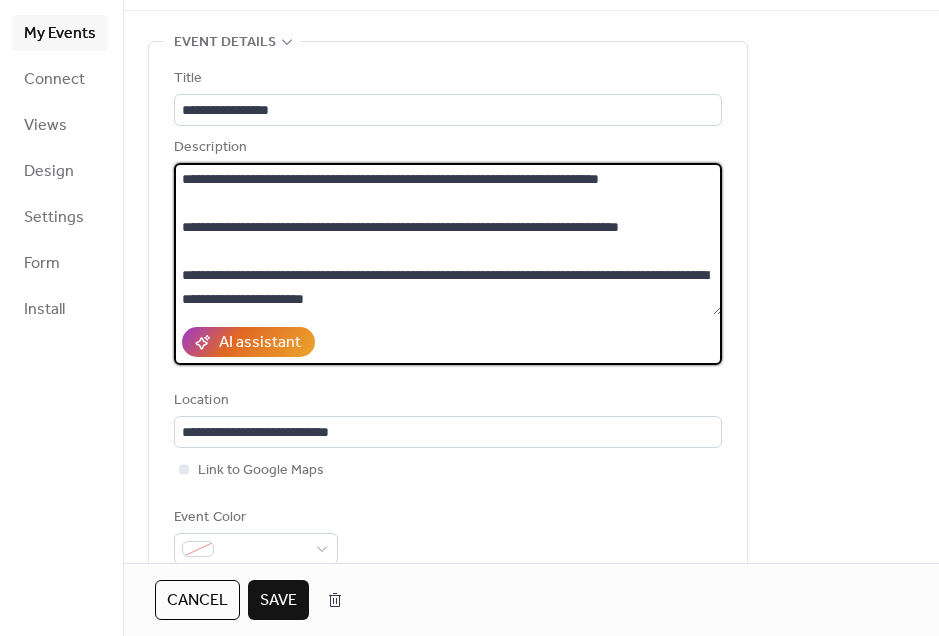 click on "**********" at bounding box center (448, 239) 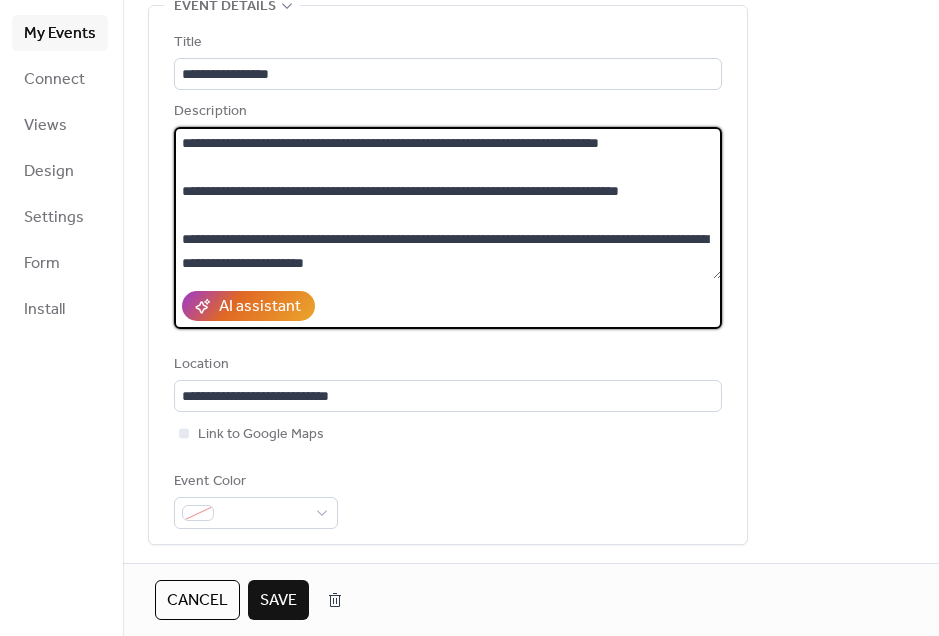 scroll, scrollTop: 109, scrollLeft: 0, axis: vertical 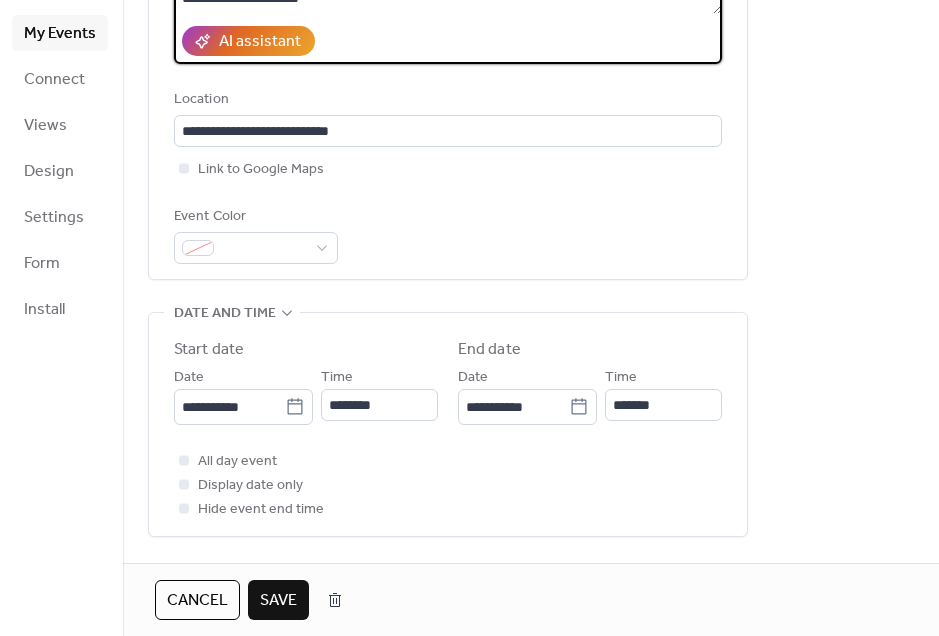 type on "**********" 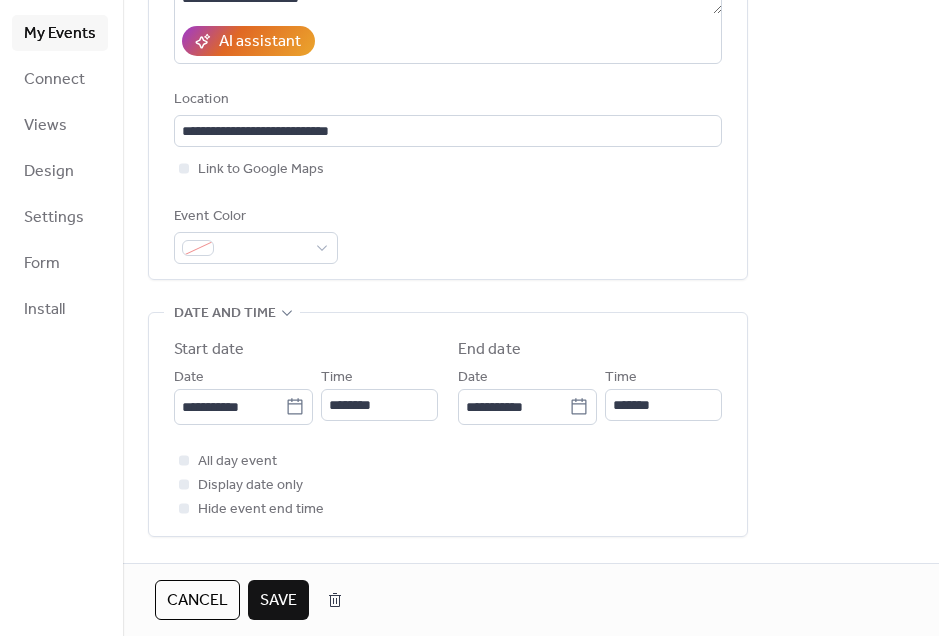 click on "Event Color" at bounding box center [256, 234] 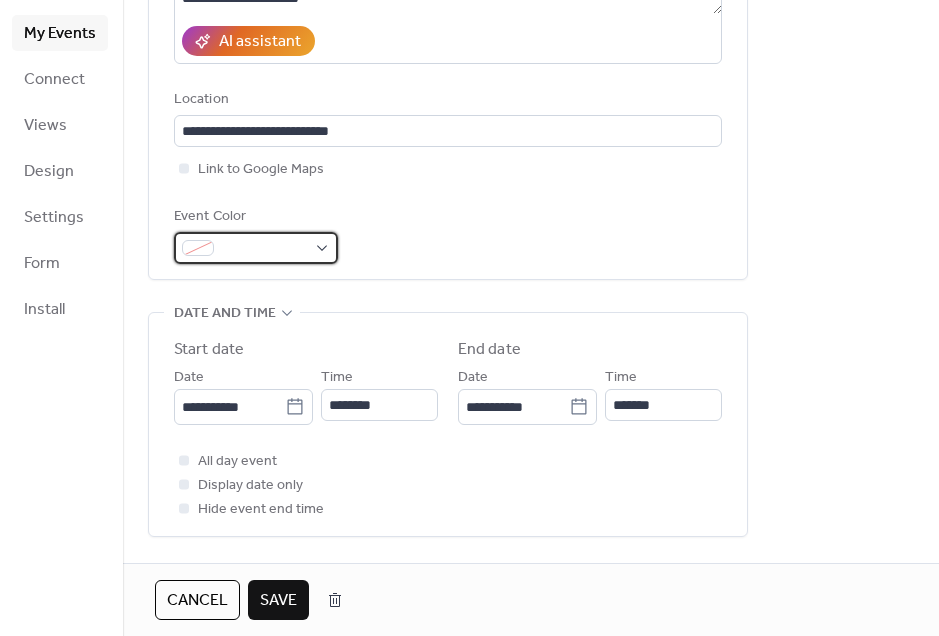 click at bounding box center (264, 249) 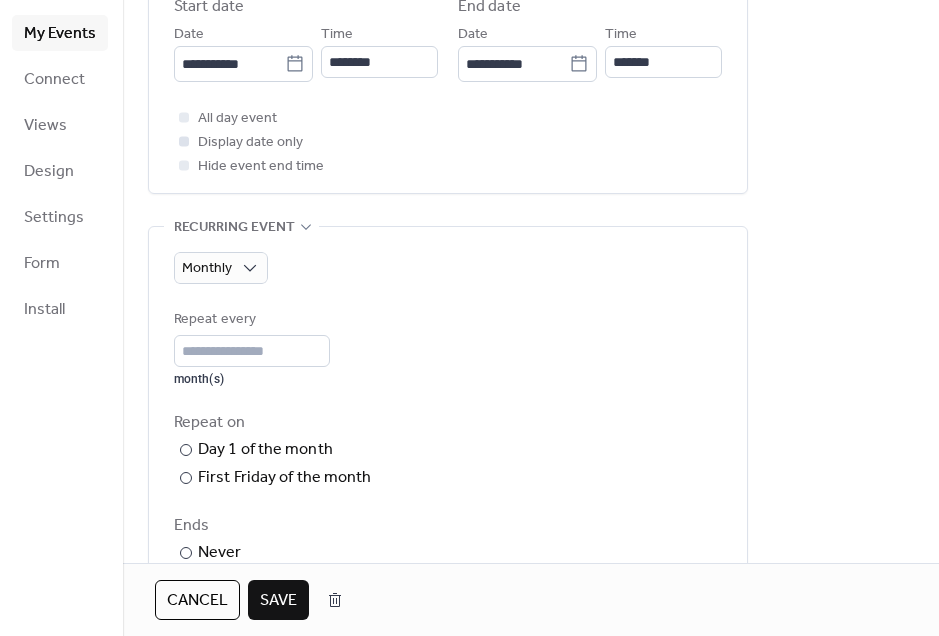 scroll, scrollTop: 715, scrollLeft: 0, axis: vertical 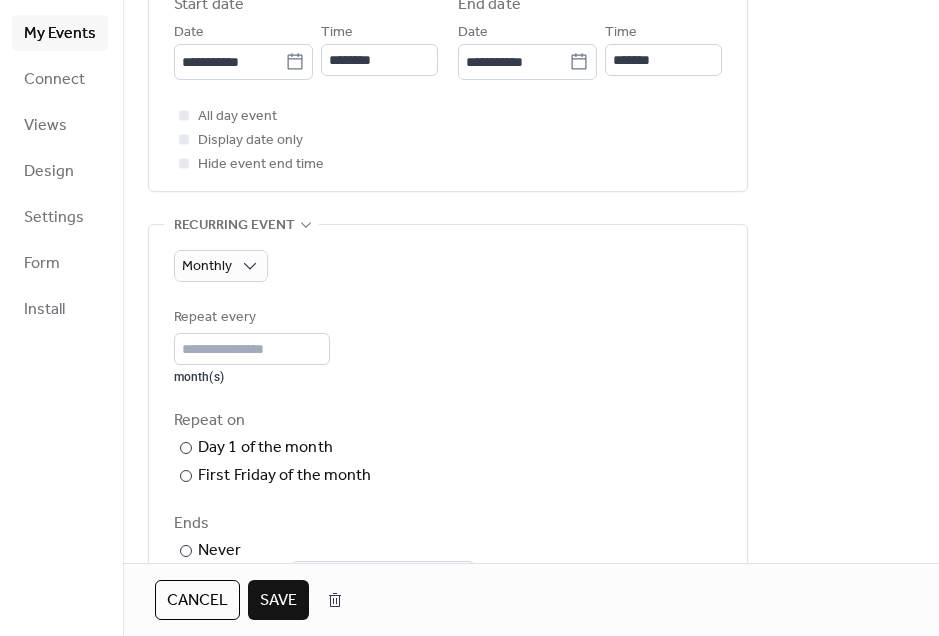click on "Save" at bounding box center (278, 601) 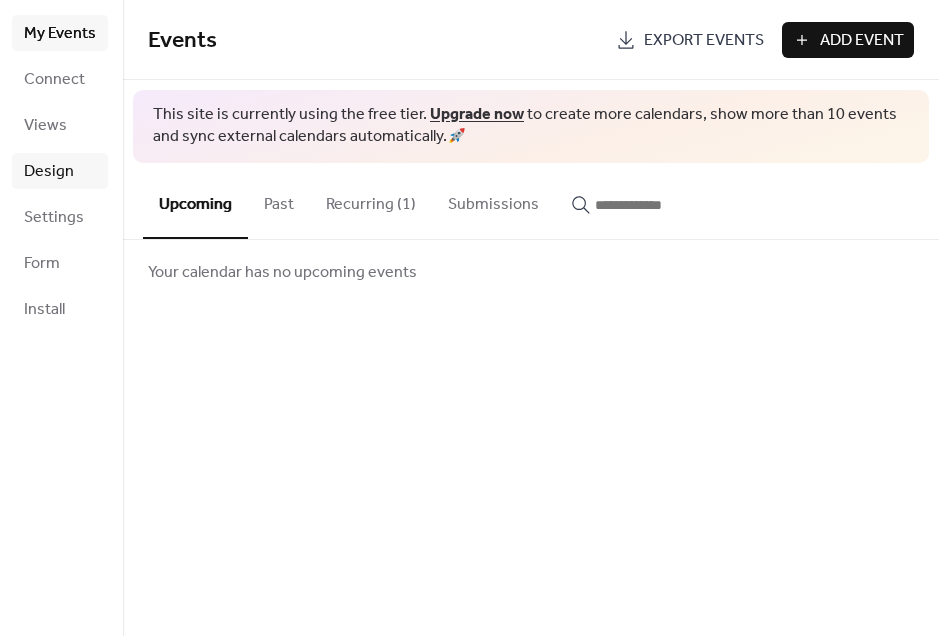 click on "Design" at bounding box center (60, 171) 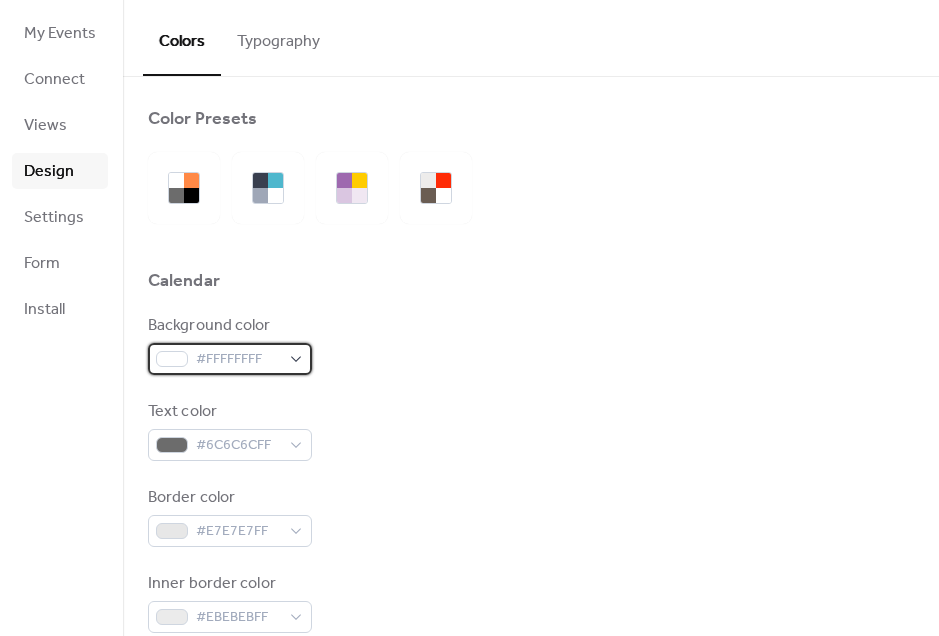 click at bounding box center (172, 359) 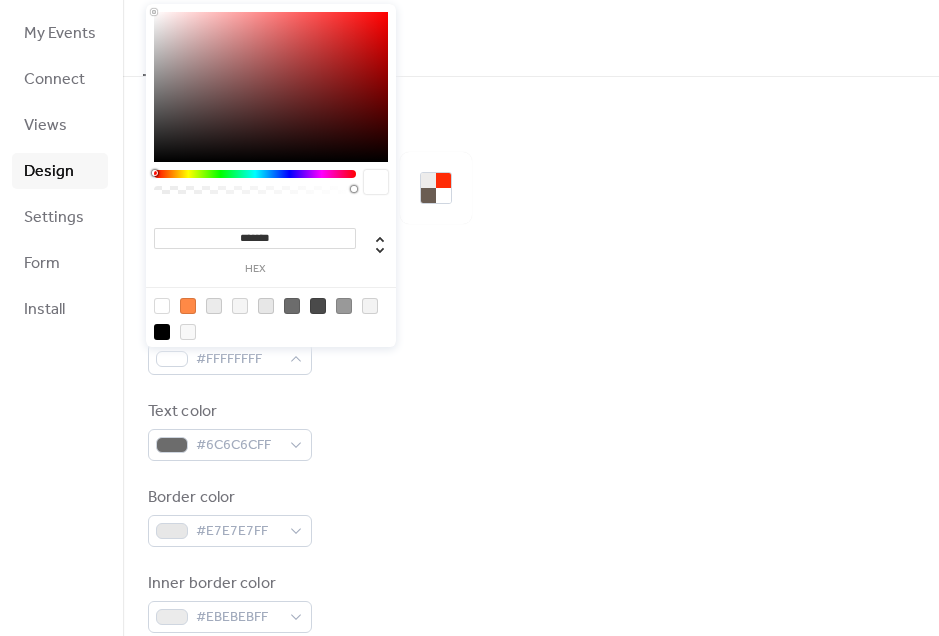 click on "*******" at bounding box center (255, 238) 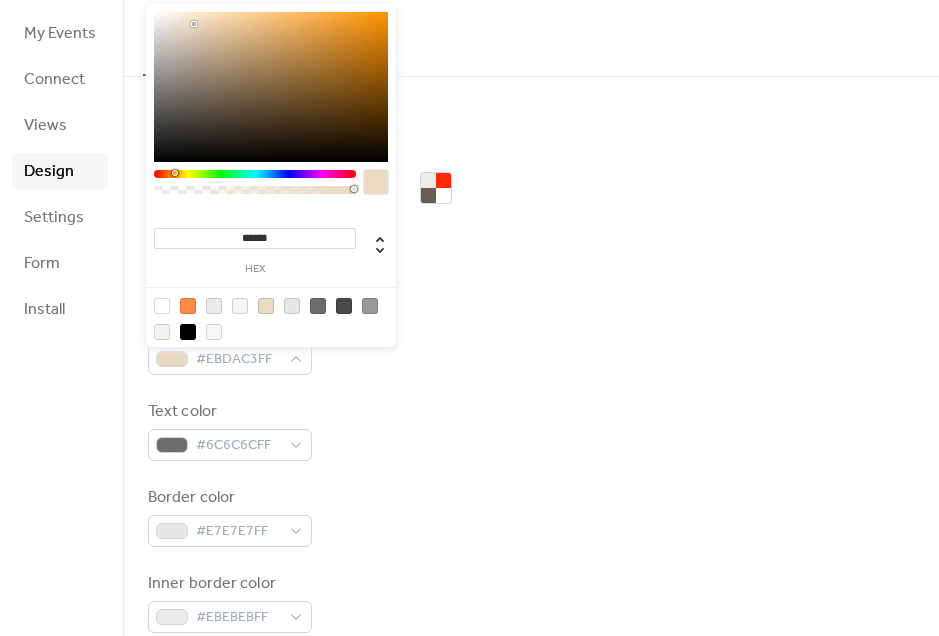 click on "Text color #6C6C6CFF" at bounding box center (531, 430) 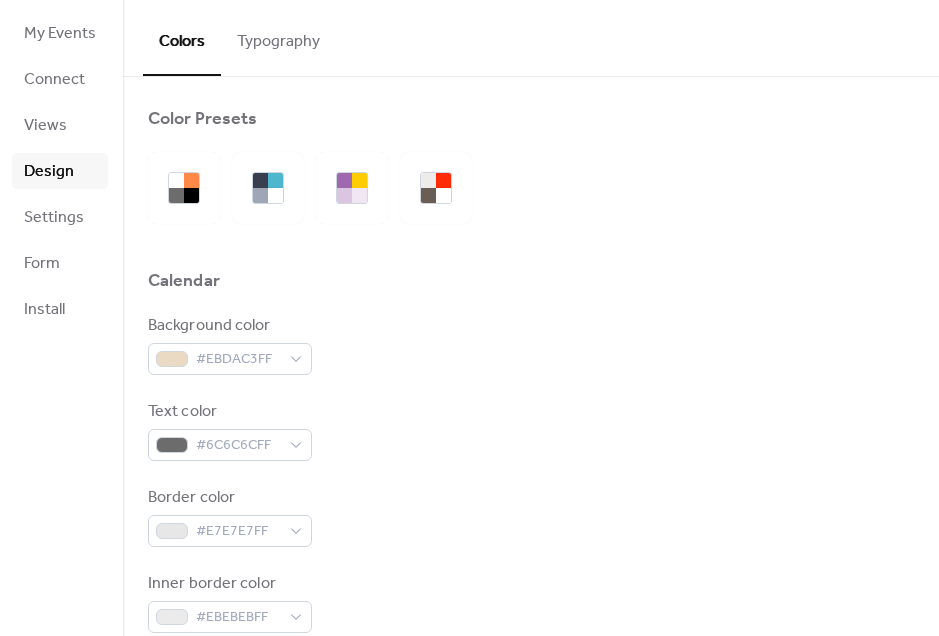 click on "Text color #6C6C6CFF" at bounding box center (230, 430) 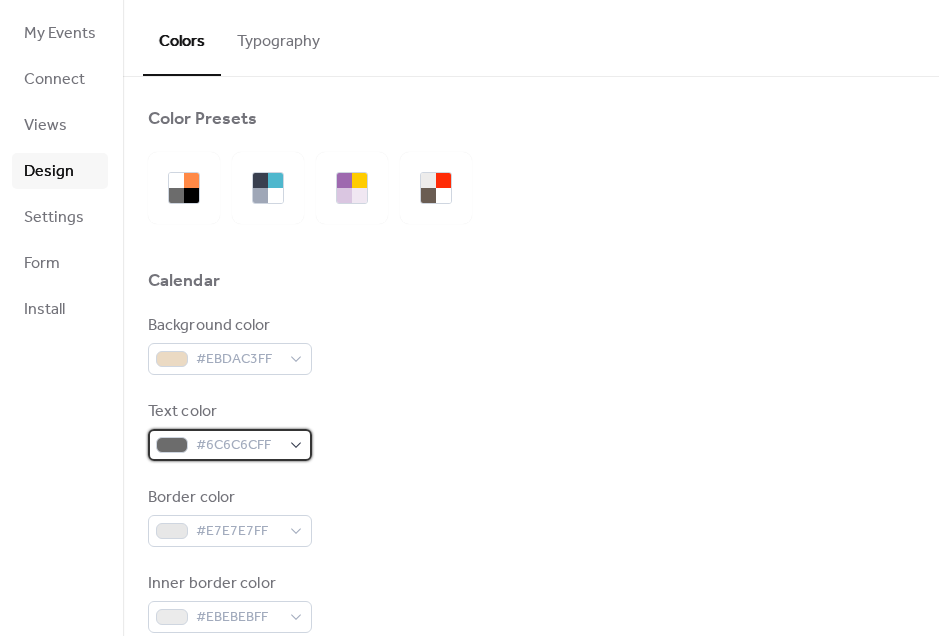 click on "#6C6C6CFF" at bounding box center [238, 446] 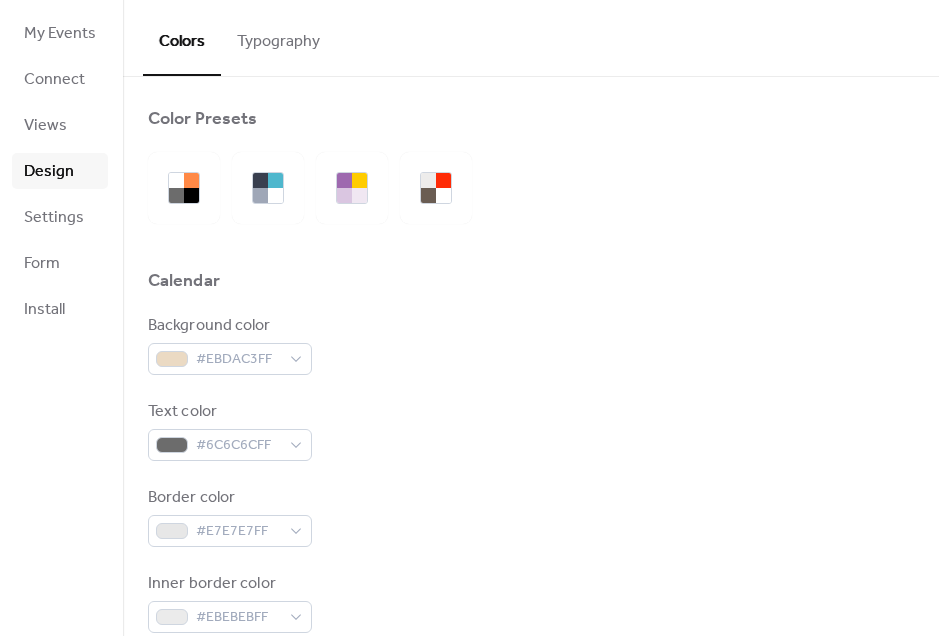 click at bounding box center (531, 246) 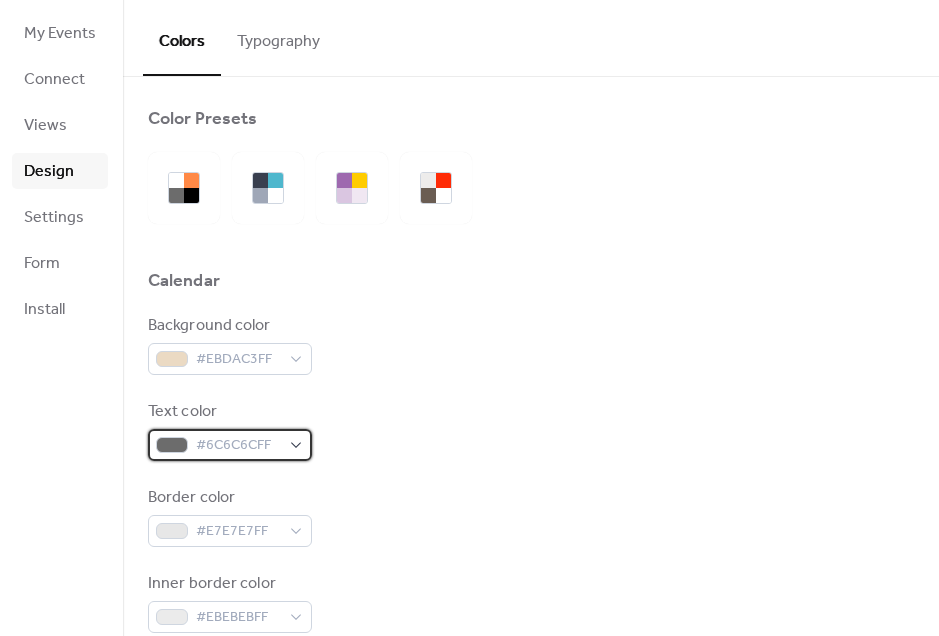 click on "#6C6C6CFF" at bounding box center [238, 446] 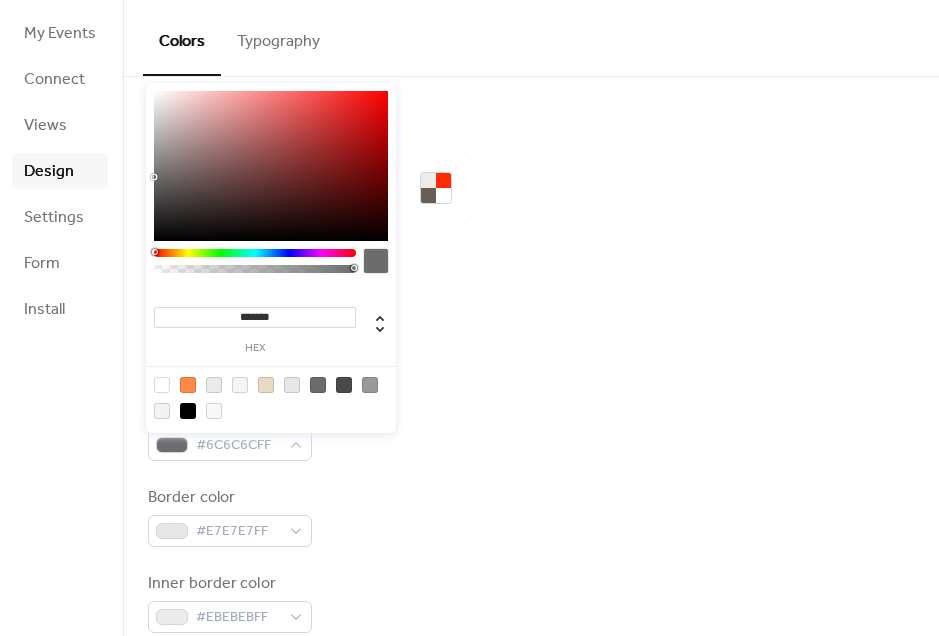 click on "*******" at bounding box center (255, 317) 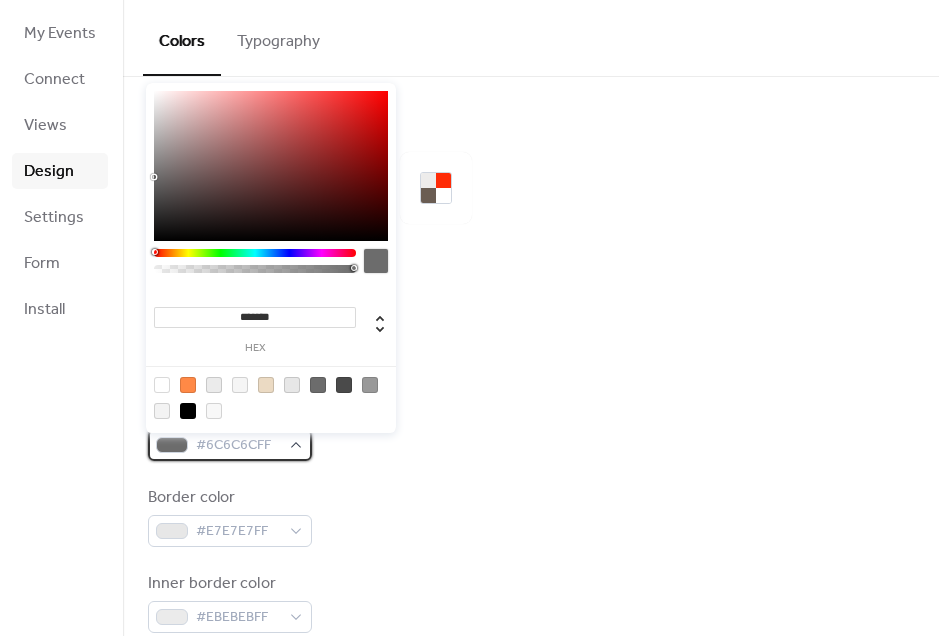 click on "#6C6C6CFF" at bounding box center [238, 446] 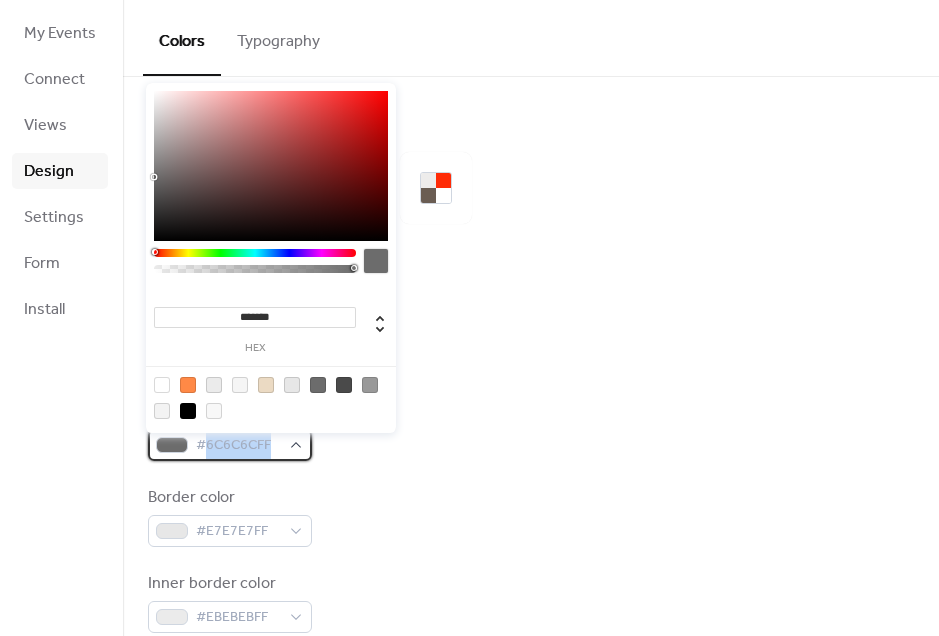 click on "#6C6C6CFF" at bounding box center (238, 446) 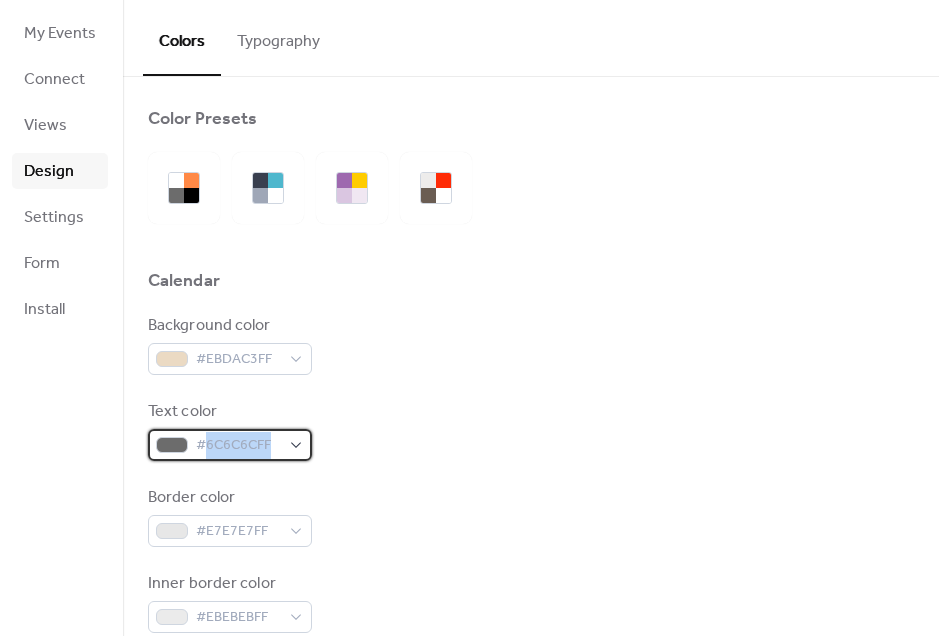 copy on "6C6C6CFF" 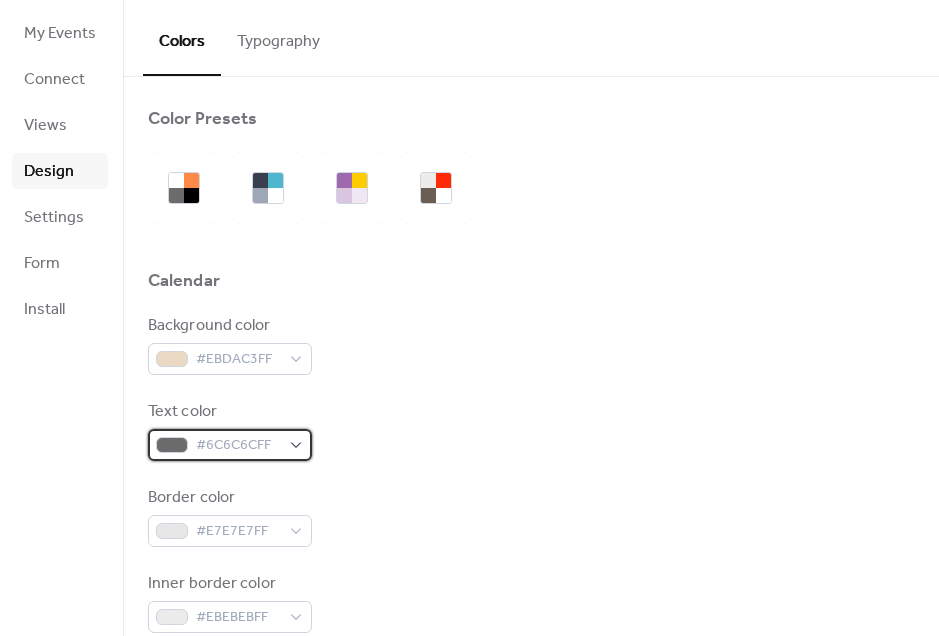 click on "#6C6C6CFF" at bounding box center (238, 446) 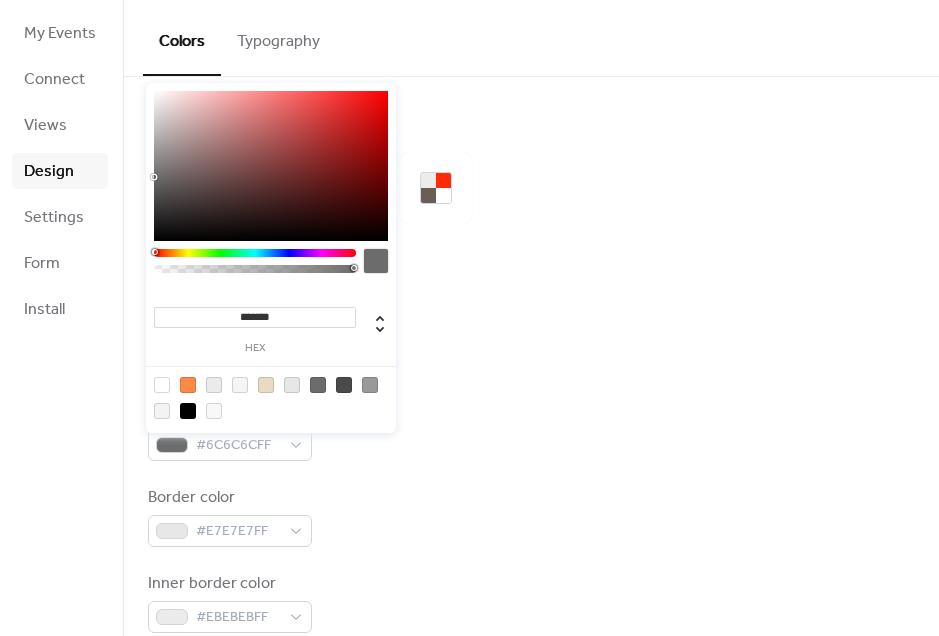 click on "******* hex" at bounding box center [255, 327] 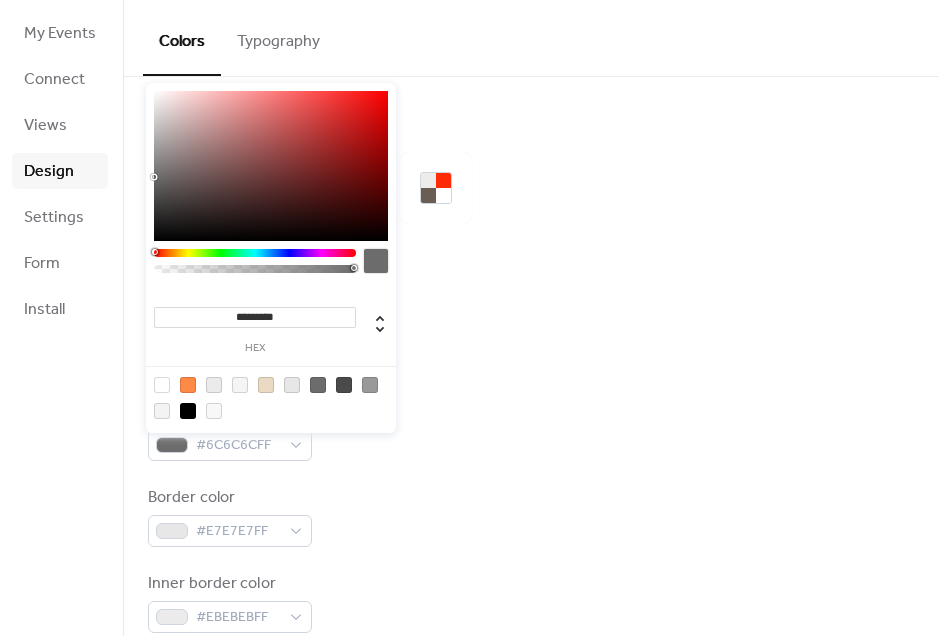 type on "*********" 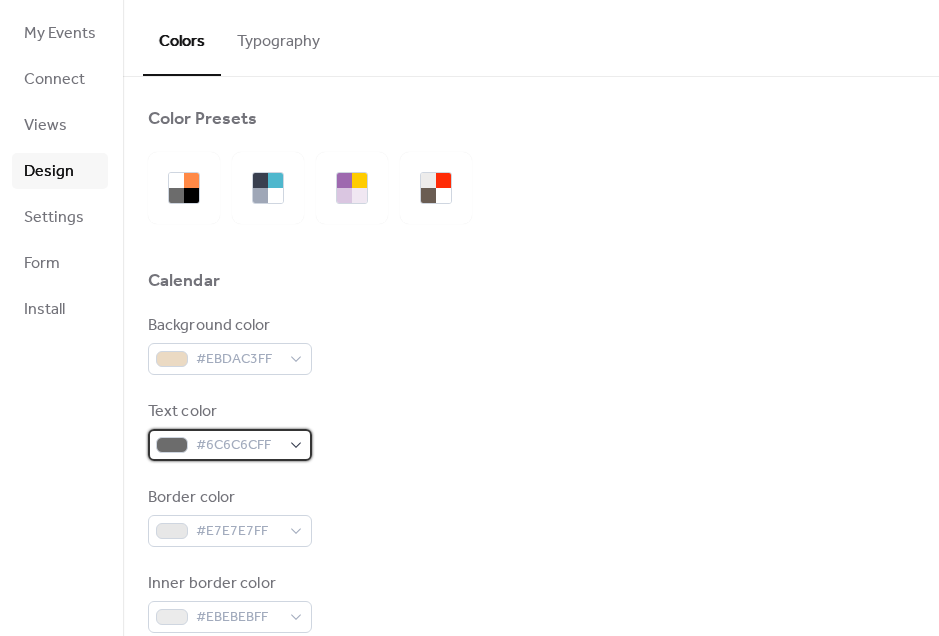 click on "#6C6C6CFF" at bounding box center [238, 446] 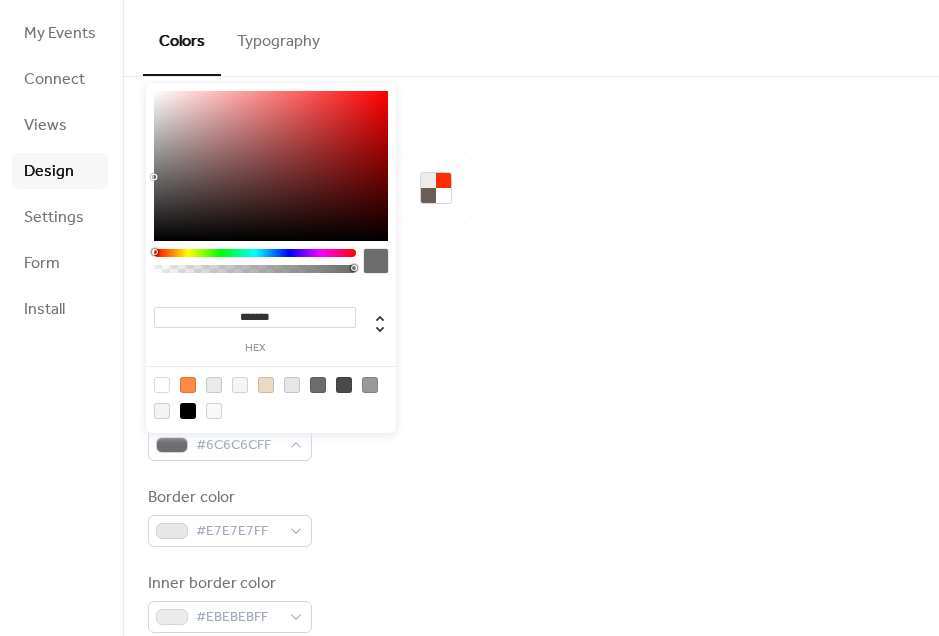 click on "*******" at bounding box center [255, 317] 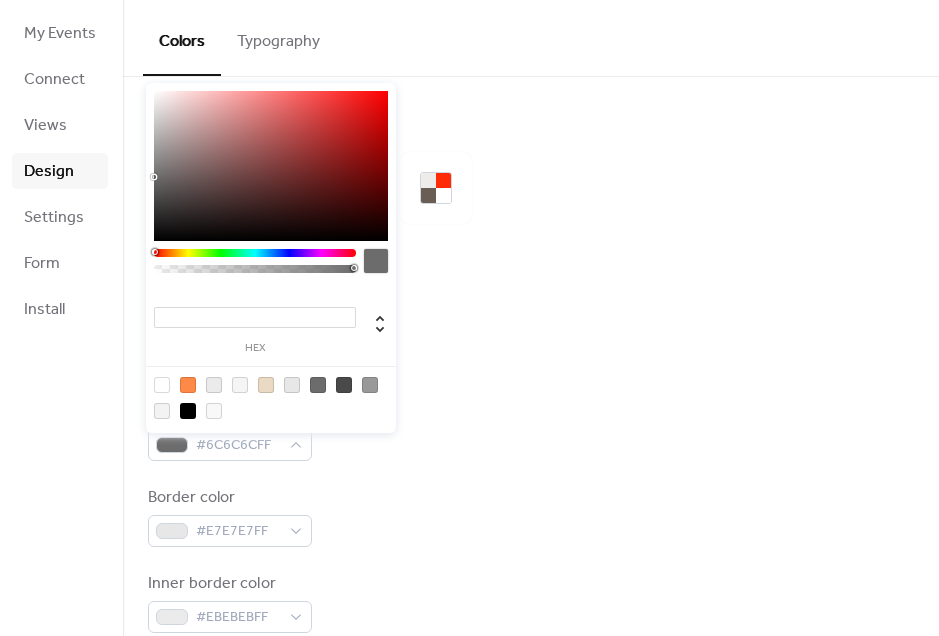 paste on "******" 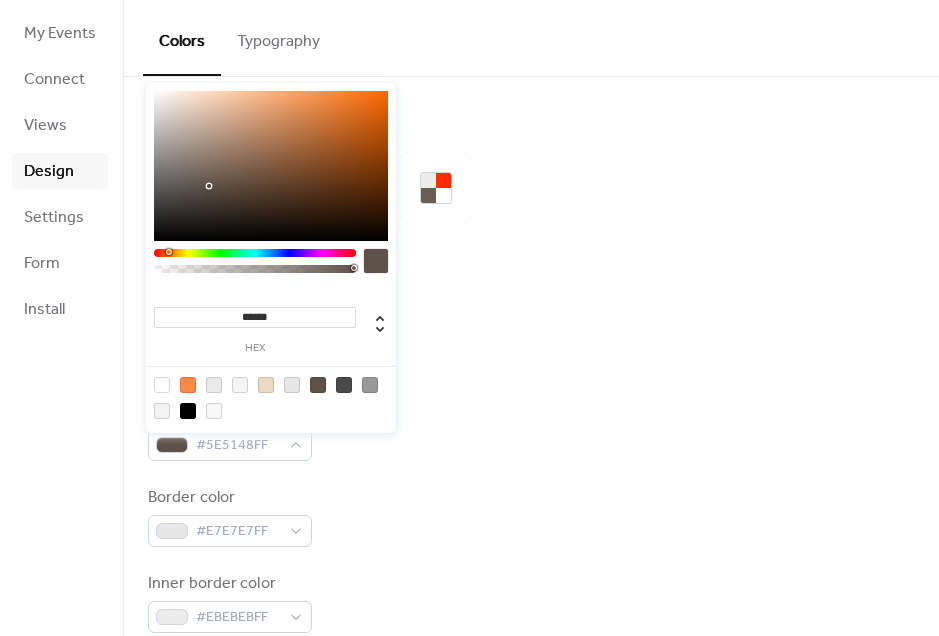 type on "*******" 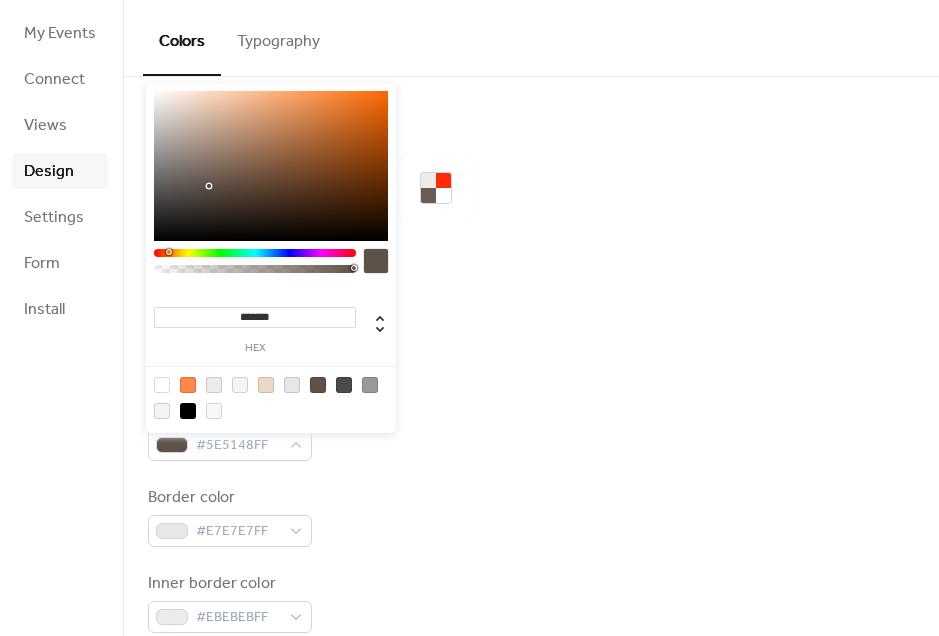 click on "******* hex" at bounding box center (255, 327) 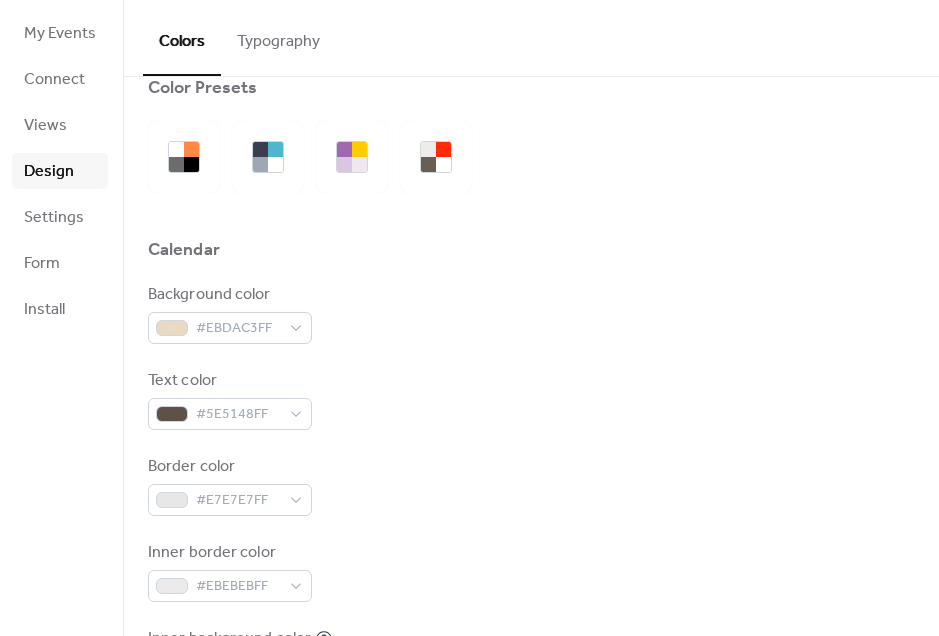 scroll, scrollTop: 48, scrollLeft: 0, axis: vertical 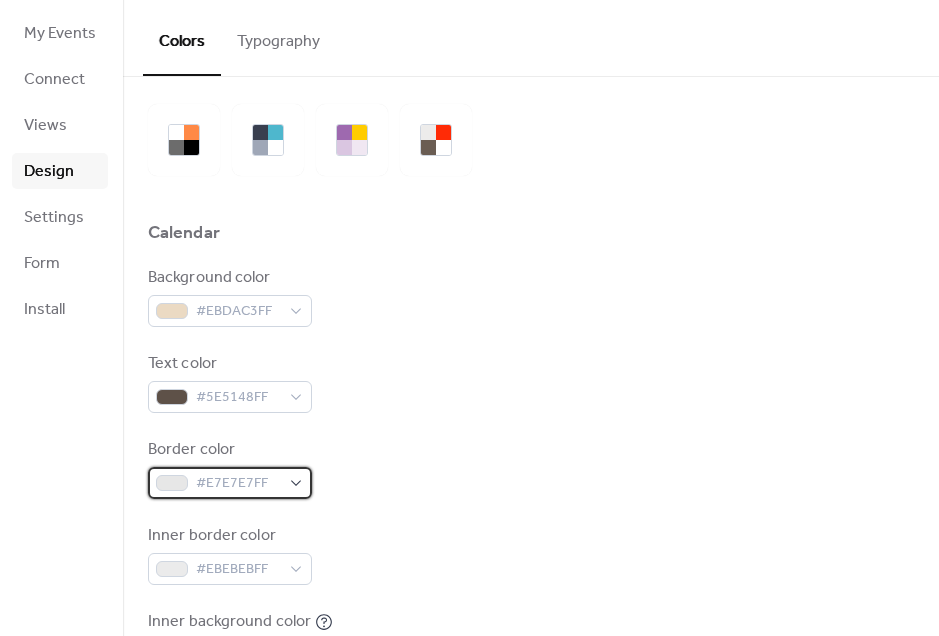 click on "#E7E7E7FF" at bounding box center (238, 484) 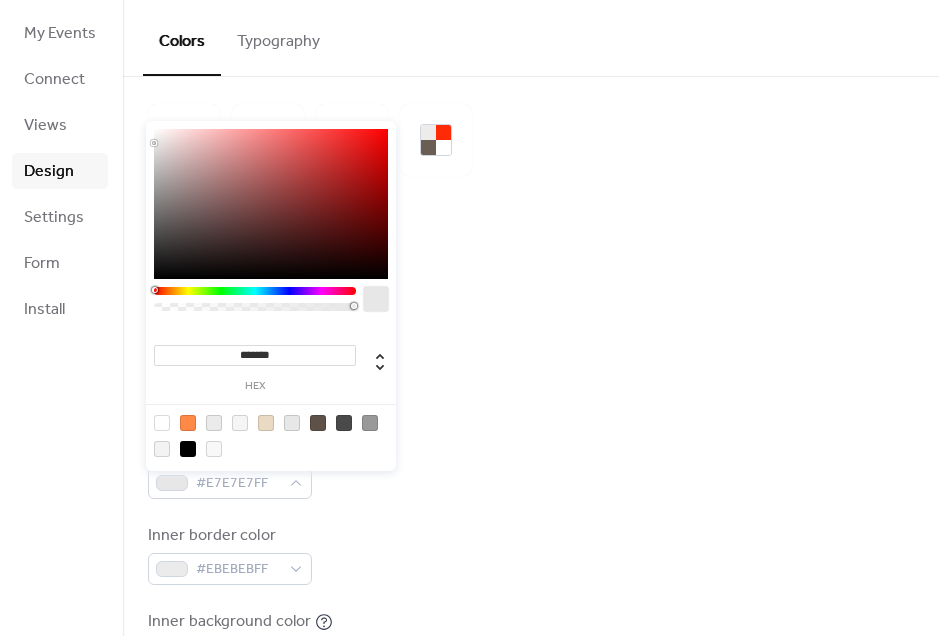 click on "*******" at bounding box center (255, 355) 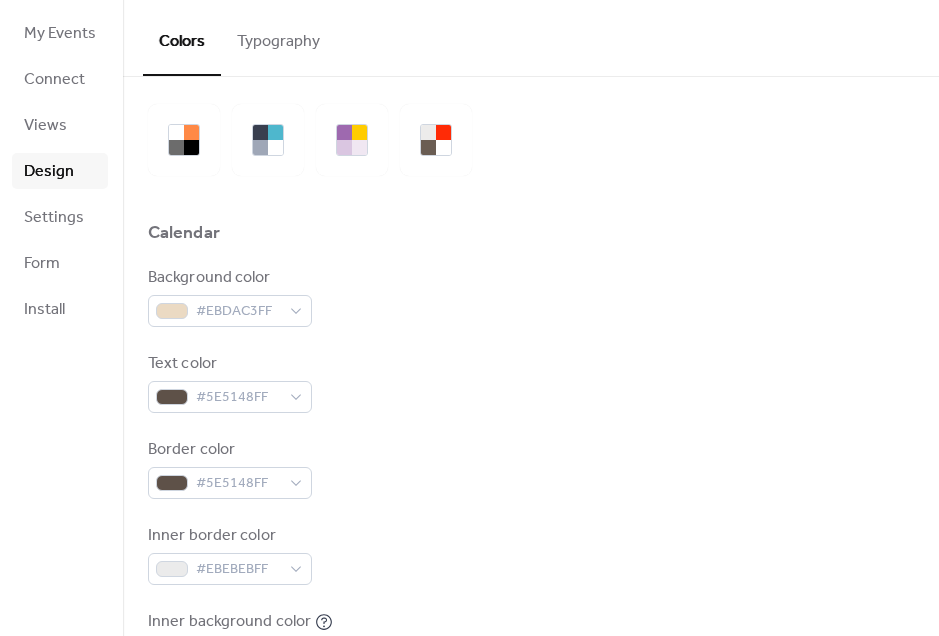 click on "Background color #EBDAC3FF Text color #5E5148FF Border color #5E5148FF Inner border color #EBEBEBFF Inner background color #FFFFFFFF Default event color #FF8946FF" at bounding box center (531, 511) 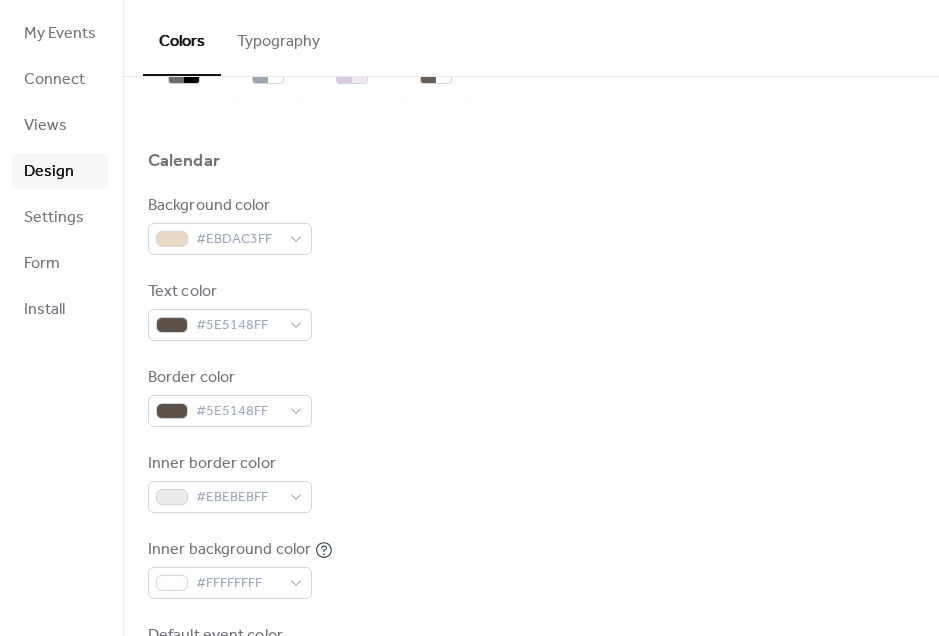 scroll, scrollTop: 126, scrollLeft: 0, axis: vertical 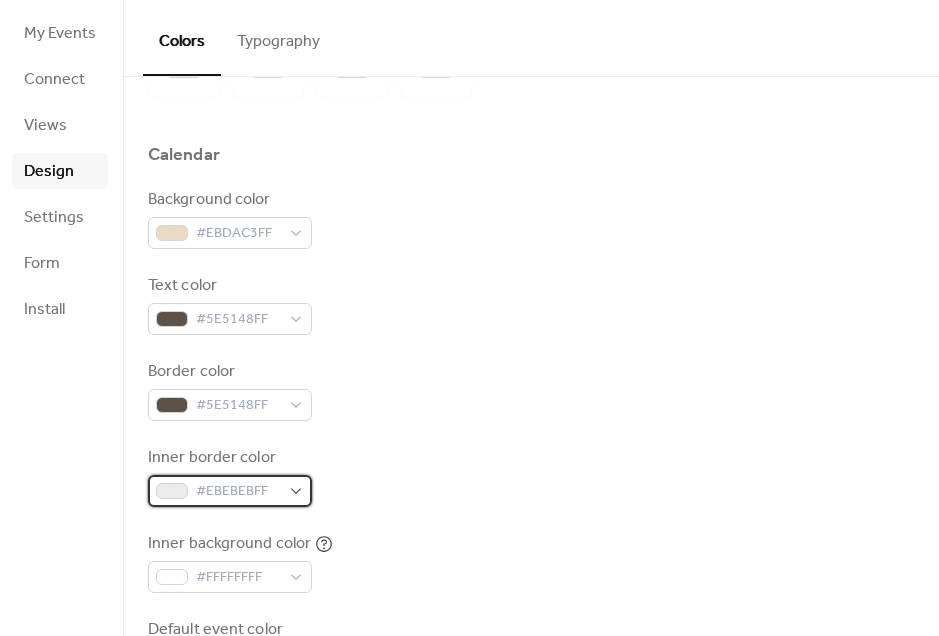 click on "#EBEBEBFF" at bounding box center (238, 492) 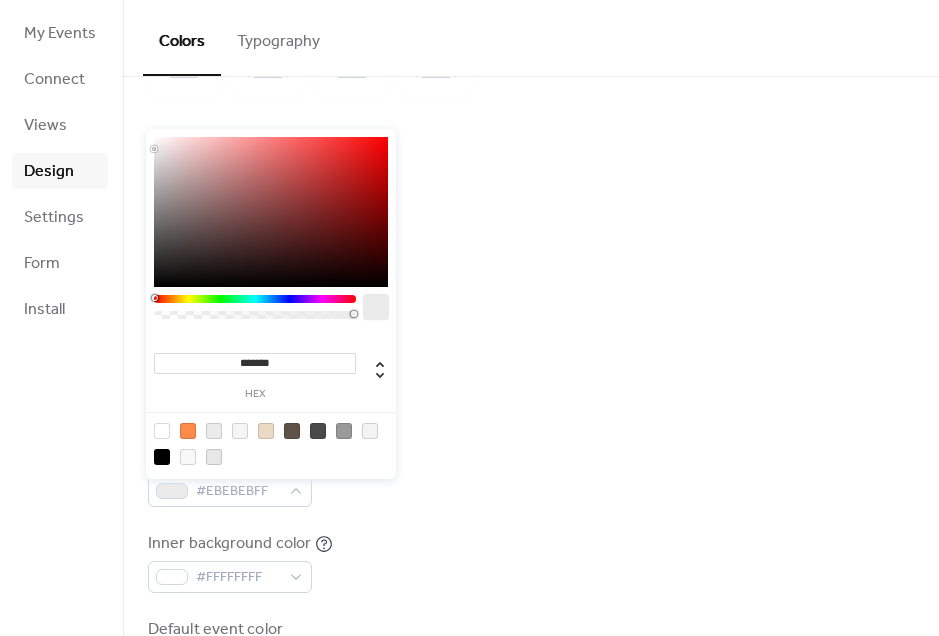 click on "*******" at bounding box center (255, 363) 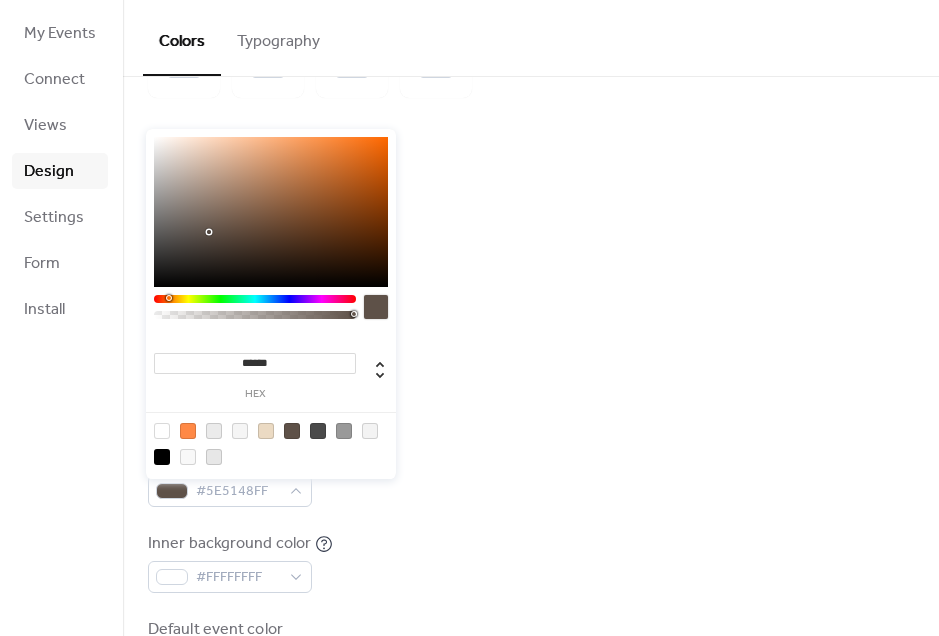 click on "Inner border color #5E5148FF" at bounding box center (531, 476) 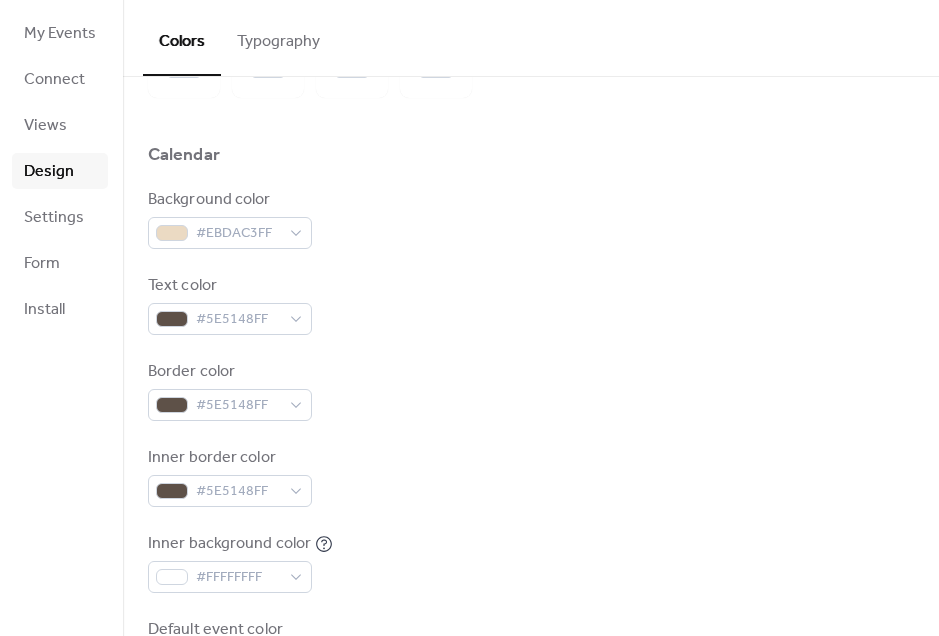 scroll, scrollTop: 203, scrollLeft: 0, axis: vertical 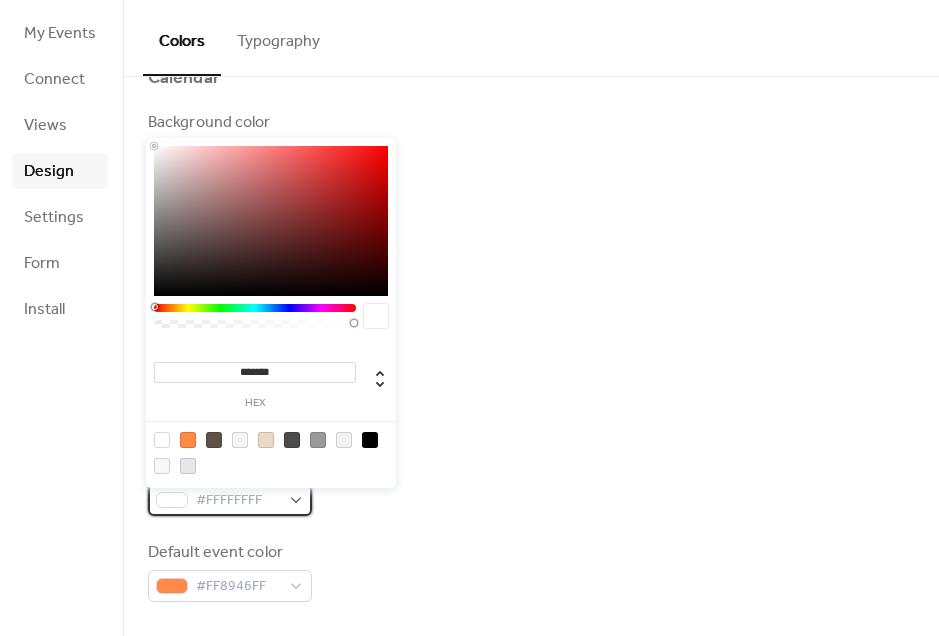 click on "#FFFFFFFF" at bounding box center (238, 501) 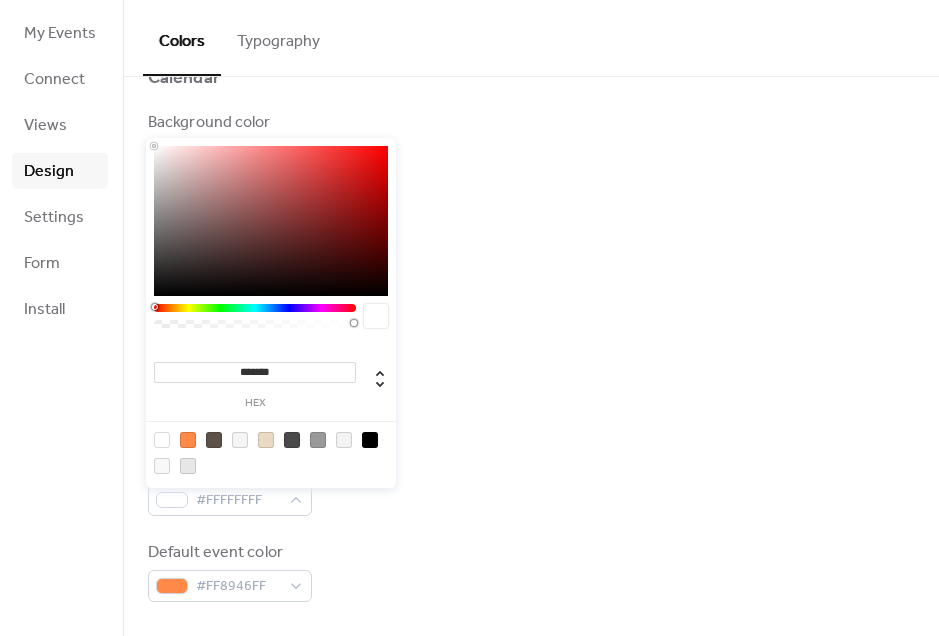 click at bounding box center (266, 440) 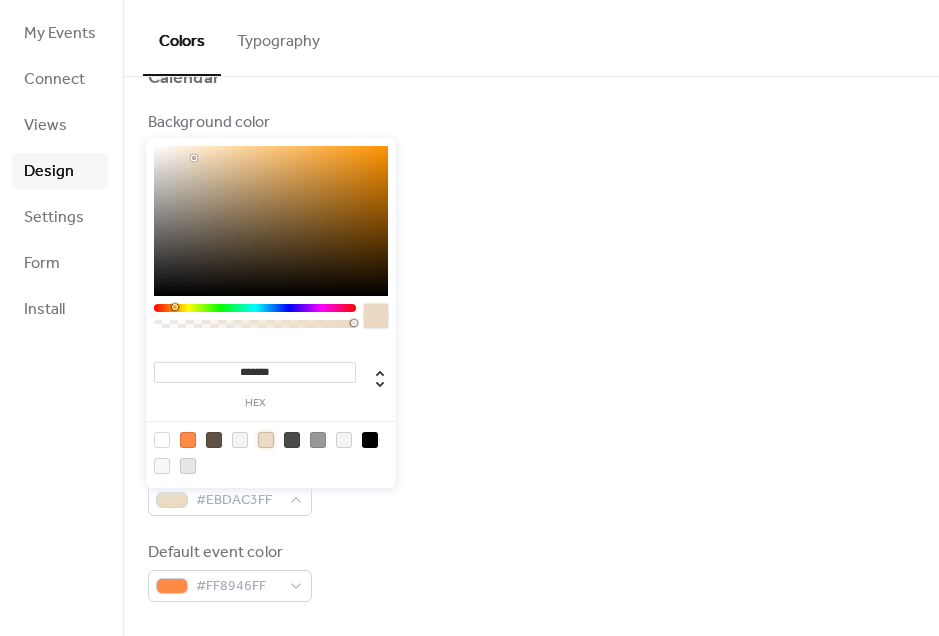 click on "Background color #EBDAC3FF Text color #5E5148FF Border color #5E5148FF Inner border color #5E5148FF Inner background color #EBDAC3FF Default event color #FF8946FF" at bounding box center [531, 356] 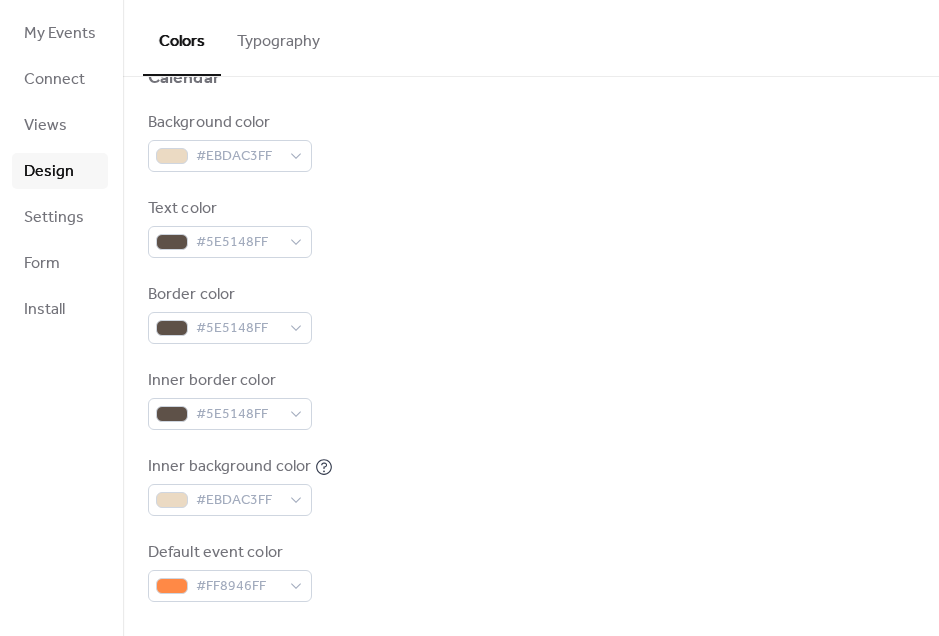 scroll, scrollTop: 289, scrollLeft: 0, axis: vertical 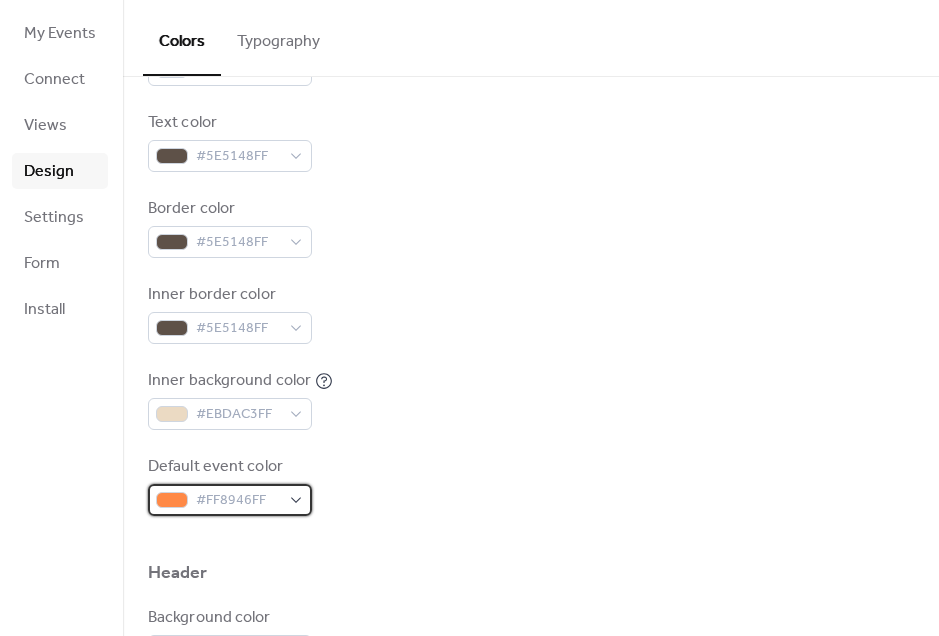 click on "#FF8946FF" at bounding box center [238, 501] 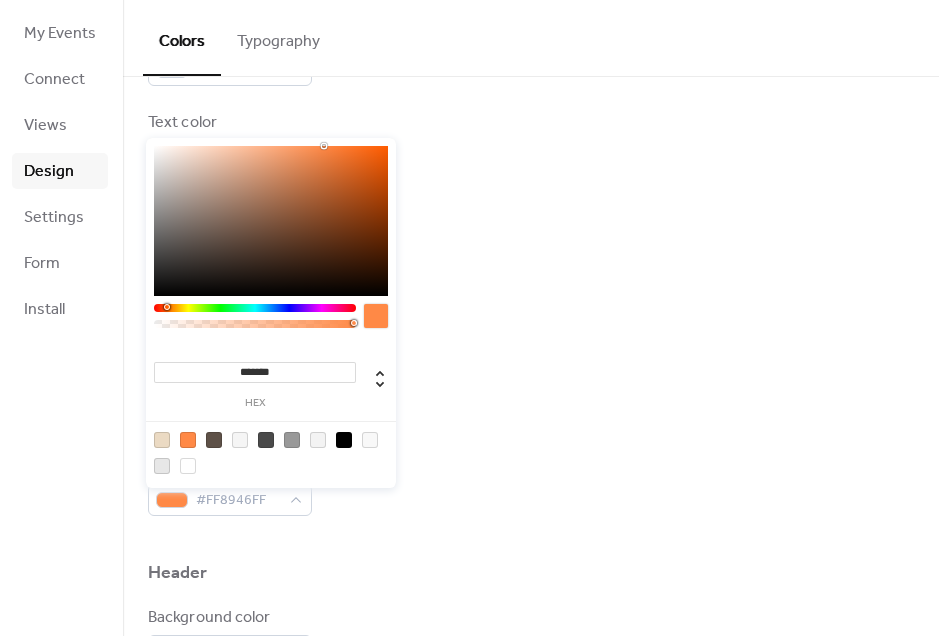 click on "*******" at bounding box center [255, 372] 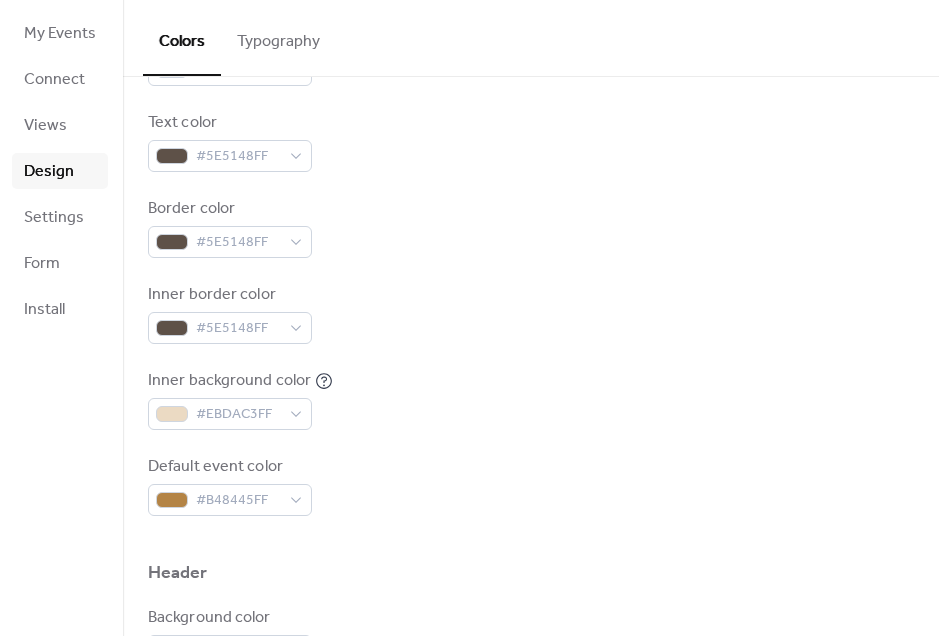 click on "Inner background color #EBDAC3FF" at bounding box center [531, 399] 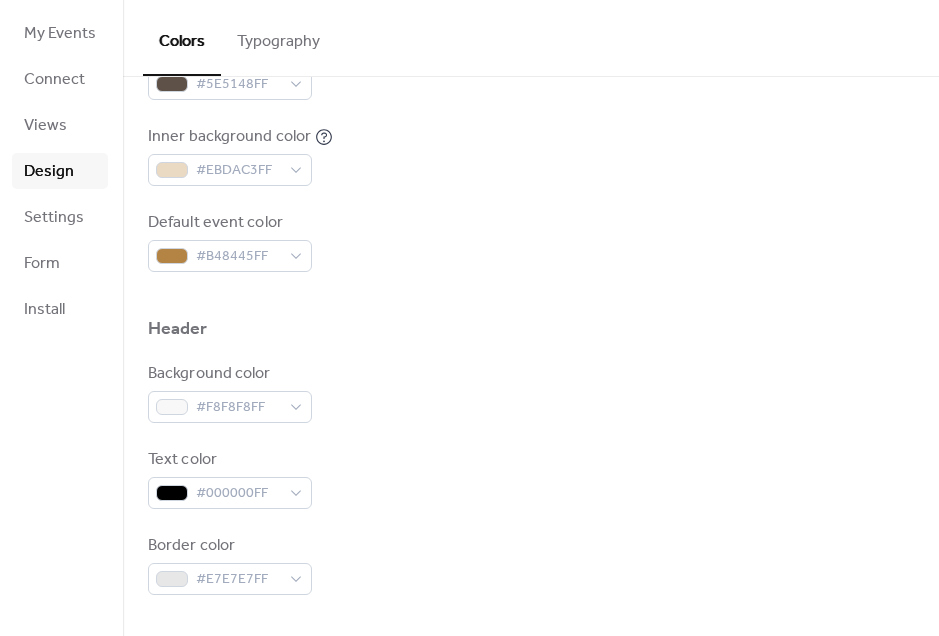 scroll, scrollTop: 534, scrollLeft: 0, axis: vertical 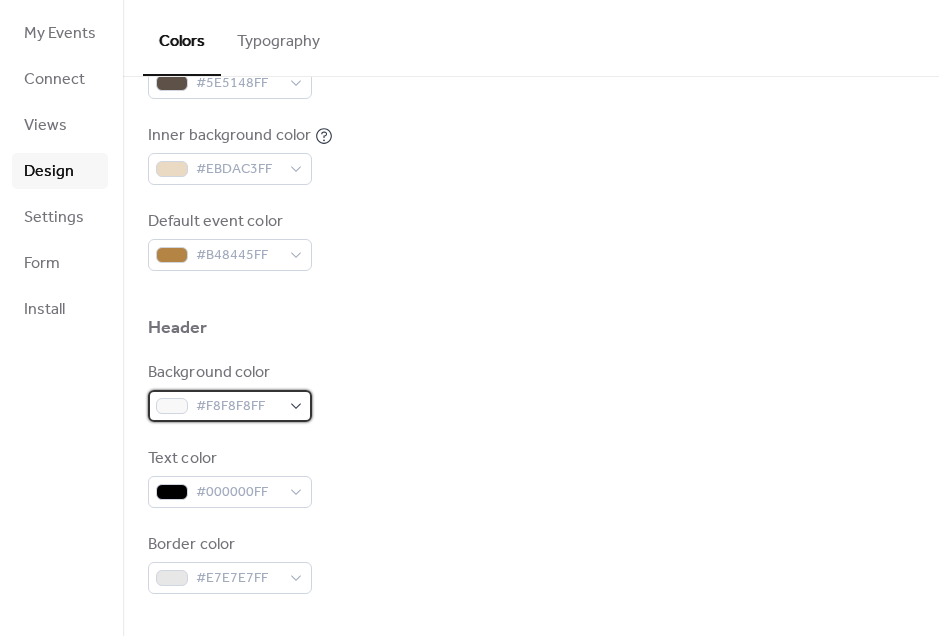 click on "#F8F8F8FF" at bounding box center (238, 407) 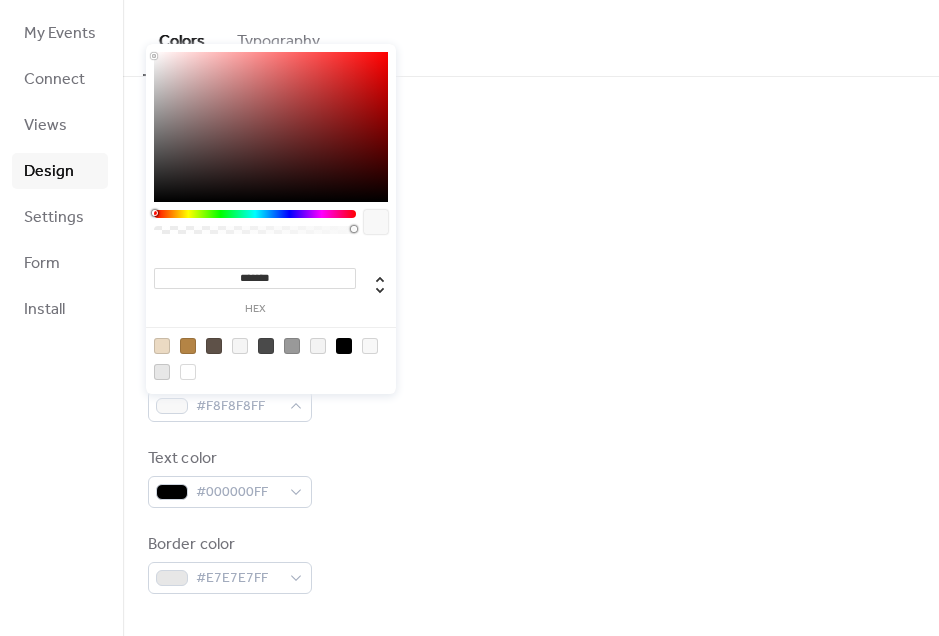 click at bounding box center [162, 346] 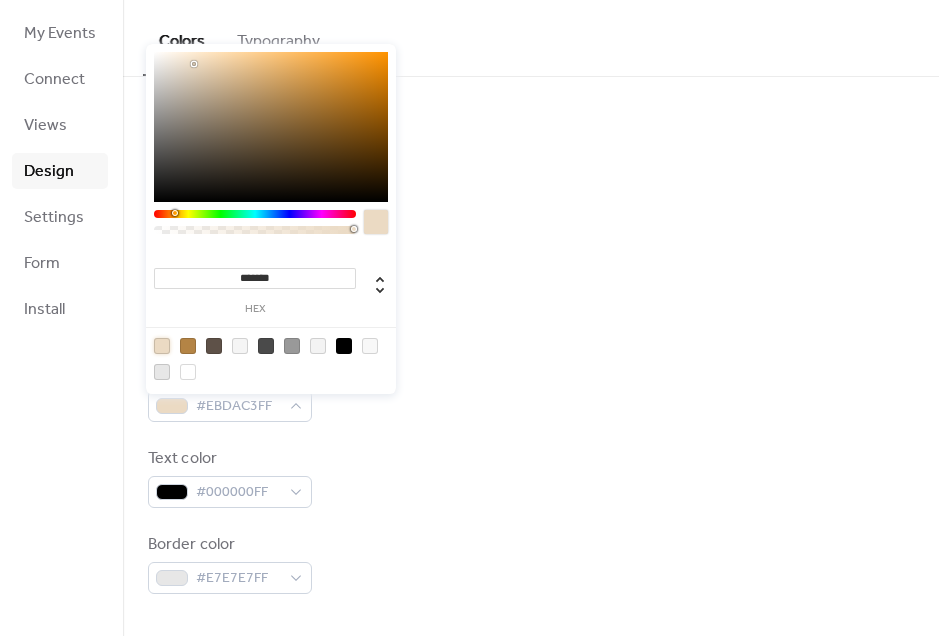 type on "*******" 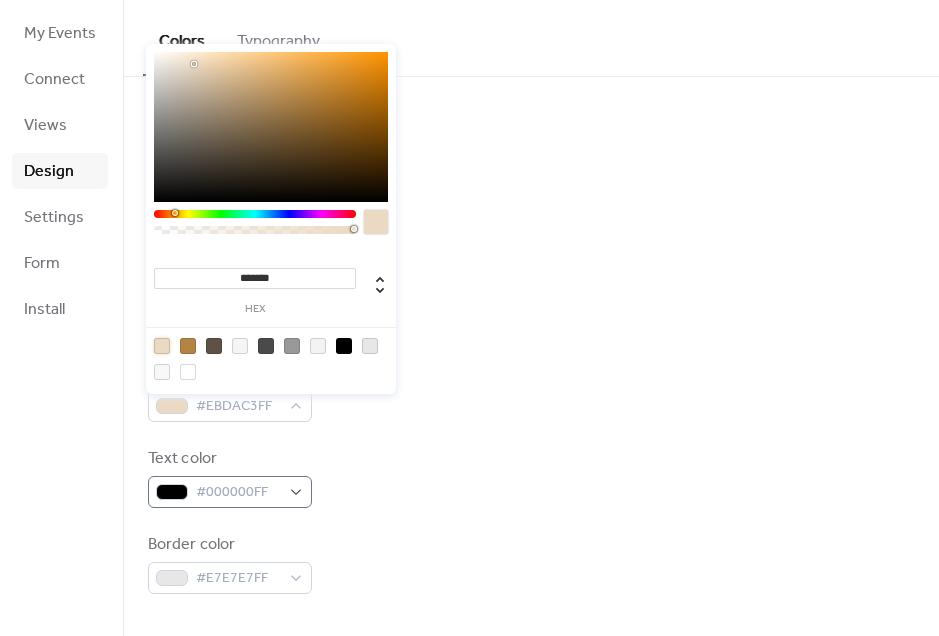click on "Background color #EBDAC3FF Text color #000000FF Border color #E7E7E7FF" at bounding box center [531, 477] 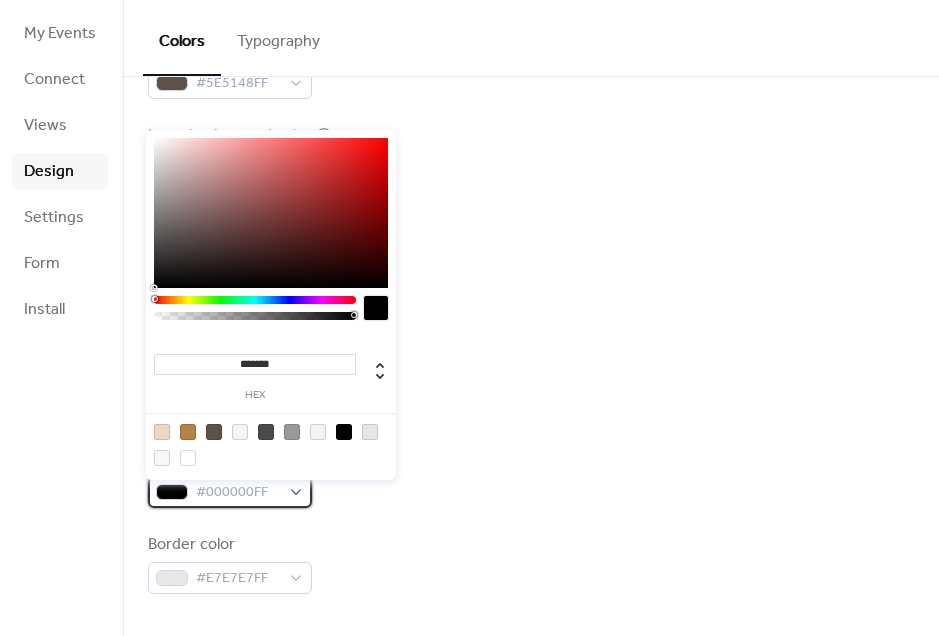 click on "#000000FF" at bounding box center [230, 492] 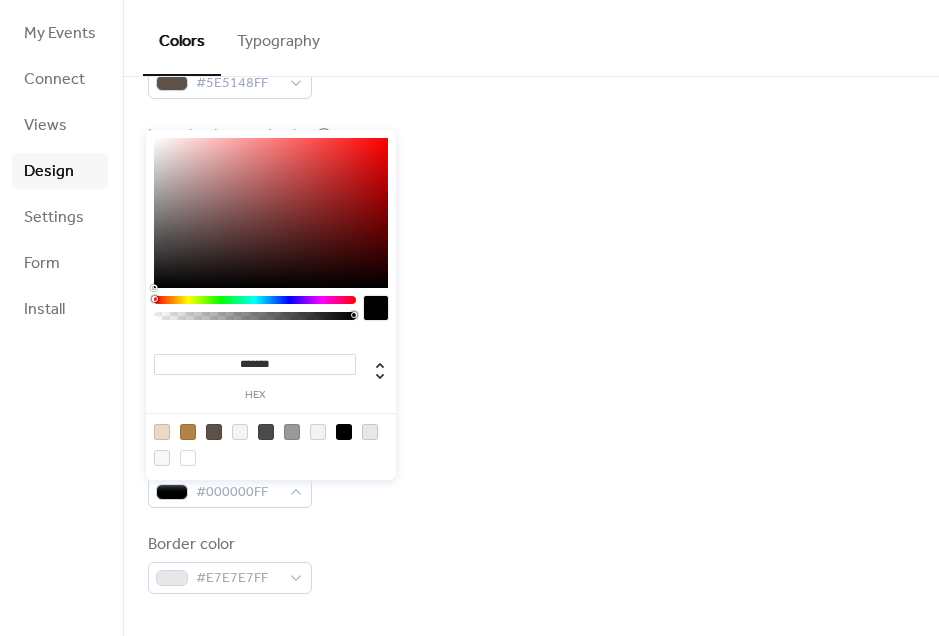 click at bounding box center [214, 432] 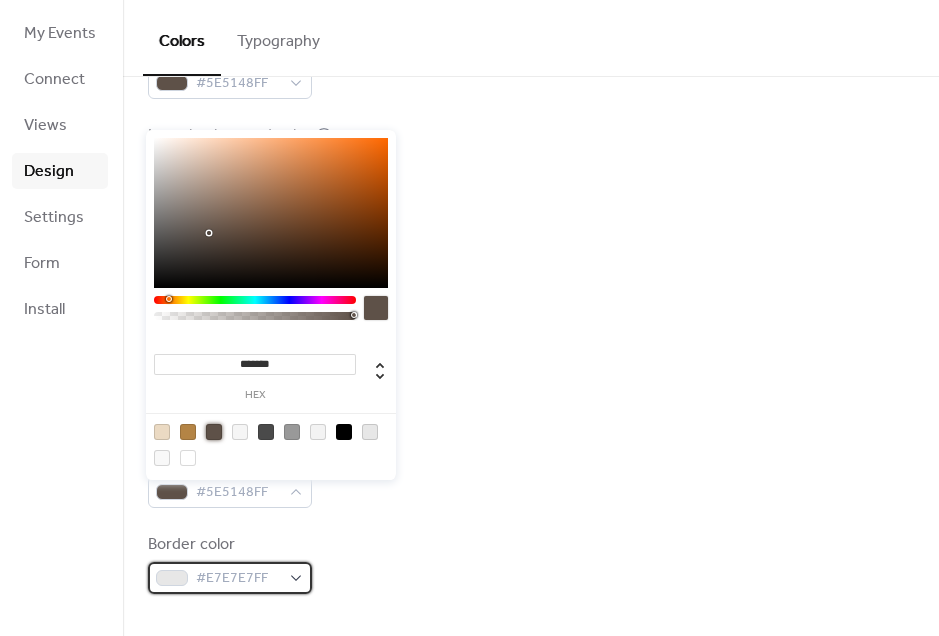 click on "#E7E7E7FF" at bounding box center [238, 579] 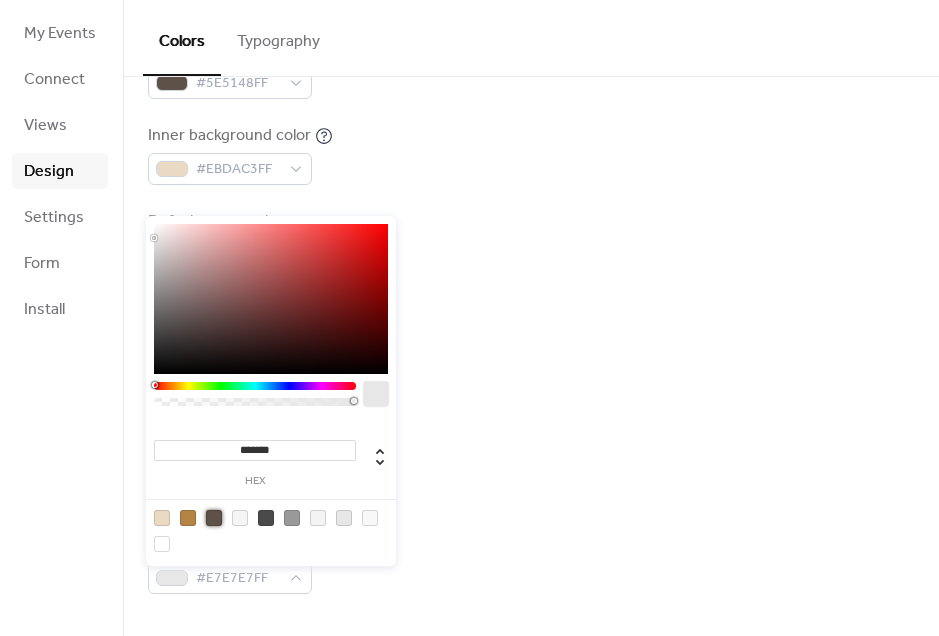 click at bounding box center [214, 518] 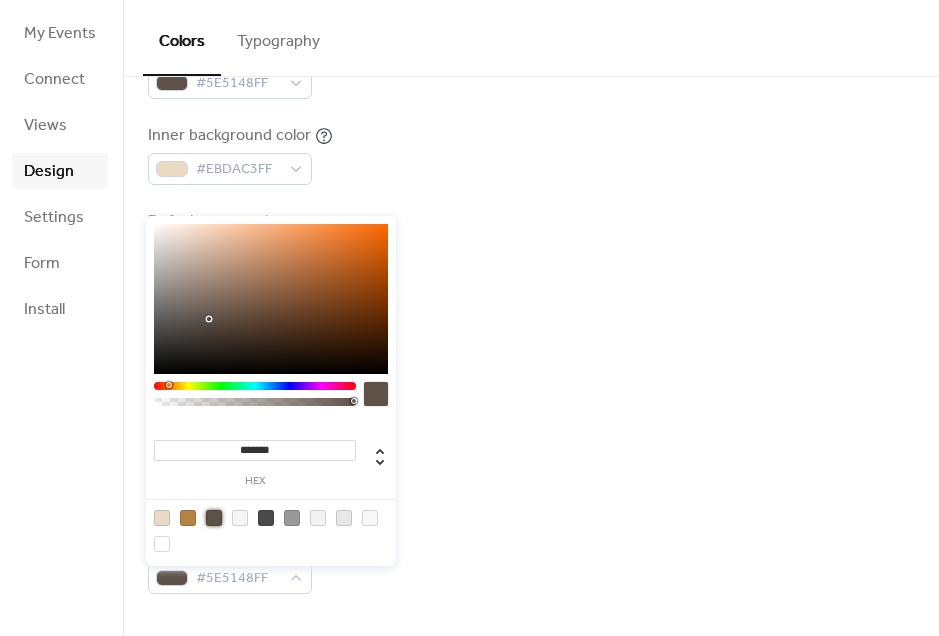 click on "Text color #5E5148FF" at bounding box center [531, 477] 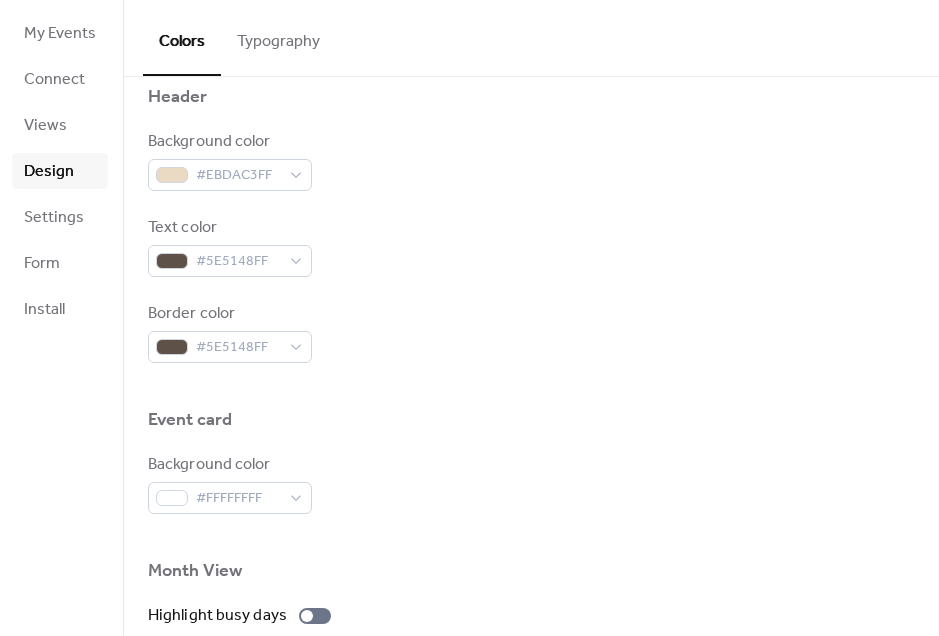 scroll, scrollTop: 767, scrollLeft: 0, axis: vertical 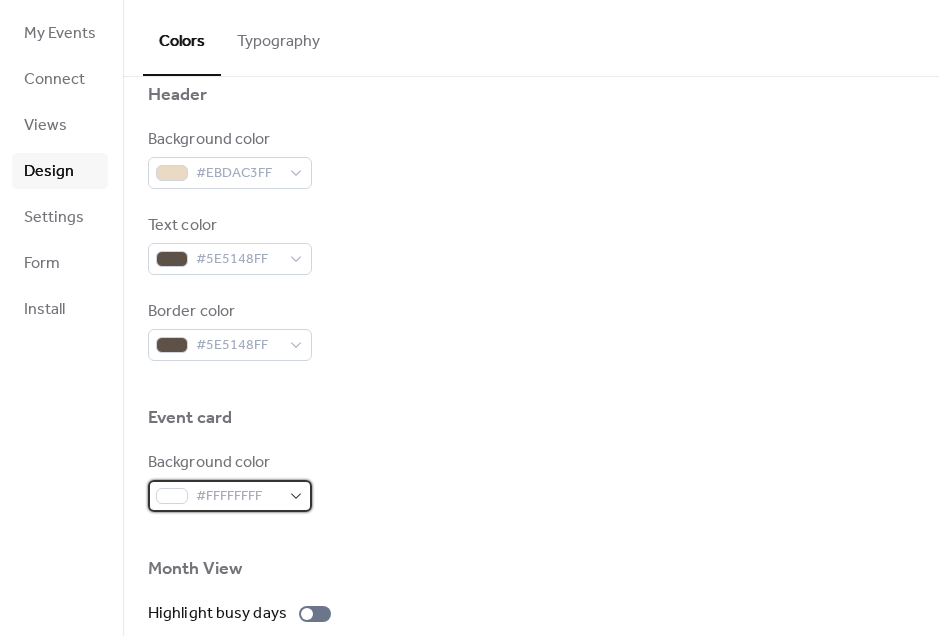 click on "#FFFFFFFF" at bounding box center (238, 497) 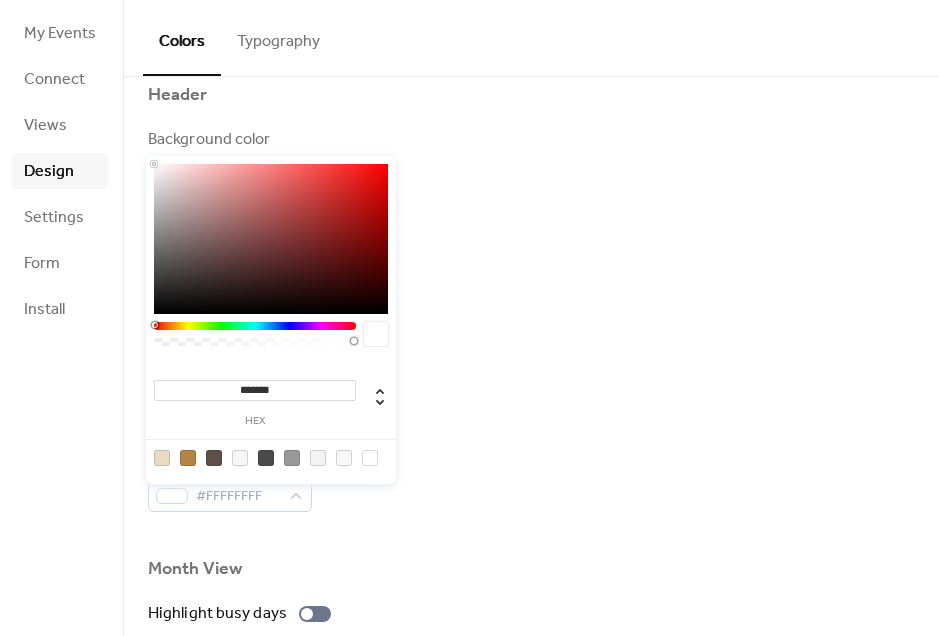 click at bounding box center (162, 458) 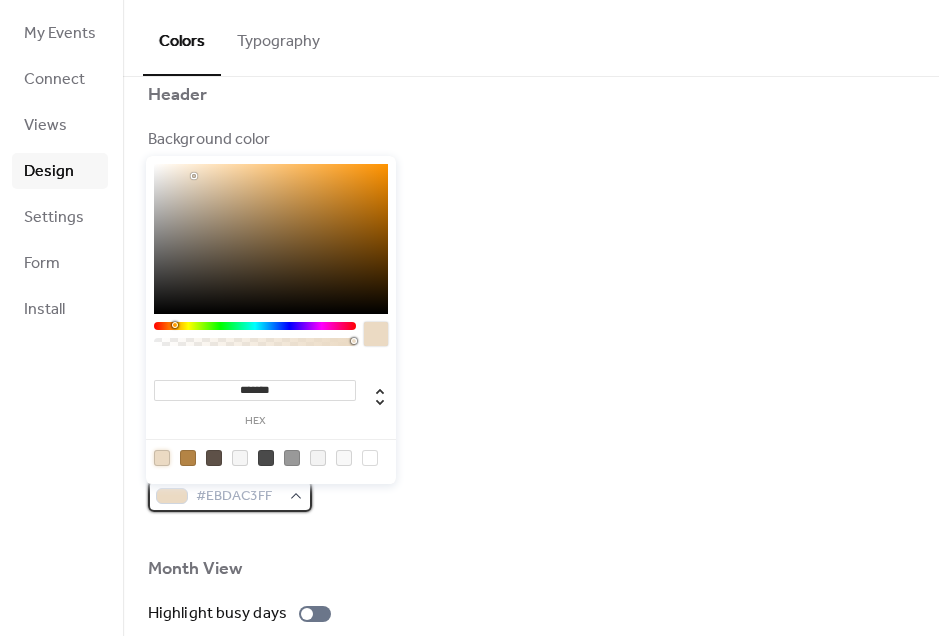 click on "#EBDAC3FF" at bounding box center (238, 497) 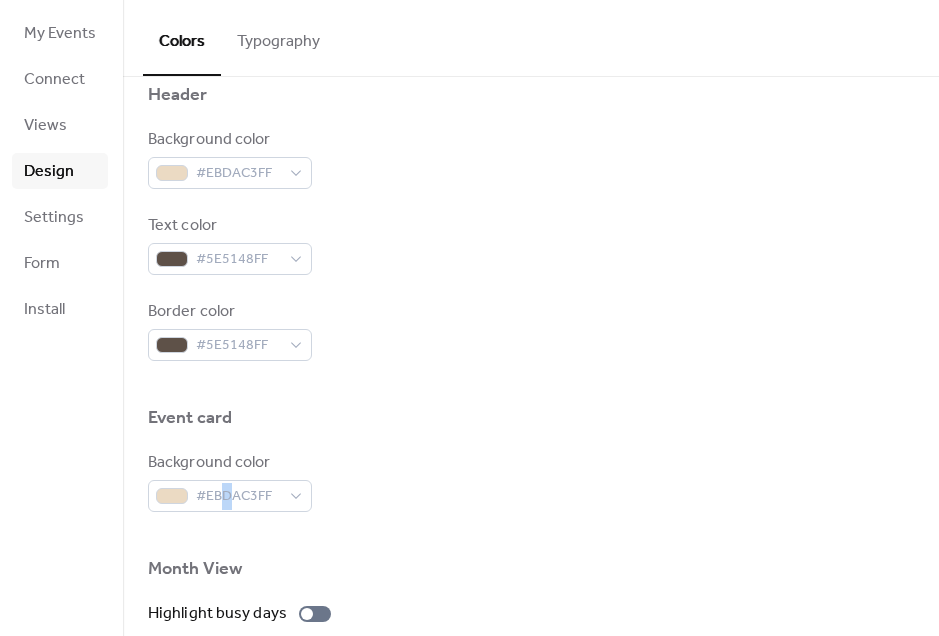 click on "Background color #EBDAC3FF" at bounding box center (531, 481) 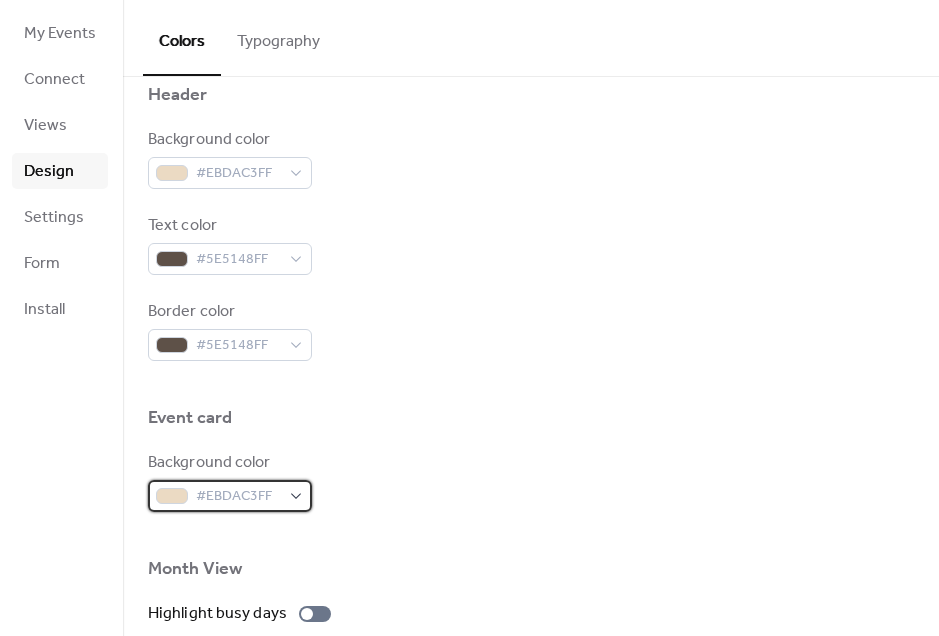 click on "#EBDAC3FF" at bounding box center (238, 497) 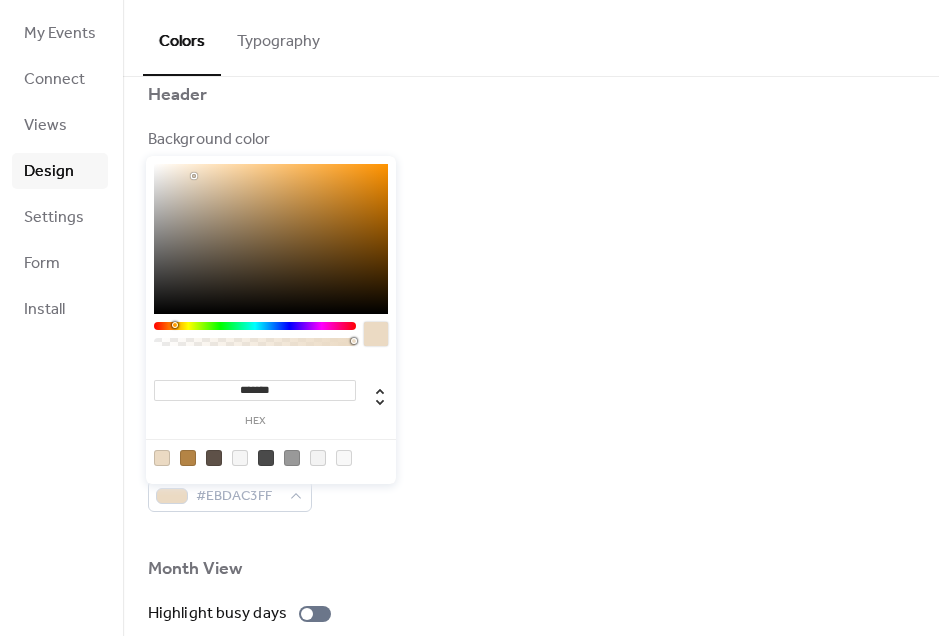 click at bounding box center [188, 458] 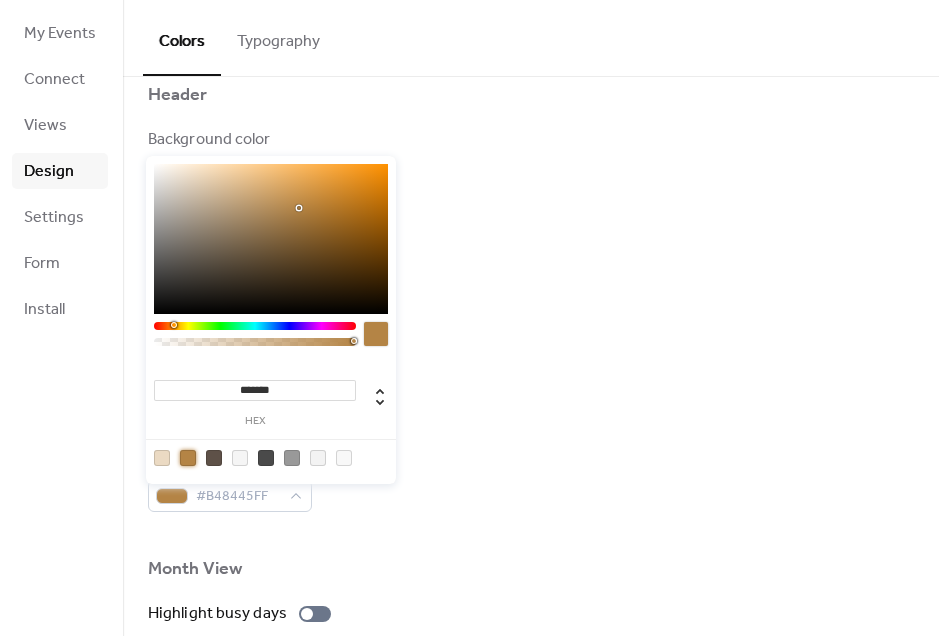 click at bounding box center (214, 458) 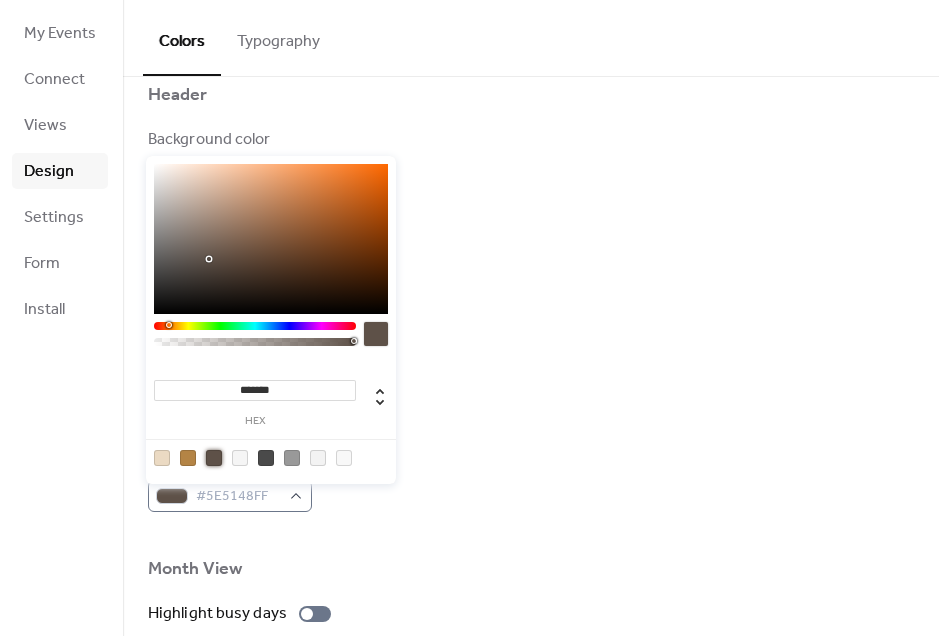 scroll, scrollTop: 871, scrollLeft: 0, axis: vertical 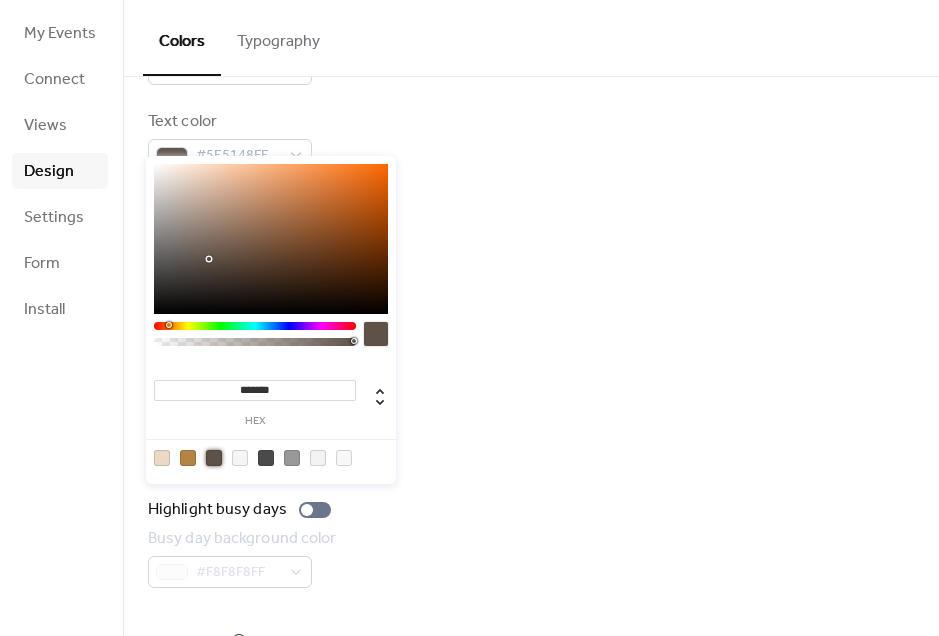 click on "Busy day background color #F8F8F8FF" at bounding box center (531, 557) 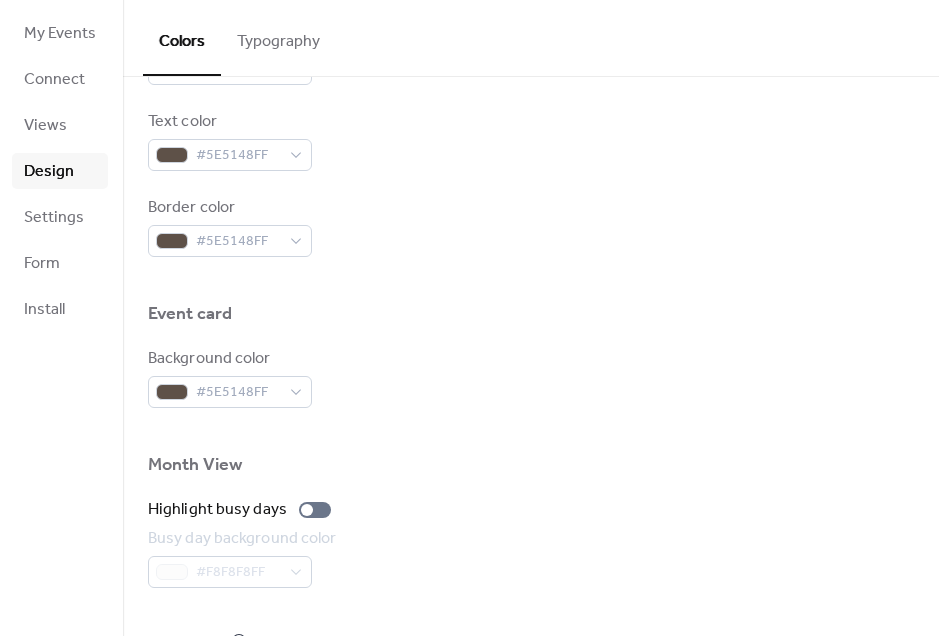 scroll, scrollTop: 914, scrollLeft: 0, axis: vertical 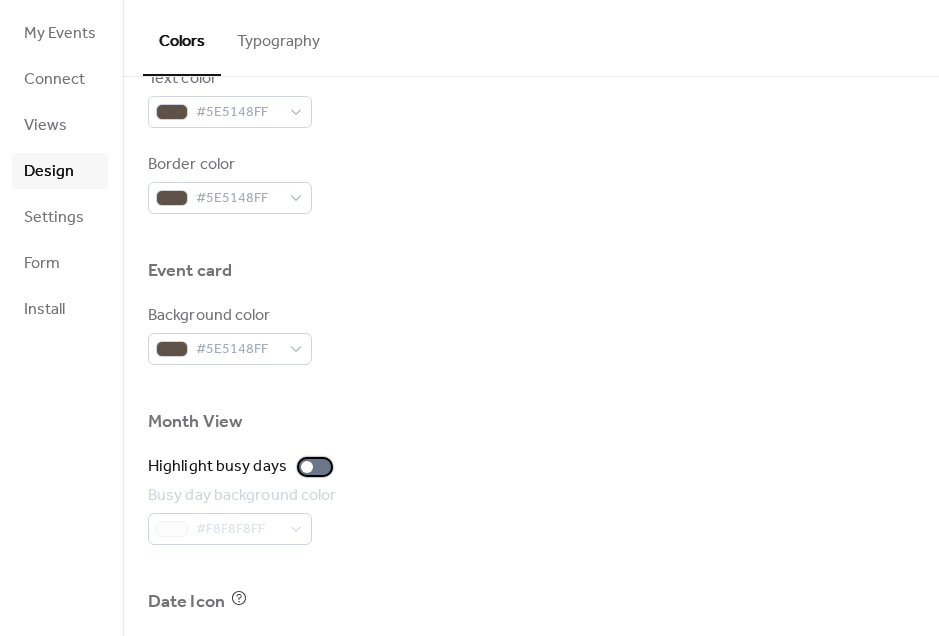 click on "Highlight busy days" at bounding box center [243, 467] 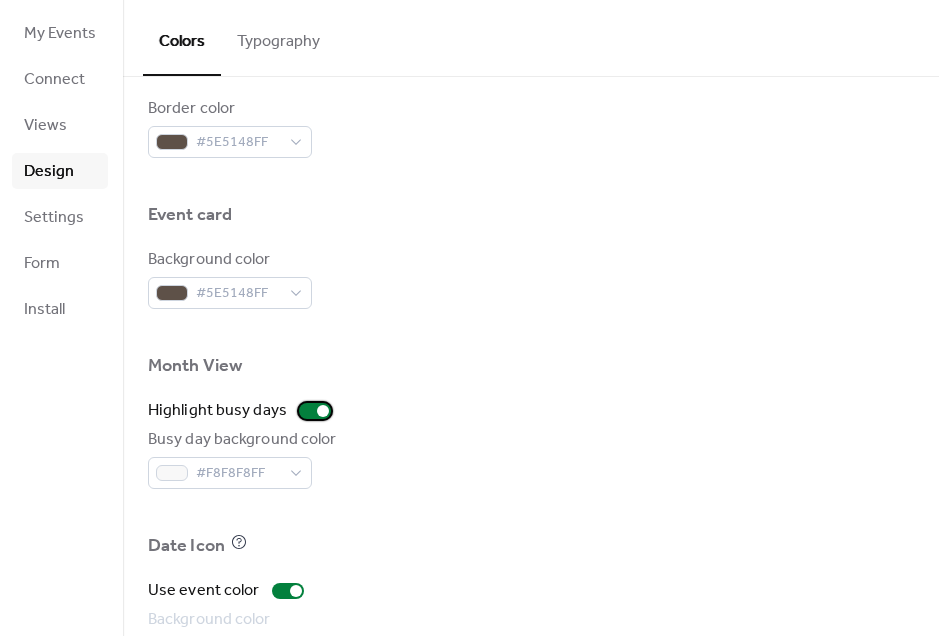 scroll, scrollTop: 994, scrollLeft: 0, axis: vertical 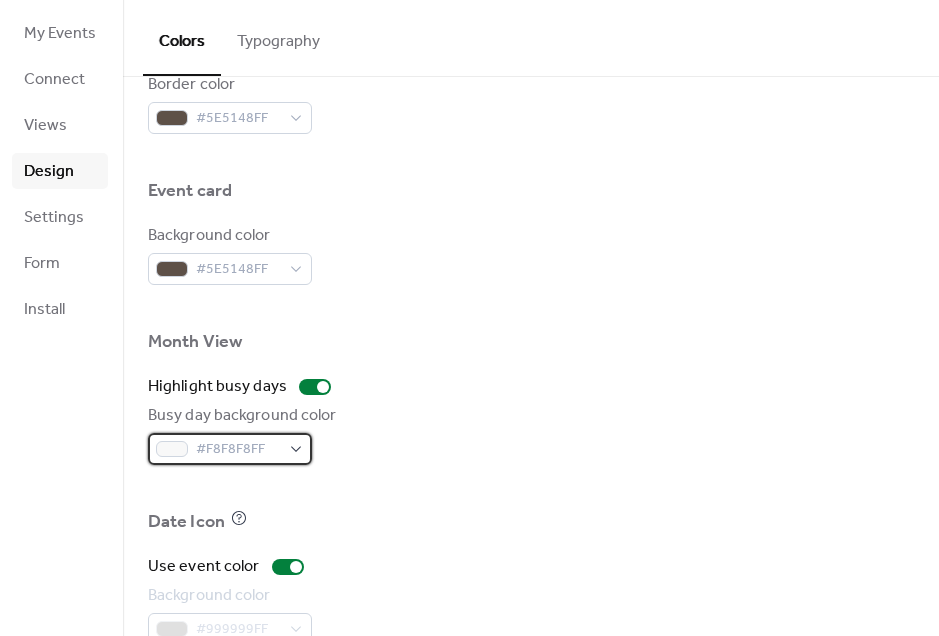click on "#F8F8F8FF" at bounding box center (230, 449) 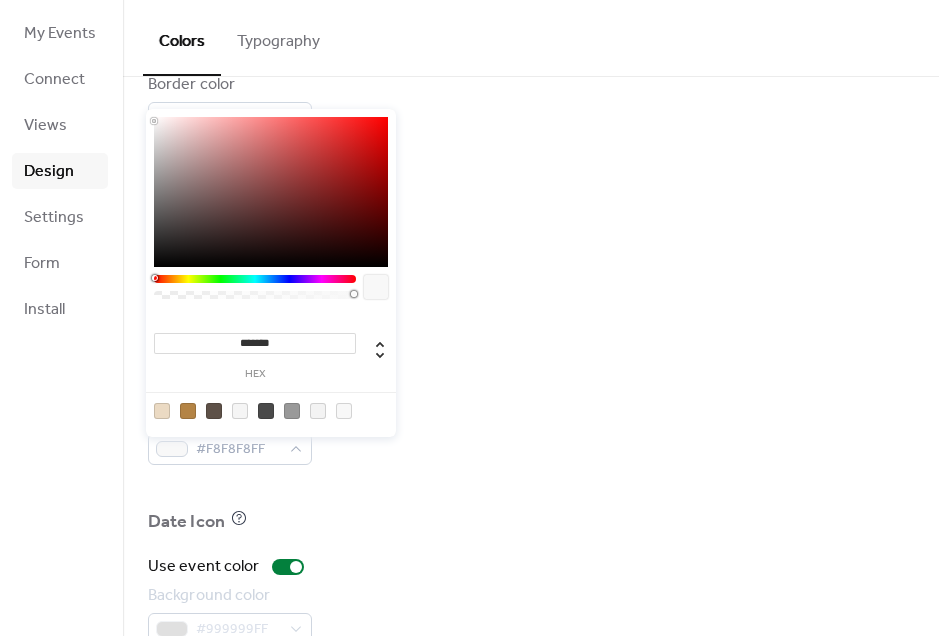 click at bounding box center [531, 487] 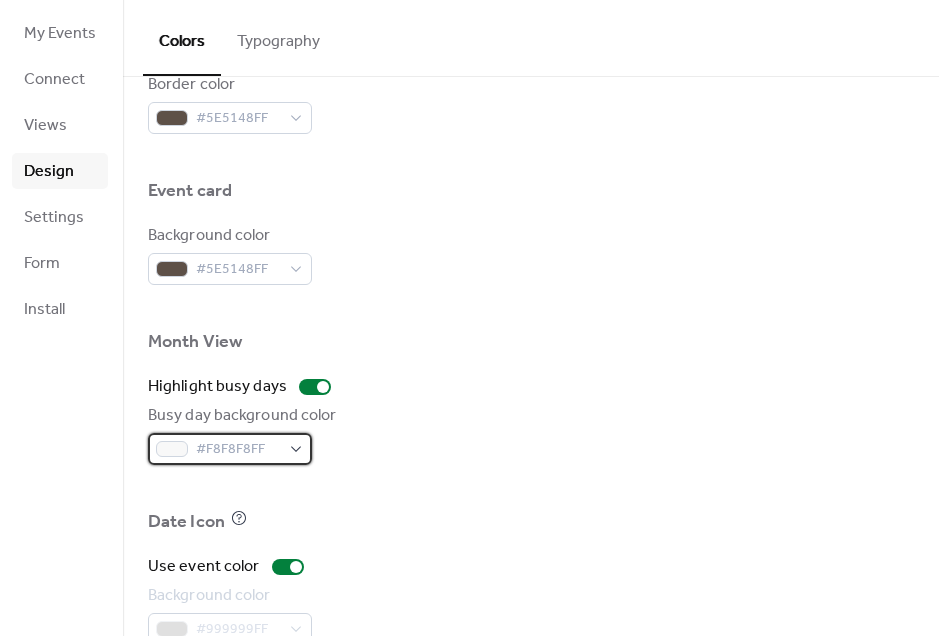 click on "#F8F8F8FF" at bounding box center [230, 449] 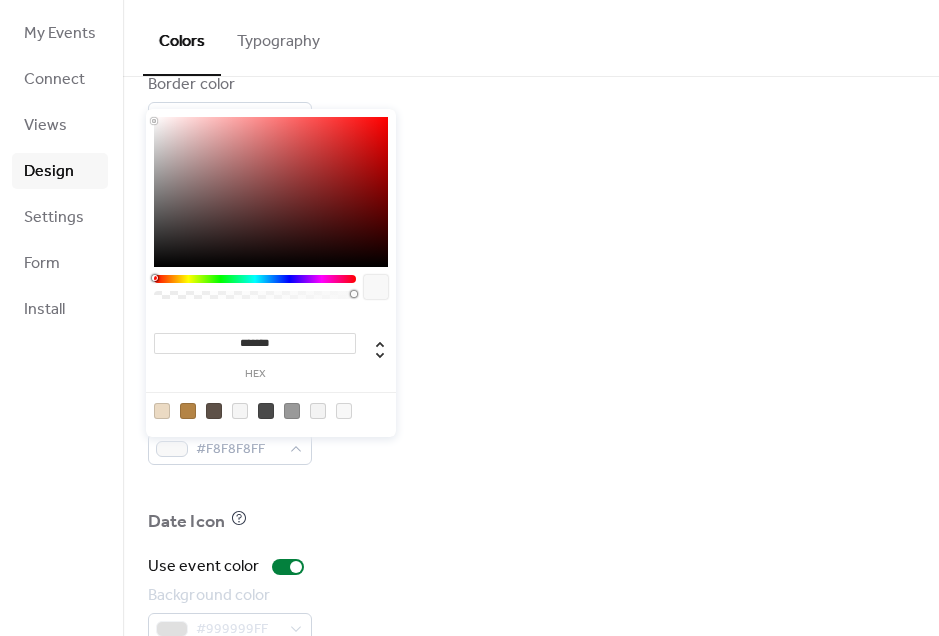 click at bounding box center [188, 411] 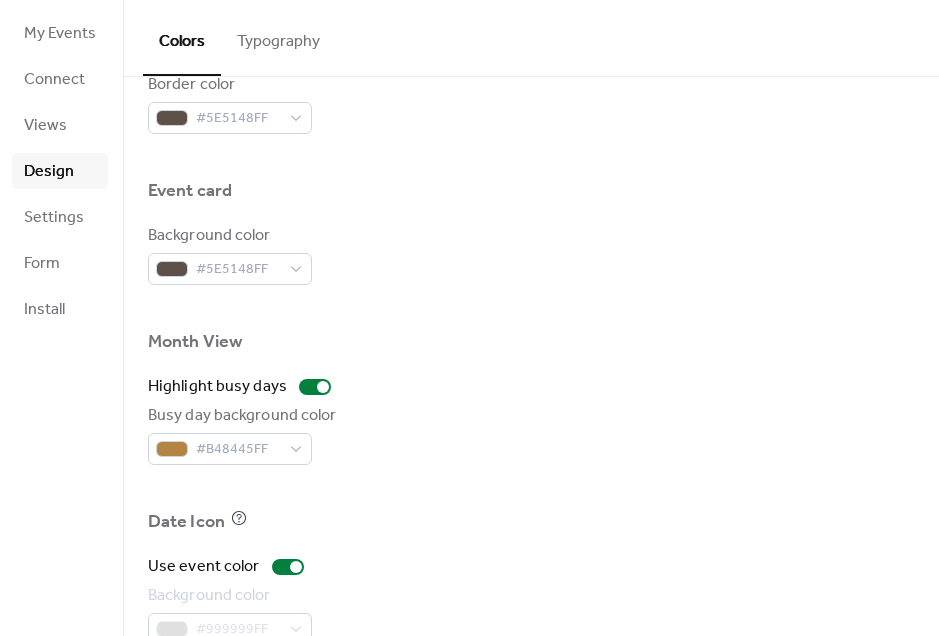 click at bounding box center (531, 487) 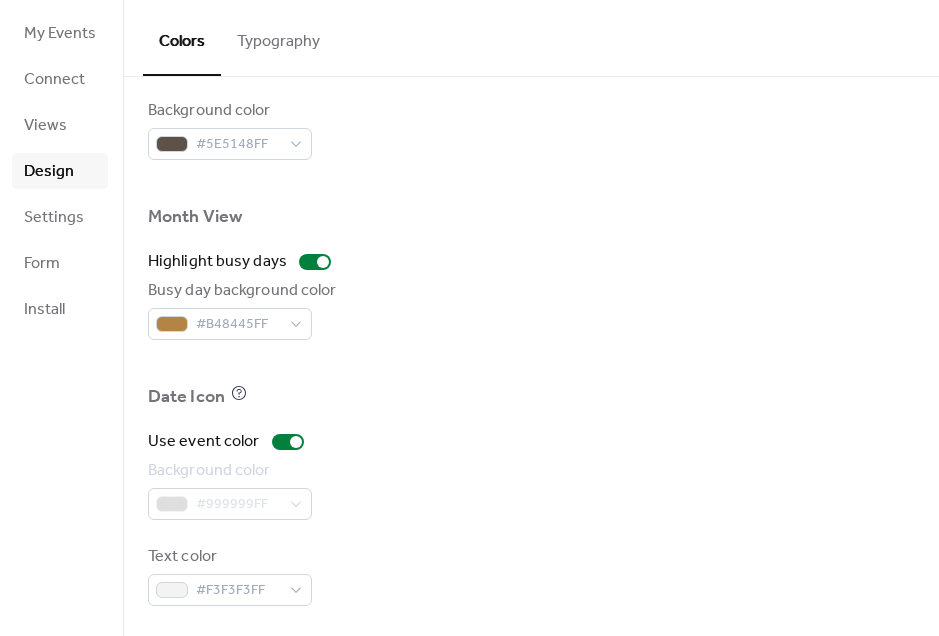 scroll, scrollTop: 1123, scrollLeft: 0, axis: vertical 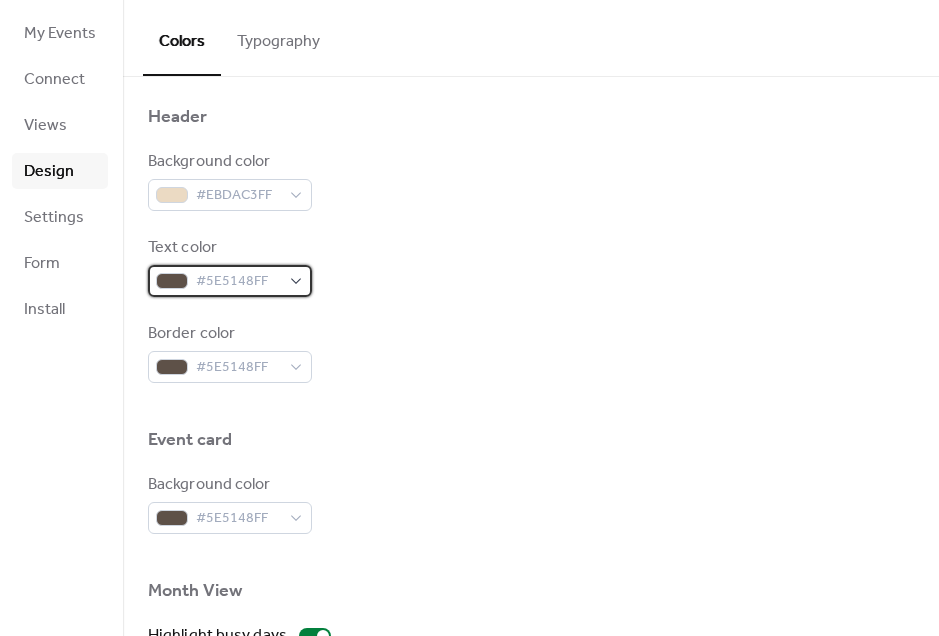click on "#5E5148FF" at bounding box center [238, 282] 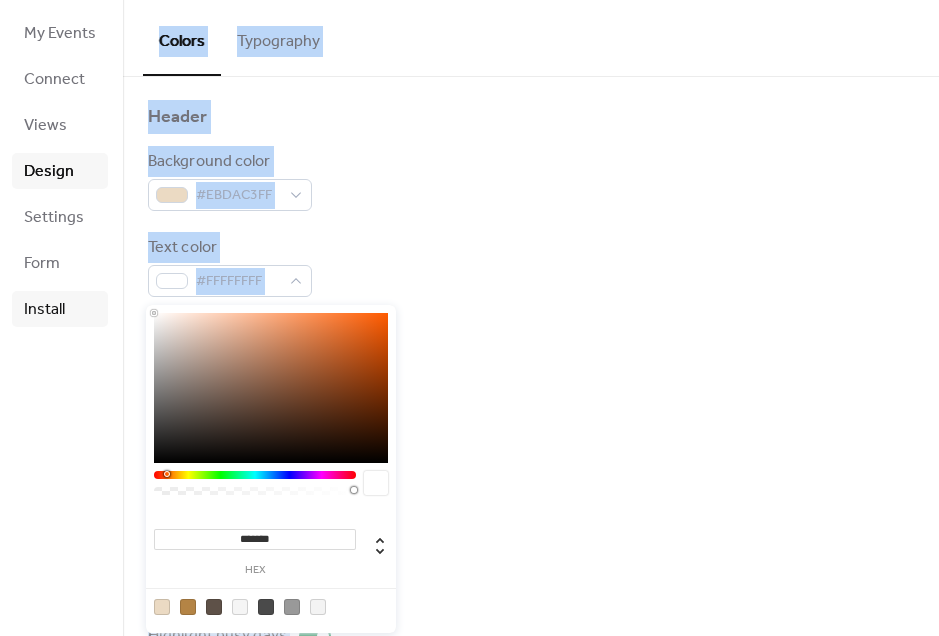 type on "*******" 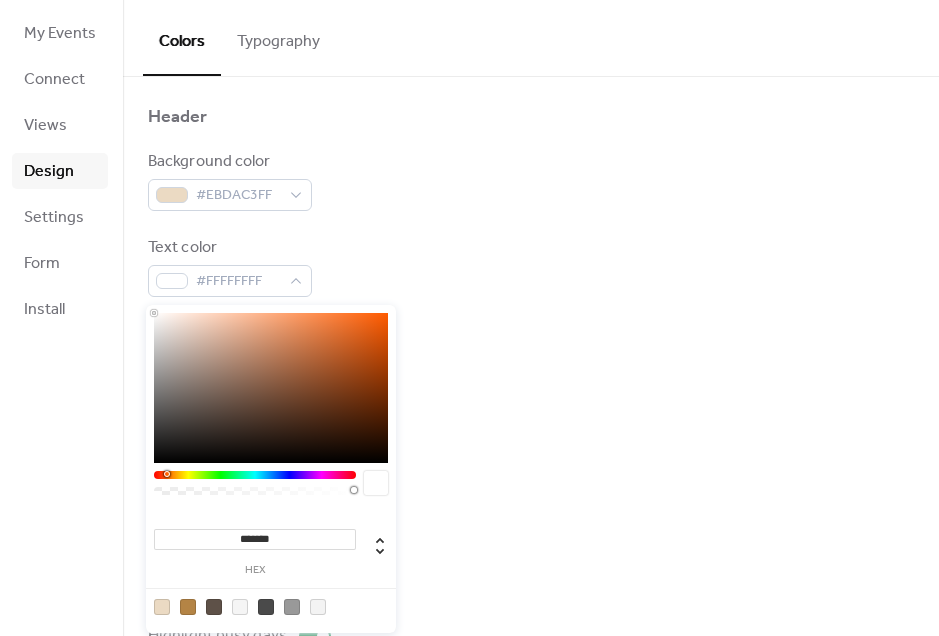 click on "Background color #EBDAC3FF Text color #FFFFFFFF Border color #5E5148FF" at bounding box center (531, 266) 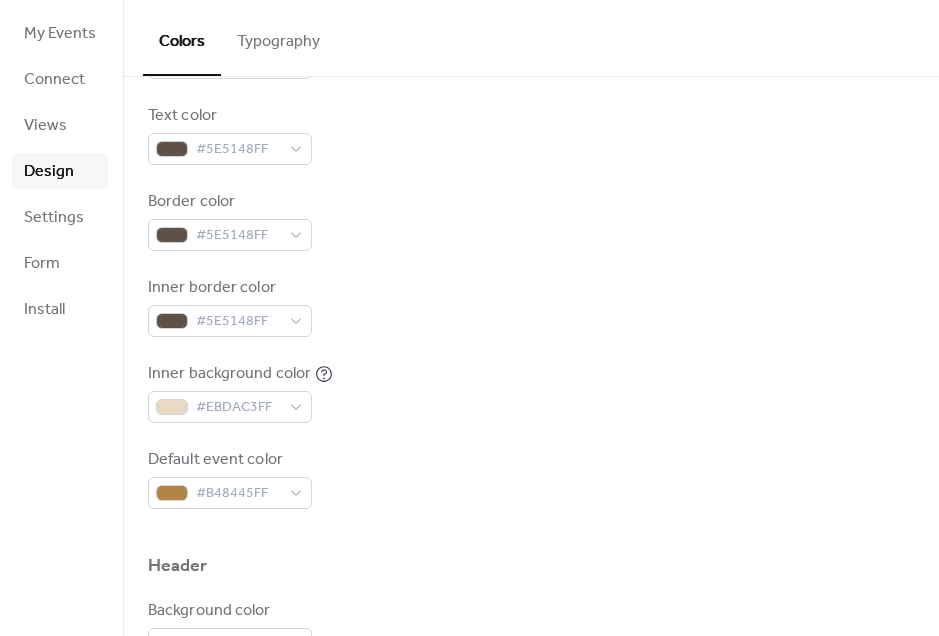 scroll, scrollTop: 290, scrollLeft: 0, axis: vertical 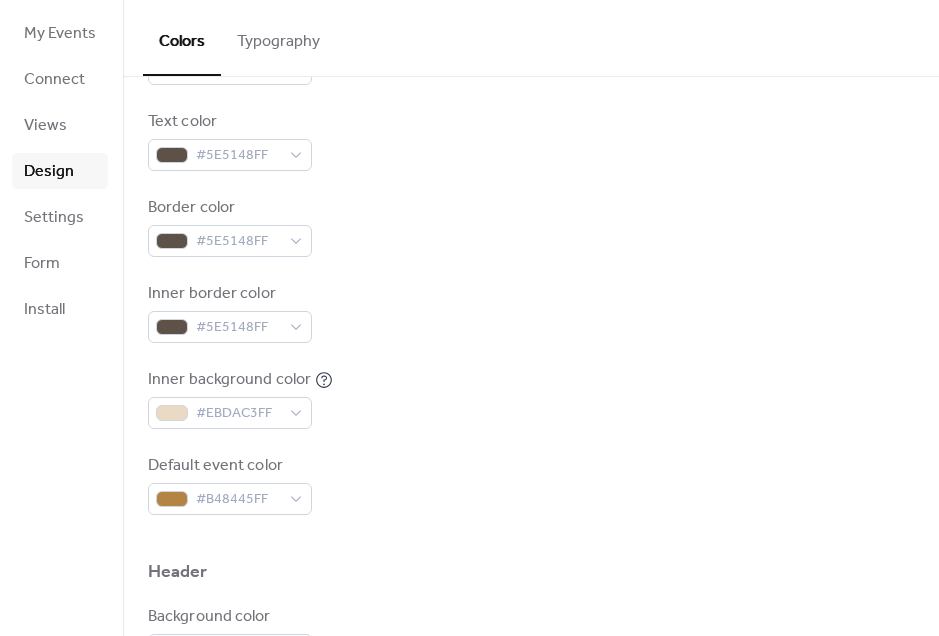 click on "Background color #EBDAC3FF Text color #5E5148FF Border color #5E5148FF Inner border color #5E5148FF Inner background color #EBDAC3FF Default event color #B48445FF" at bounding box center [531, 269] 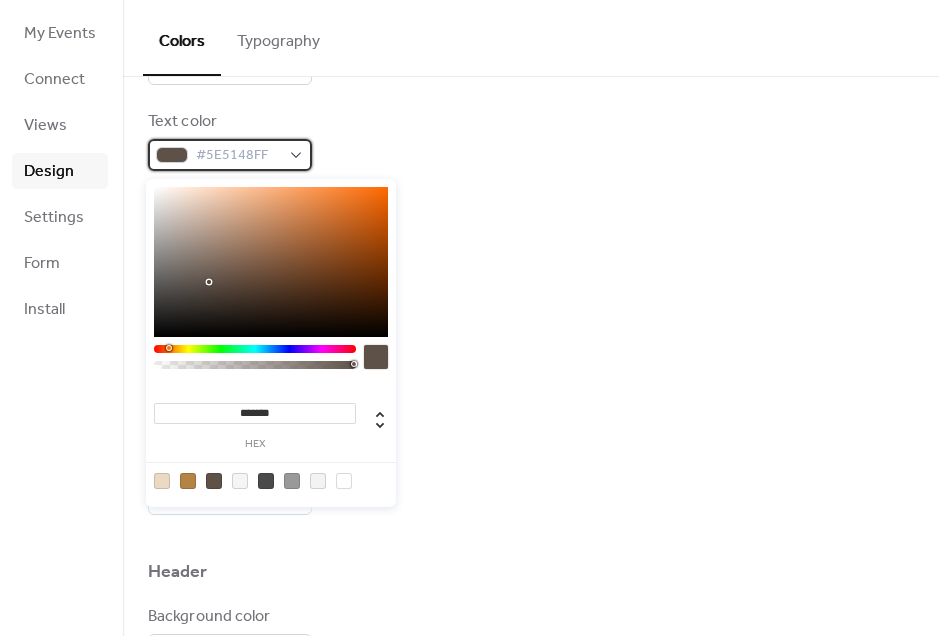 click on "#5E5148FF" at bounding box center (230, 155) 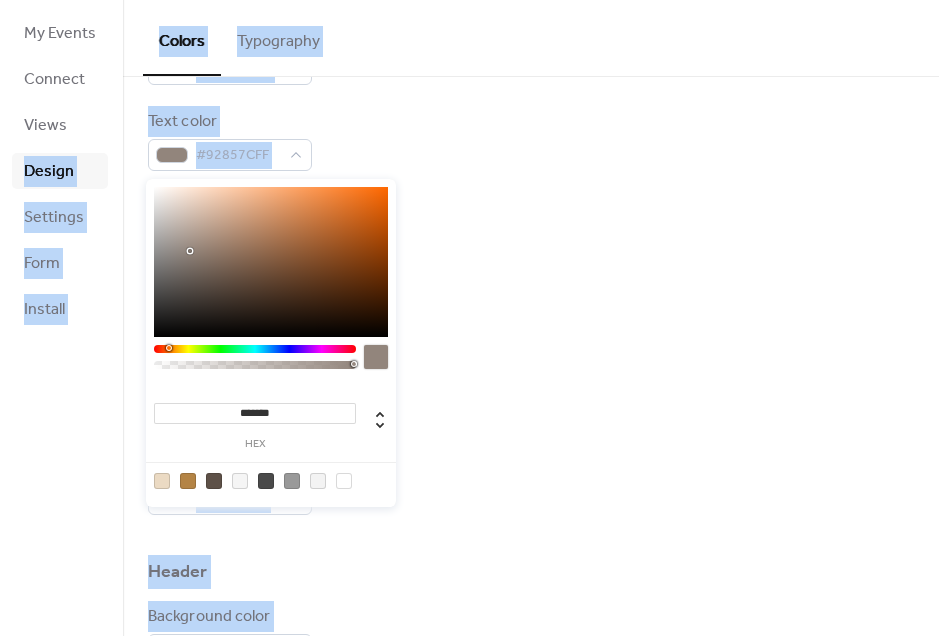type on "*******" 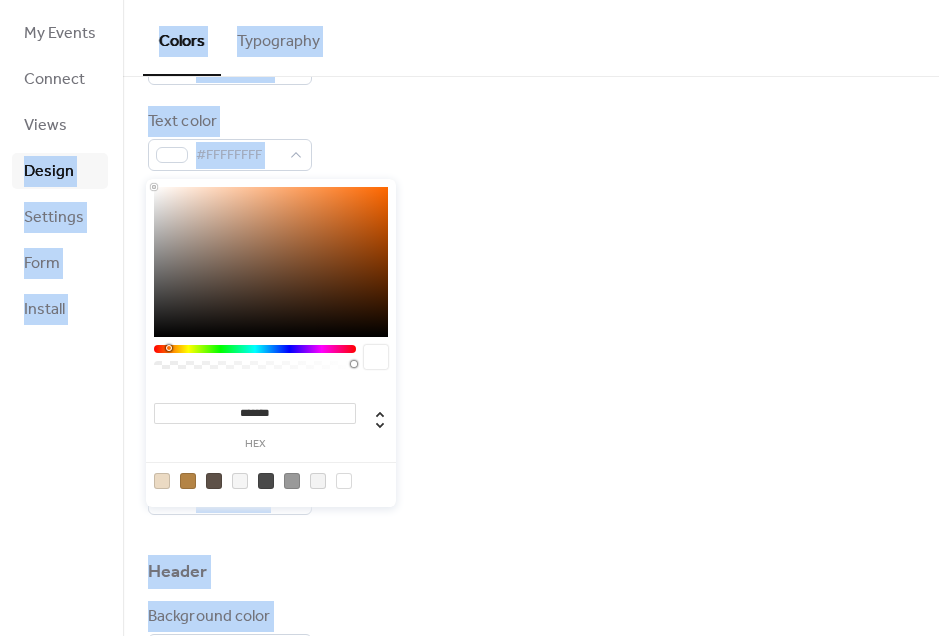 drag, startPoint x: 246, startPoint y: 266, endPoint x: 21, endPoint y: 153, distance: 251.78165 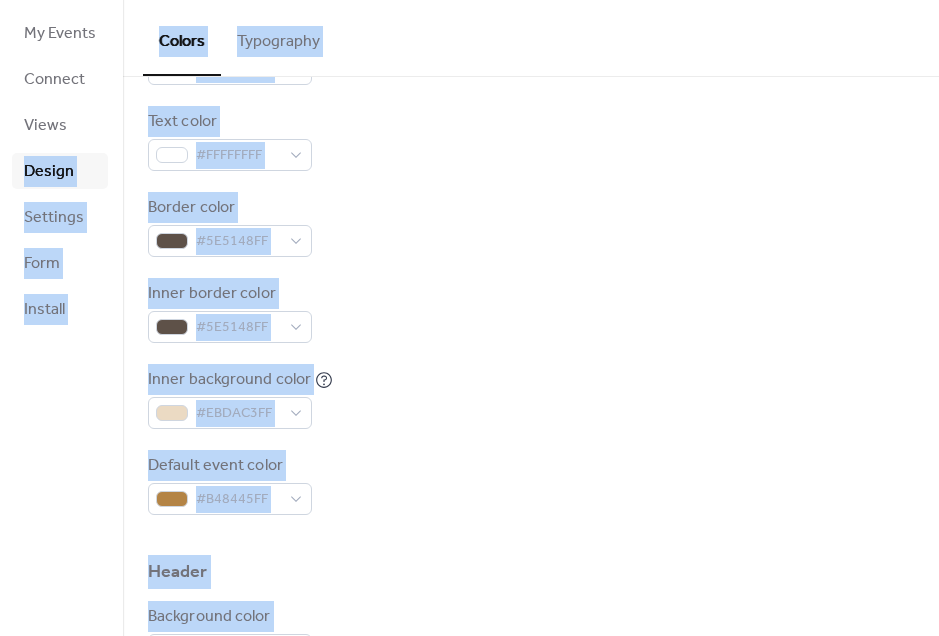 click on "Text color #FFFFFFFF" at bounding box center (531, 140) 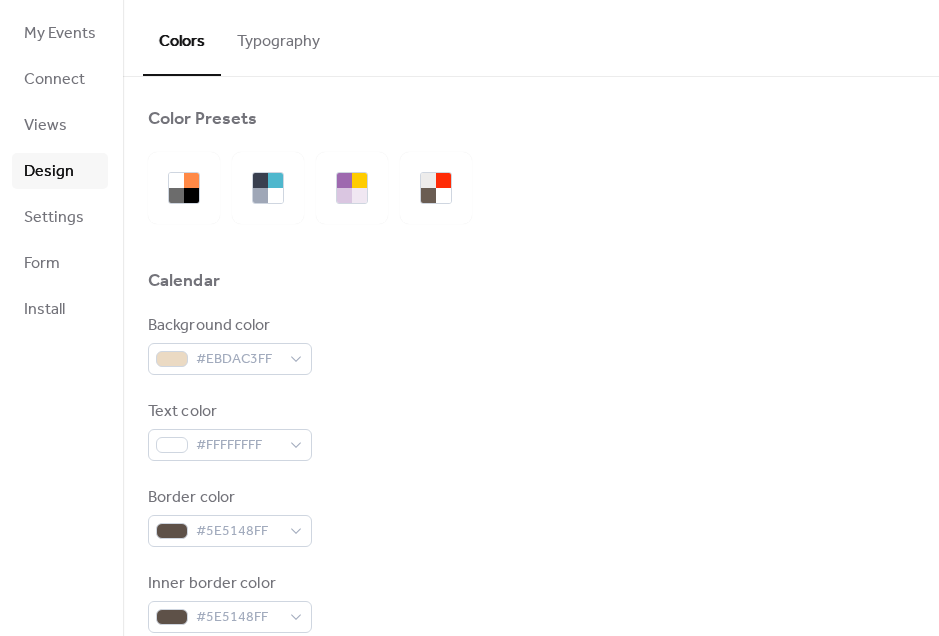 scroll, scrollTop: 0, scrollLeft: 0, axis: both 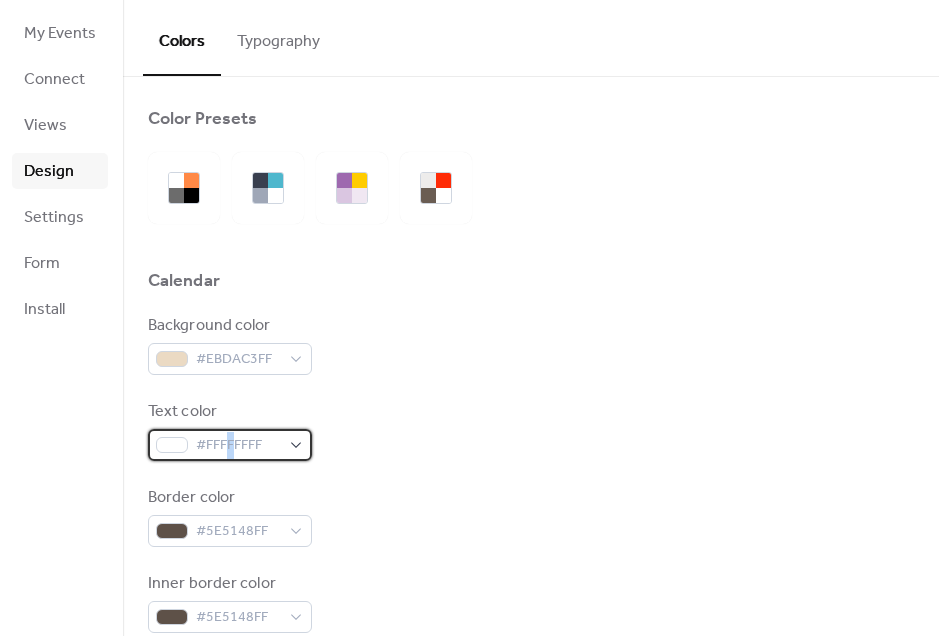 click on "#FFFFFFFF" at bounding box center [238, 446] 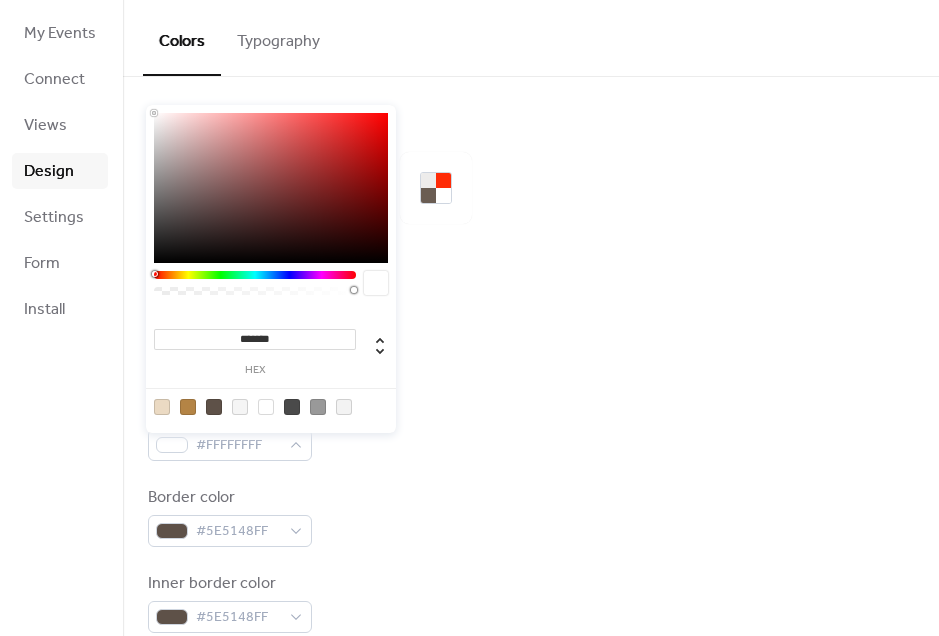 click at bounding box center (214, 407) 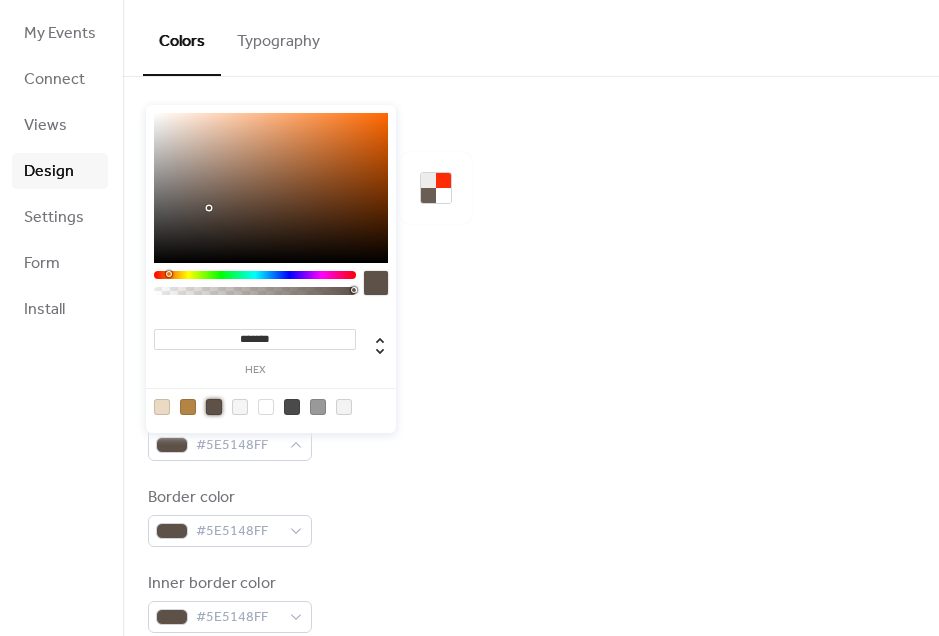 type on "*******" 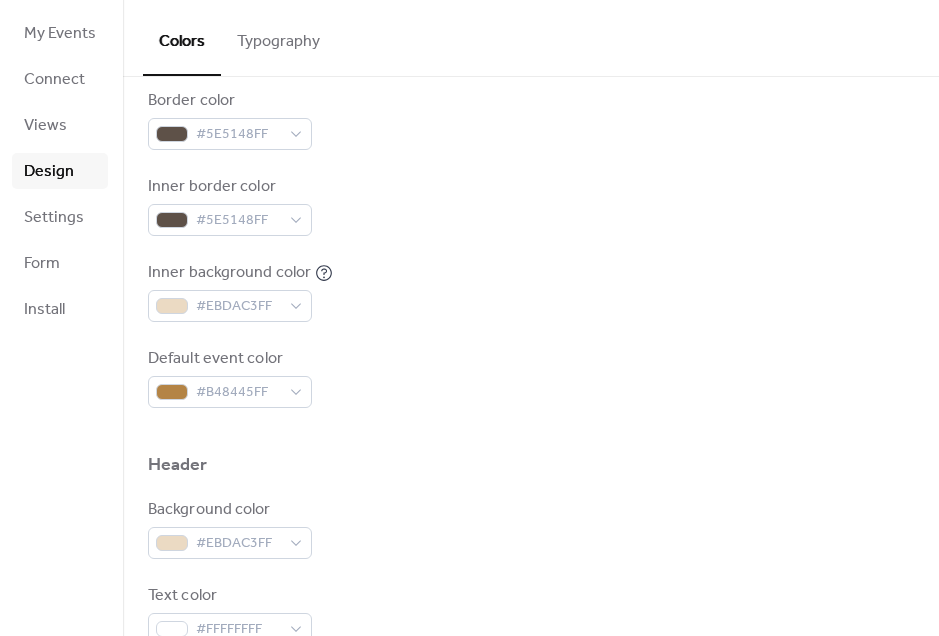 scroll, scrollTop: 417, scrollLeft: 0, axis: vertical 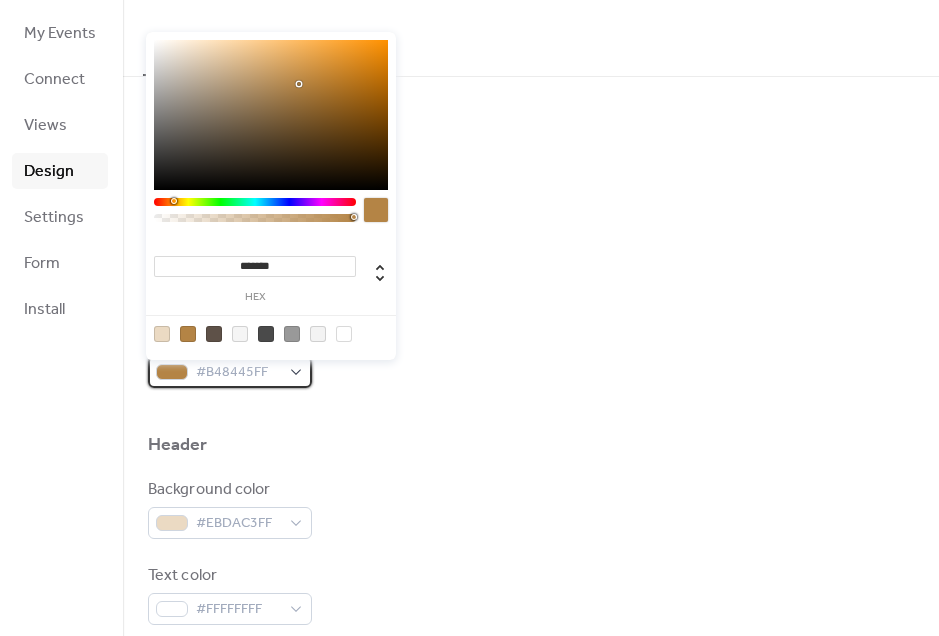 click on "#B48445FF" at bounding box center [238, 373] 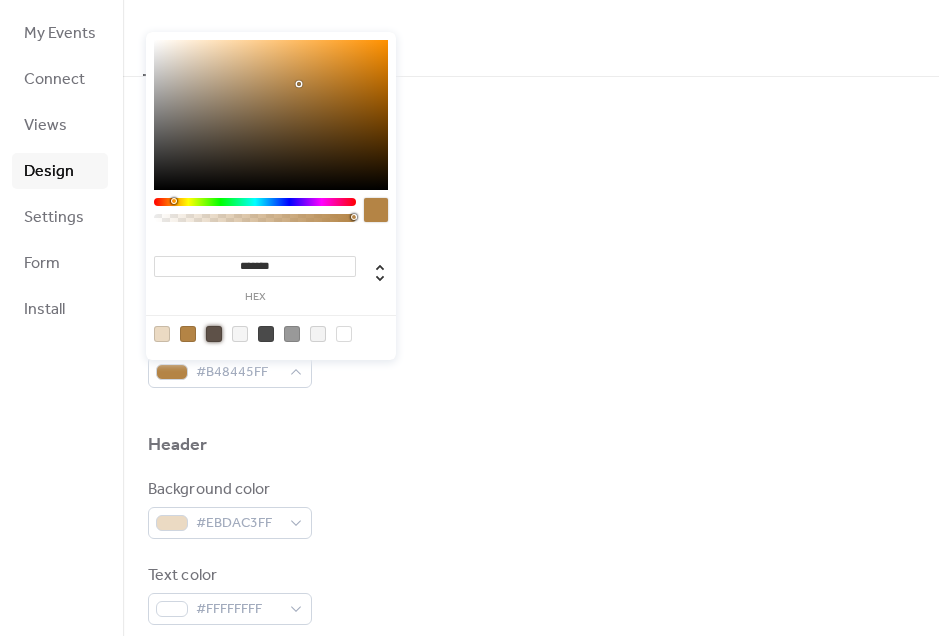 click at bounding box center [214, 334] 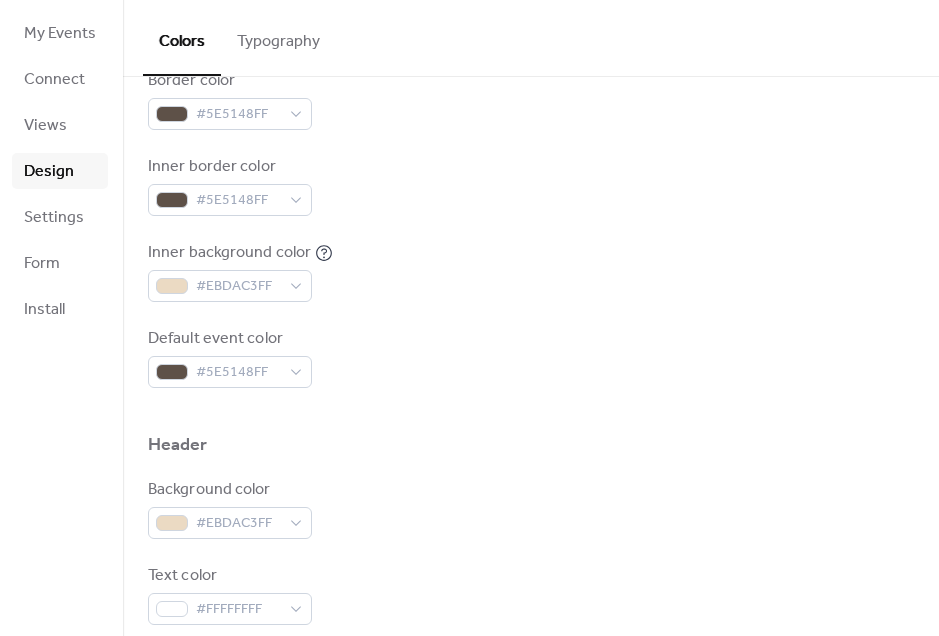 click at bounding box center [531, 470] 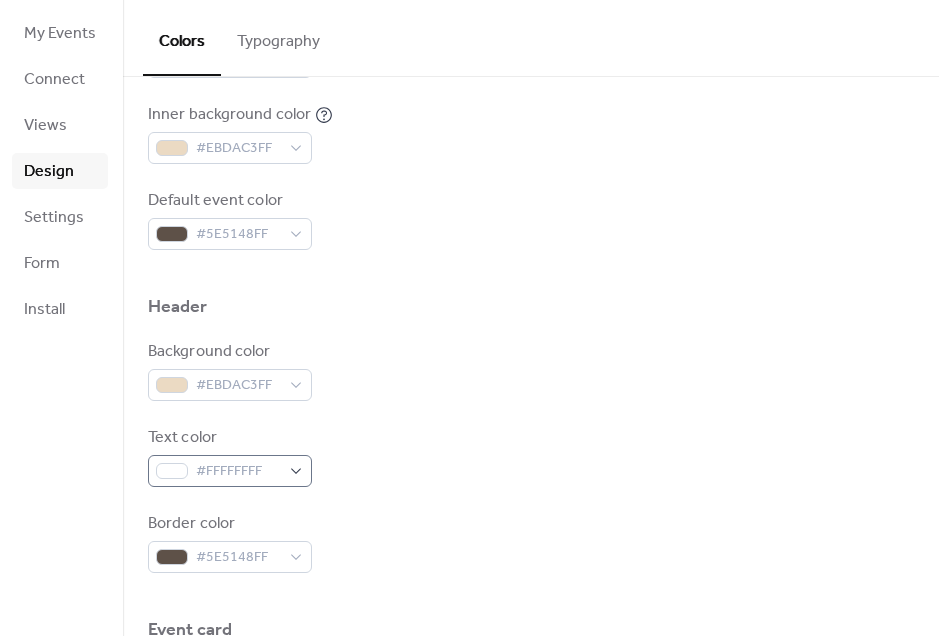 scroll, scrollTop: 594, scrollLeft: 0, axis: vertical 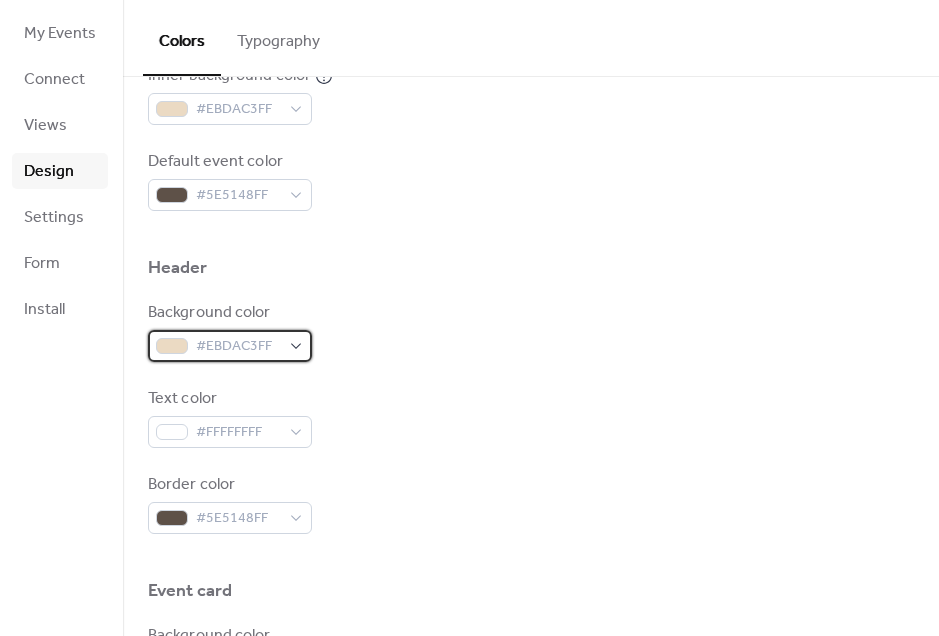 click on "#EBDAC3FF" at bounding box center (238, 347) 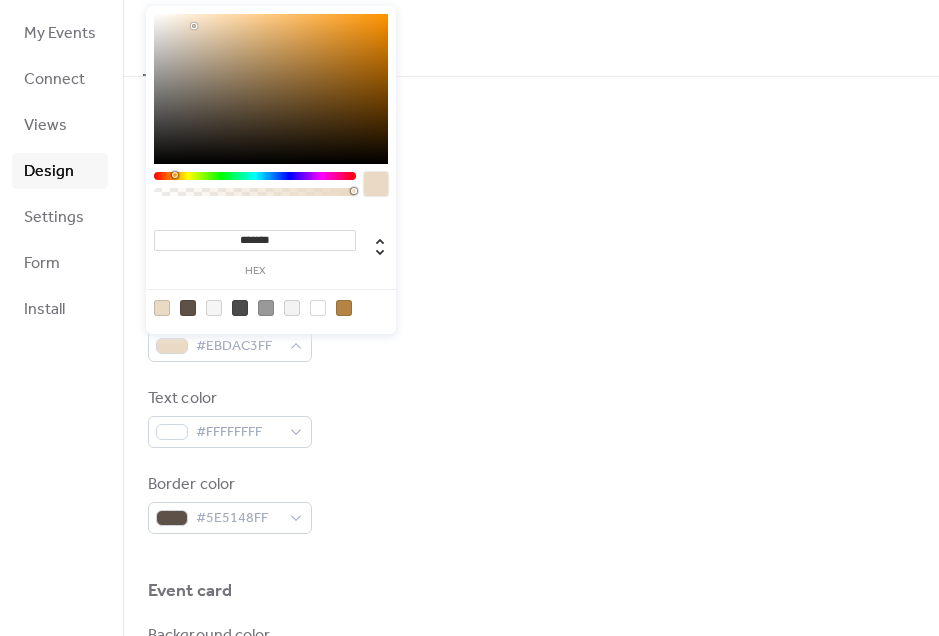 click on "Border color" at bounding box center [228, 485] 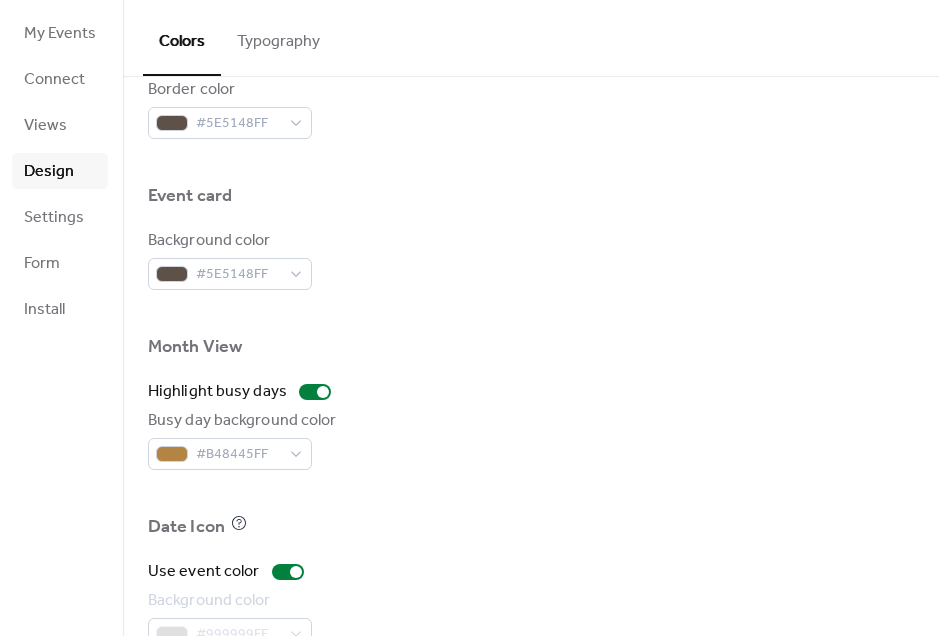 scroll, scrollTop: 997, scrollLeft: 0, axis: vertical 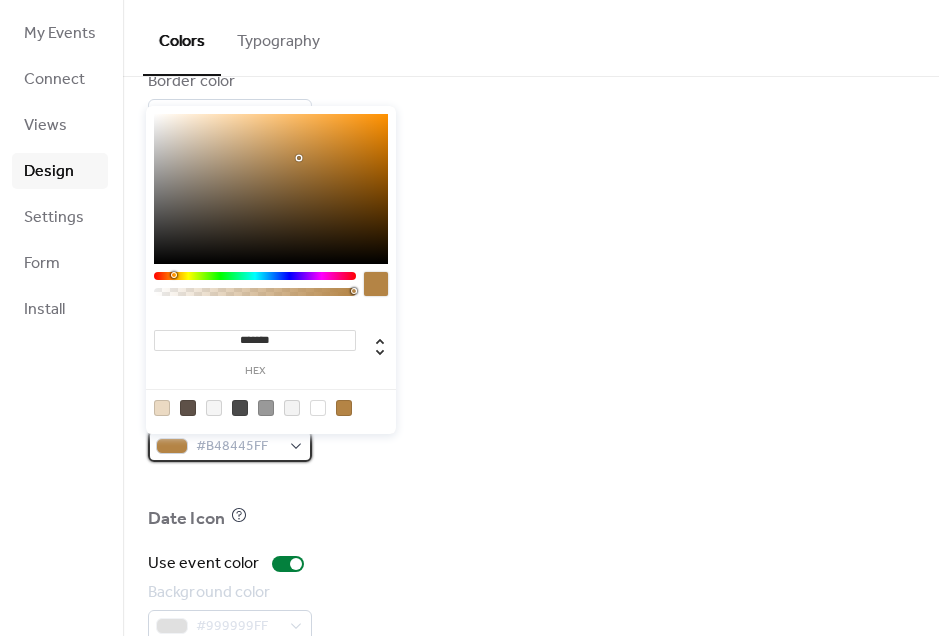 click on "#B48445FF" at bounding box center (238, 447) 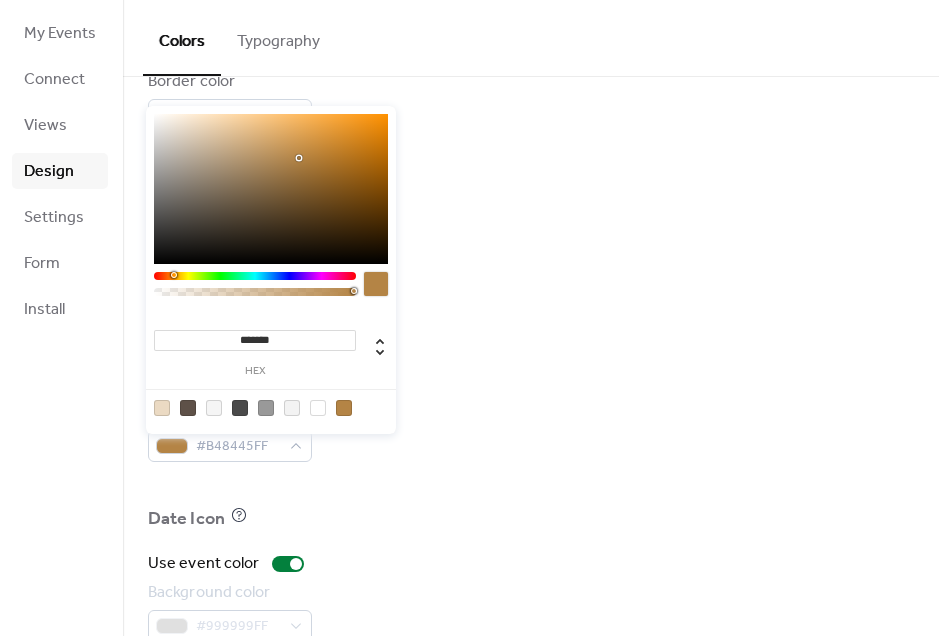 click on "*******" at bounding box center [255, 340] 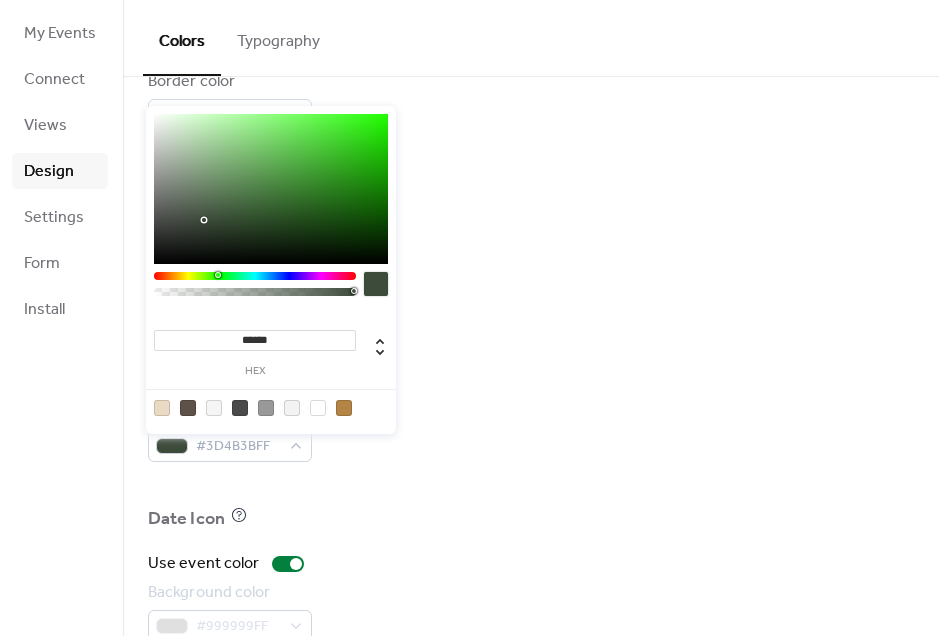 click at bounding box center (531, 484) 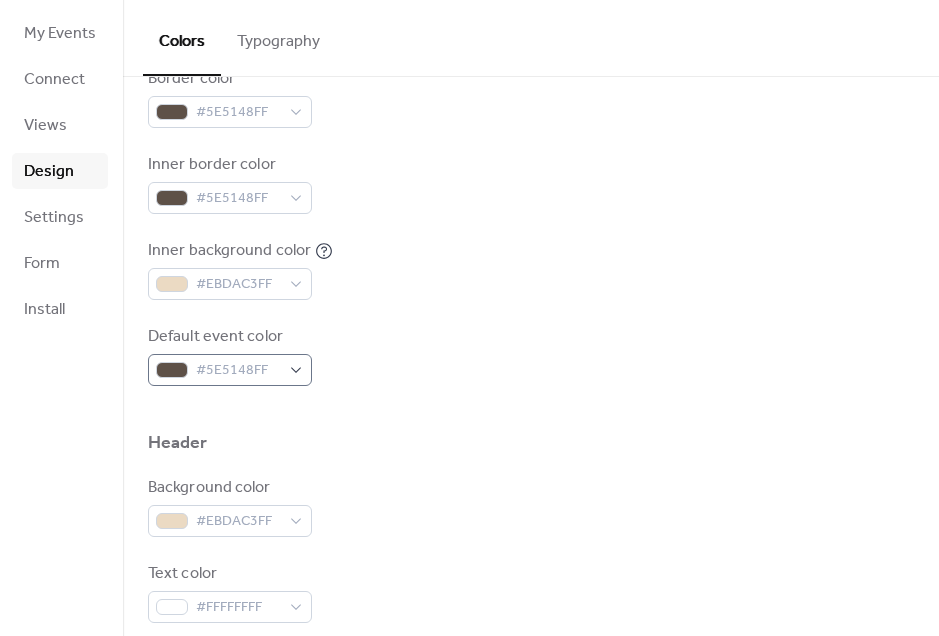 scroll, scrollTop: 396, scrollLeft: 0, axis: vertical 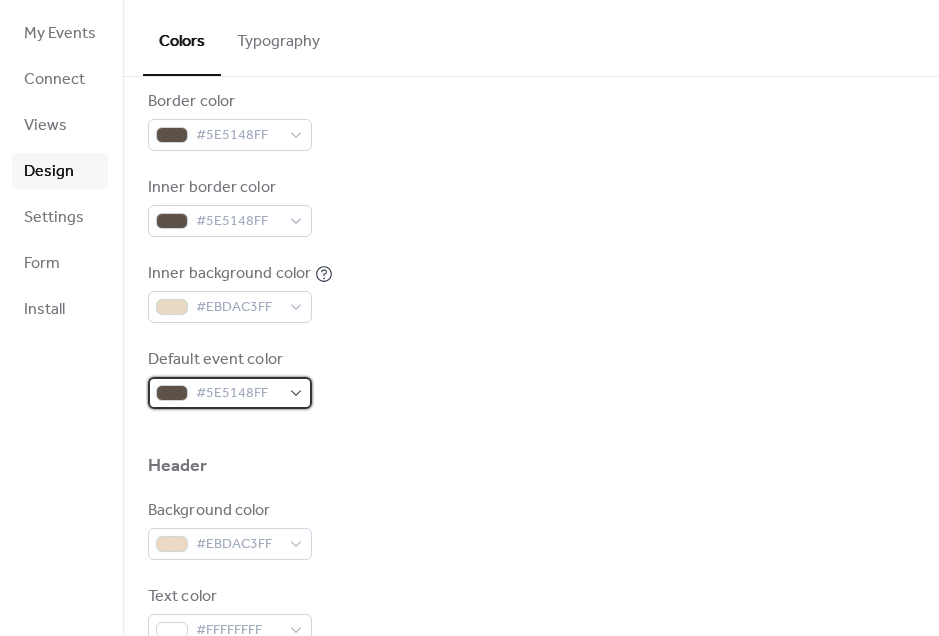 click on "#5E5148FF" at bounding box center (238, 394) 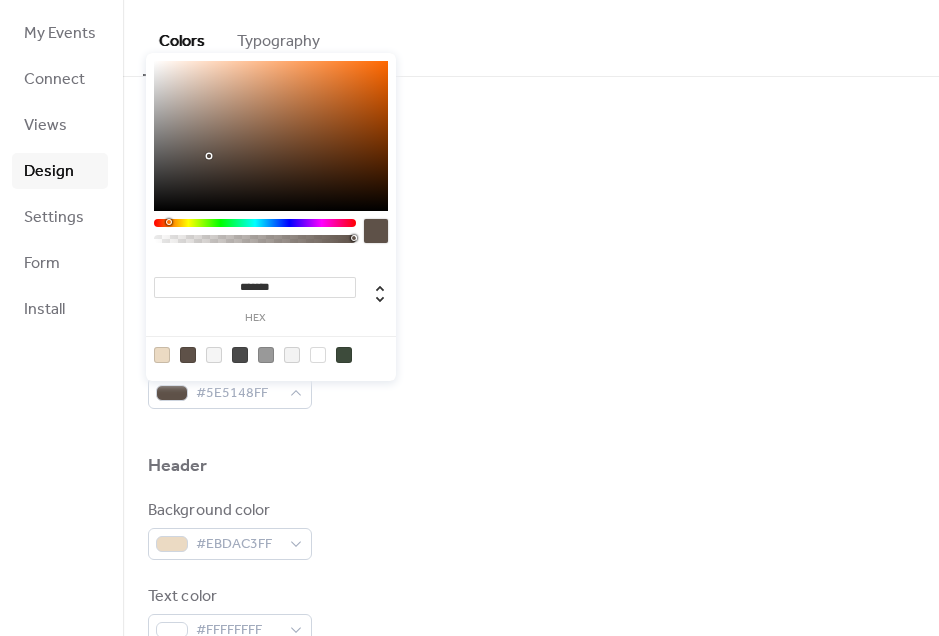 click on "******* hex" at bounding box center (255, 297) 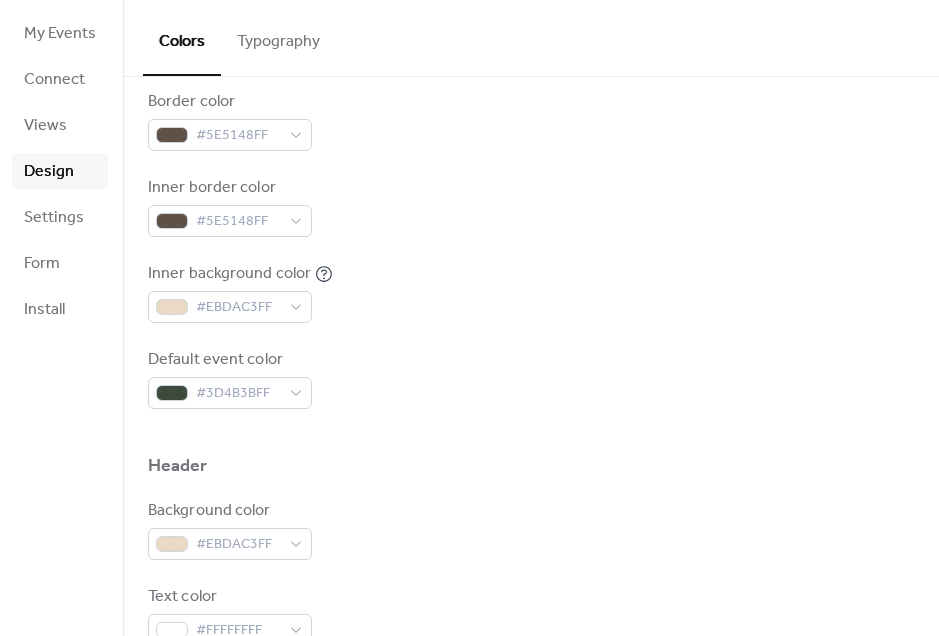 click on "Background color #EBDAC3FF Text color #5E5148FF Border color #5E5148FF Inner border color #5E5148FF Inner background color #EBDAC3FF Default event color #3D4B3BFF" at bounding box center (531, 163) 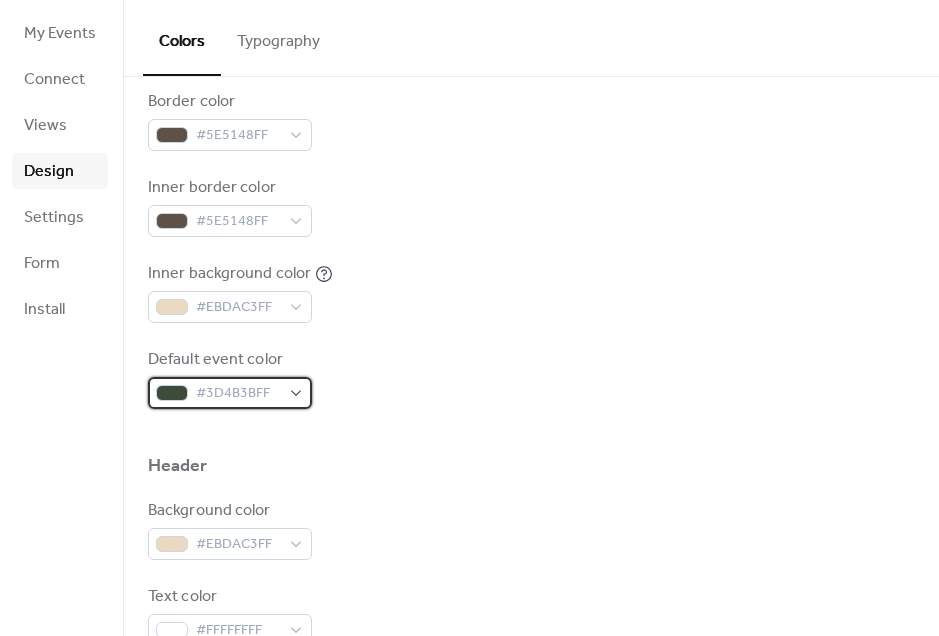 click on "#3D4B3BFF" at bounding box center (230, 393) 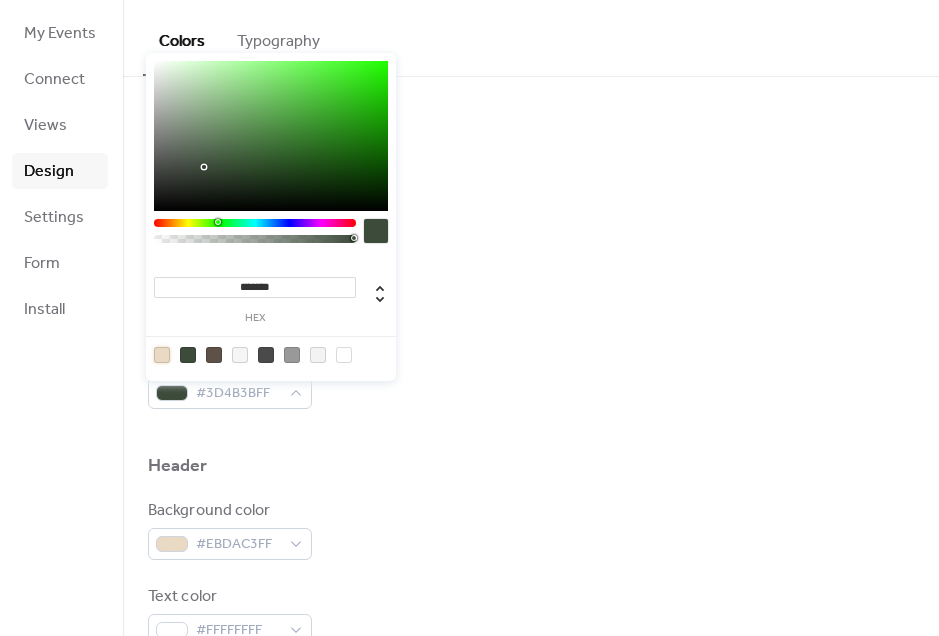 click at bounding box center (162, 355) 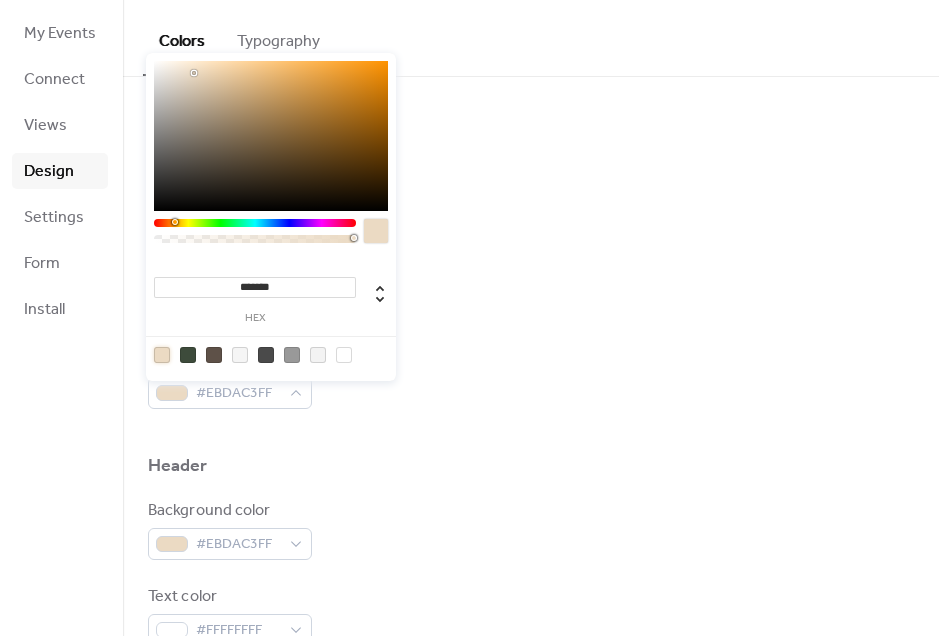click on "Color Presets Calendar Background color #EBDAC3FF Text color #5E5148FF Border color #5E5148FF Inner border color #5E5148FF Inner background color #EBDAC3FF Default event color #EBDAC3FF Header Background color #EBDAC3FF Text color #FFFFFFFF Border color #5E5148FF Event card Background color #5E5148FF Month View Highlight busy days Busy day background color #3D4B3BFF Date Icon   Use event color Background color #999999FF Text color #F3F3F3FF" at bounding box center [531, 520] 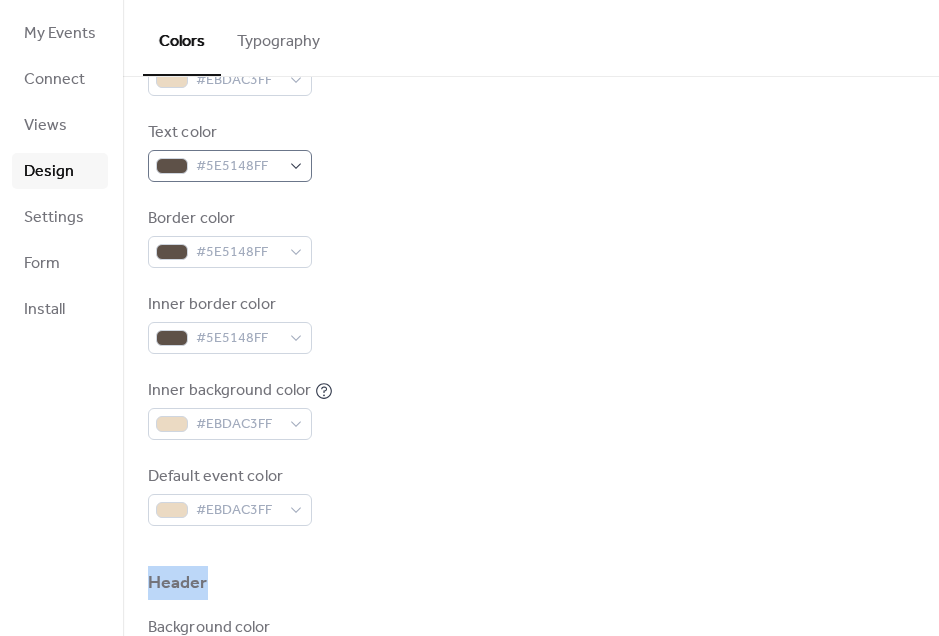scroll, scrollTop: 210, scrollLeft: 0, axis: vertical 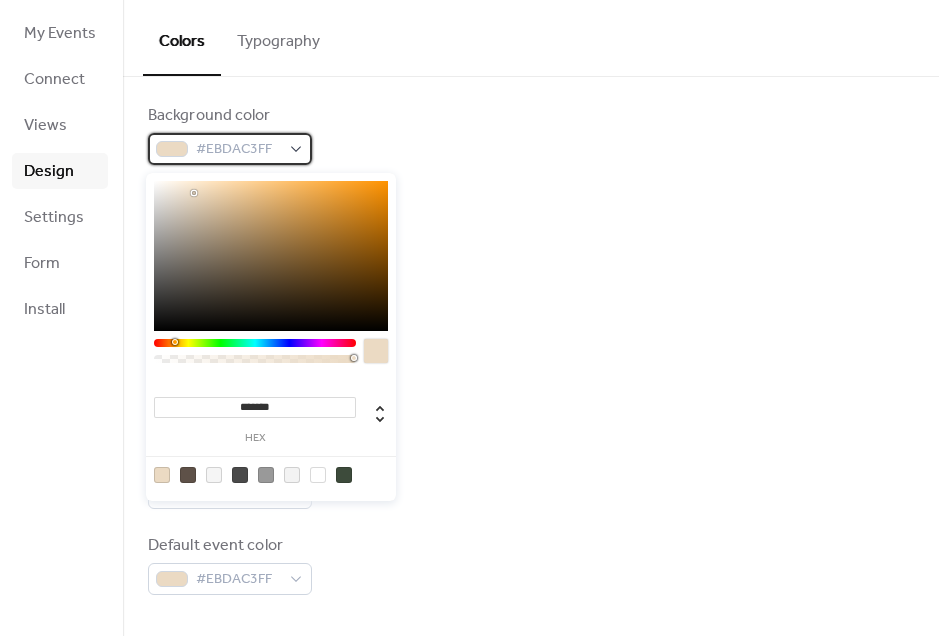 click at bounding box center [172, 149] 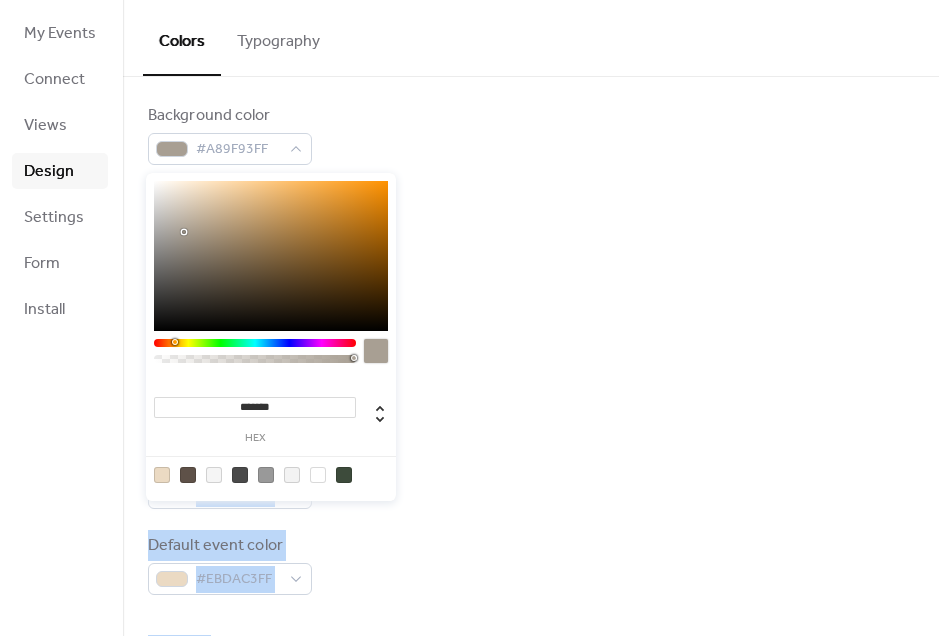 type on "*******" 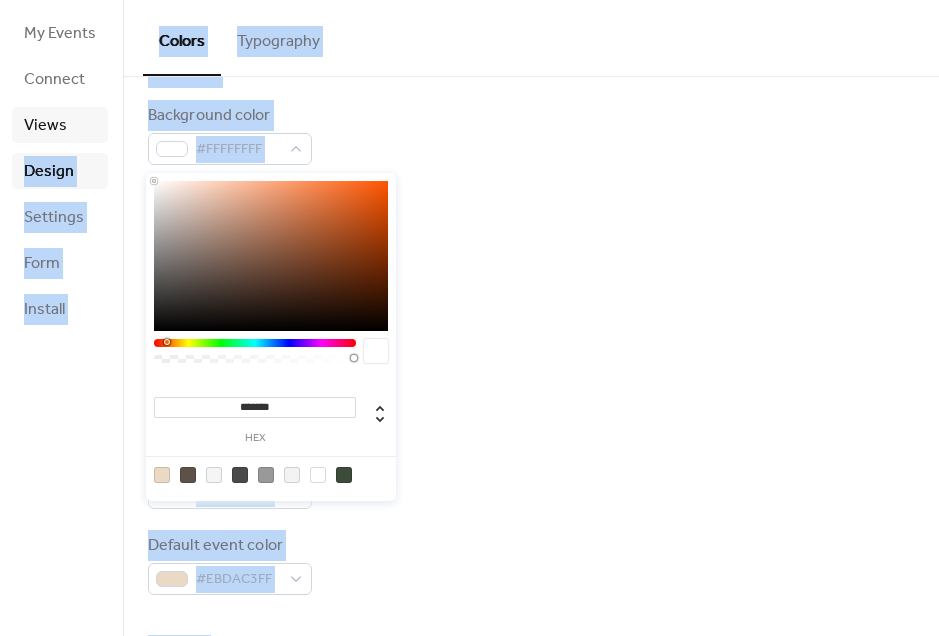 drag, startPoint x: 184, startPoint y: 232, endPoint x: 106, endPoint y: 139, distance: 121.37957 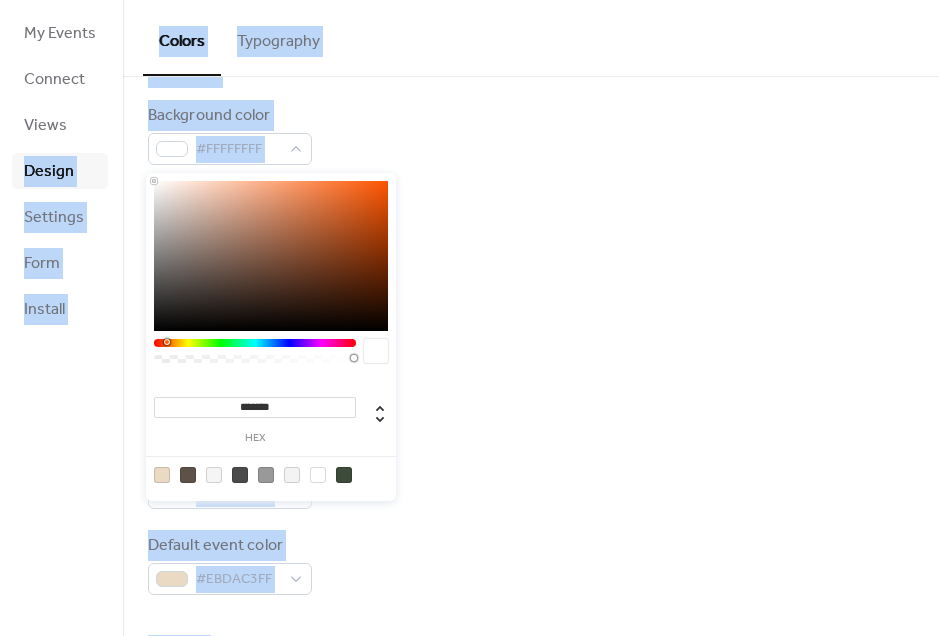 click on "Background color #FFFFFFFF" at bounding box center [531, 134] 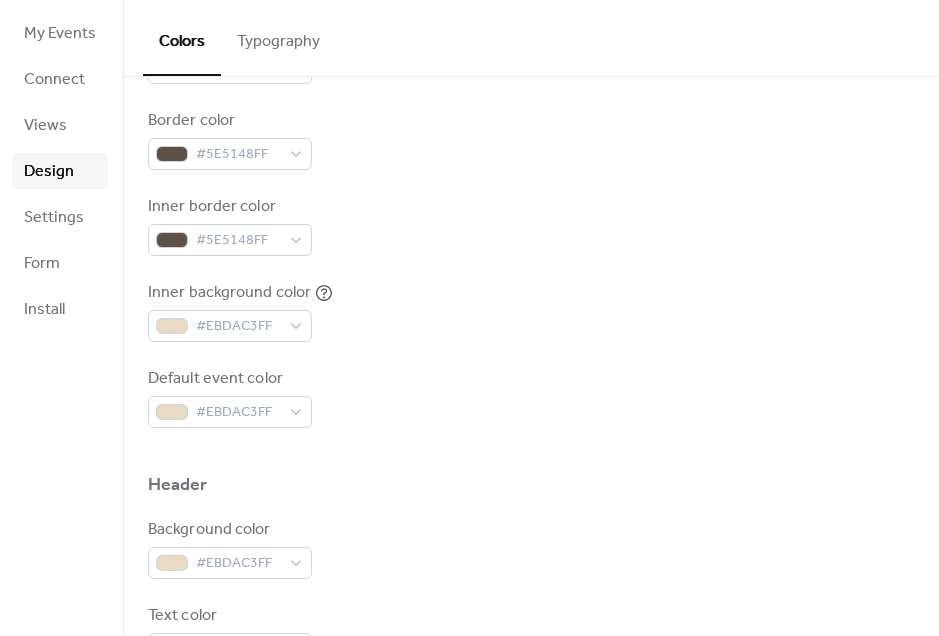 scroll, scrollTop: 379, scrollLeft: 0, axis: vertical 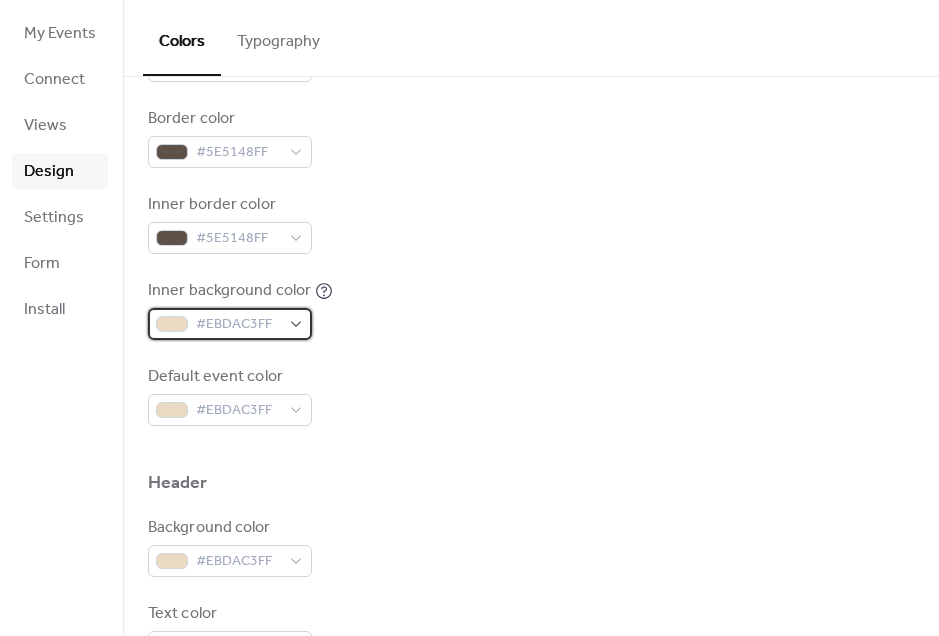 click at bounding box center (172, 324) 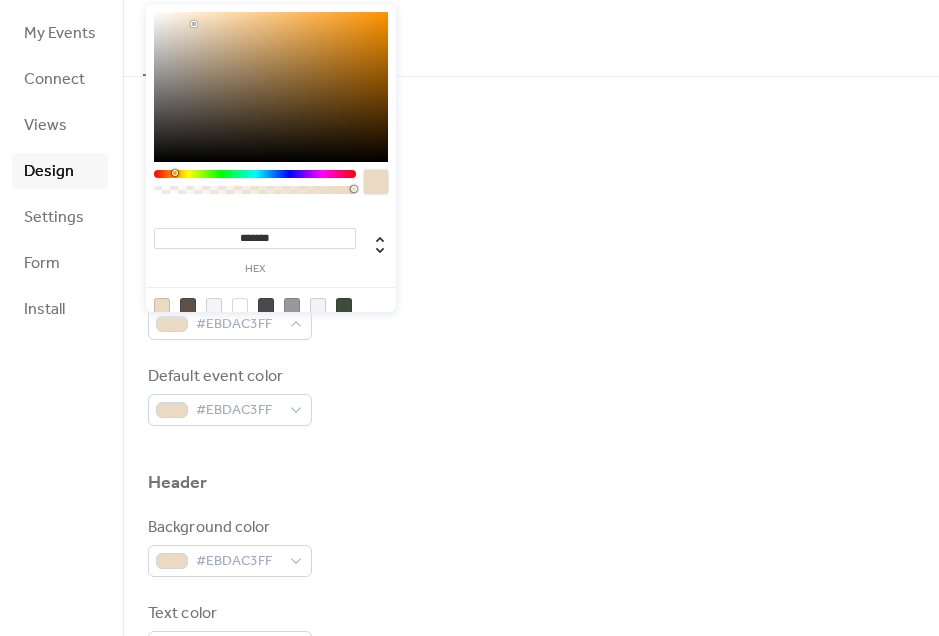 click at bounding box center [240, 306] 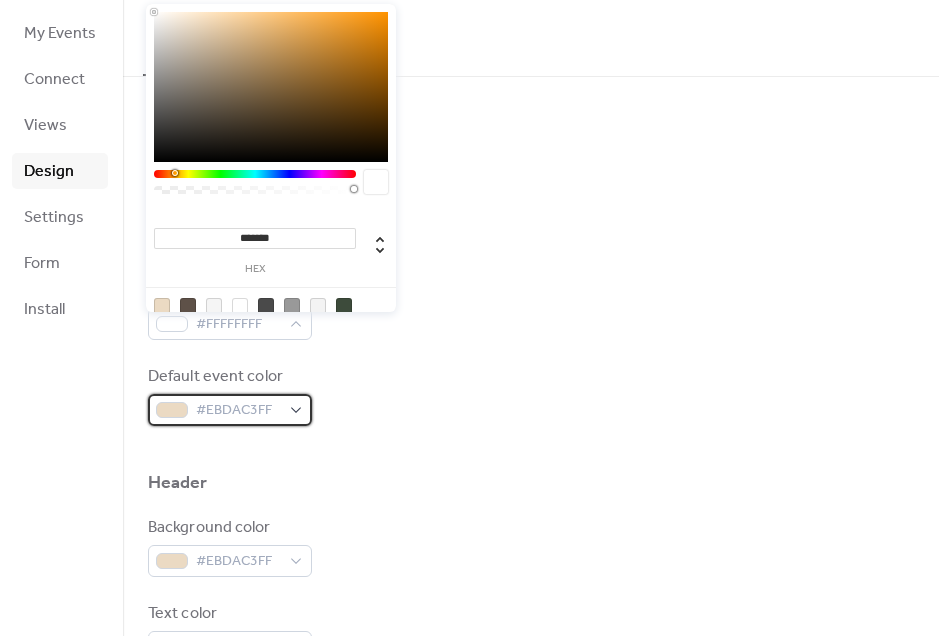 click on "#EBDAC3FF" at bounding box center (230, 410) 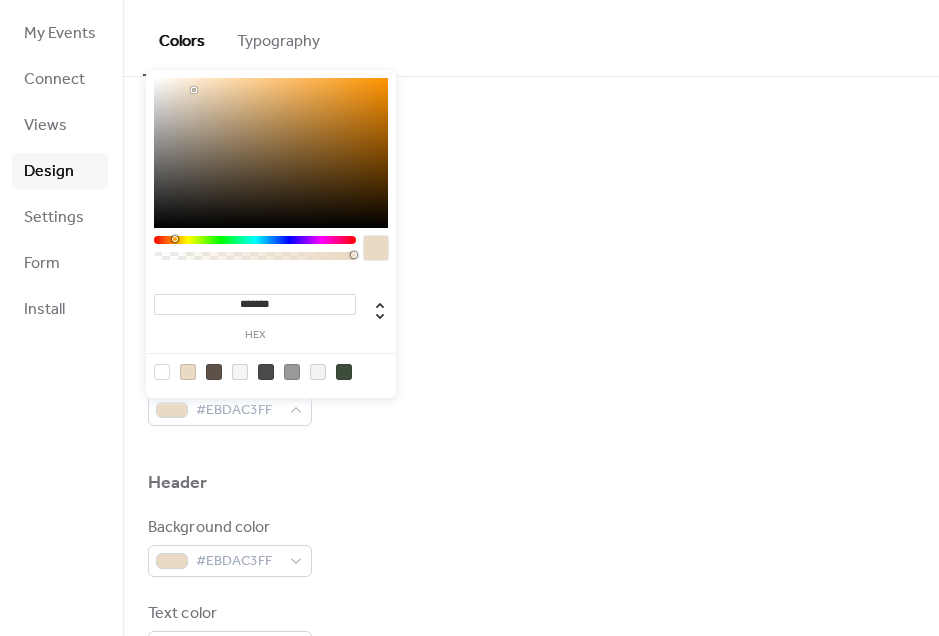 click at bounding box center (531, 448) 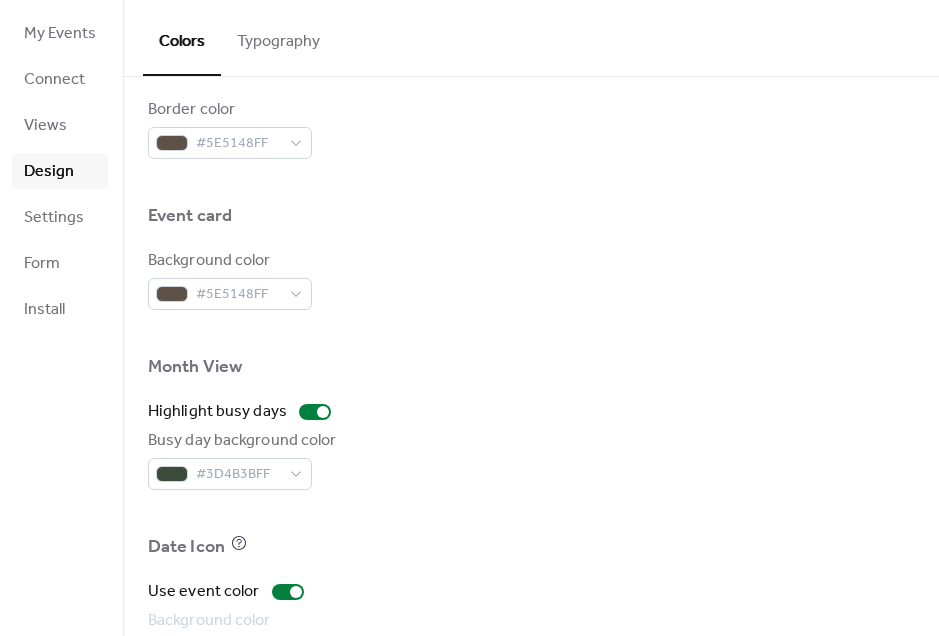 scroll, scrollTop: 972, scrollLeft: 0, axis: vertical 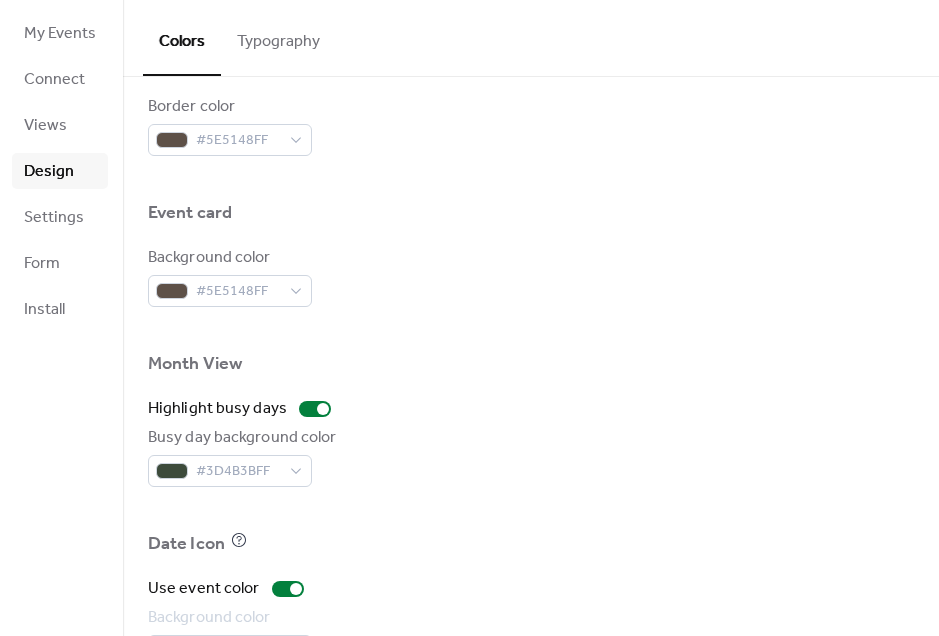 click on "Background color" at bounding box center [228, 258] 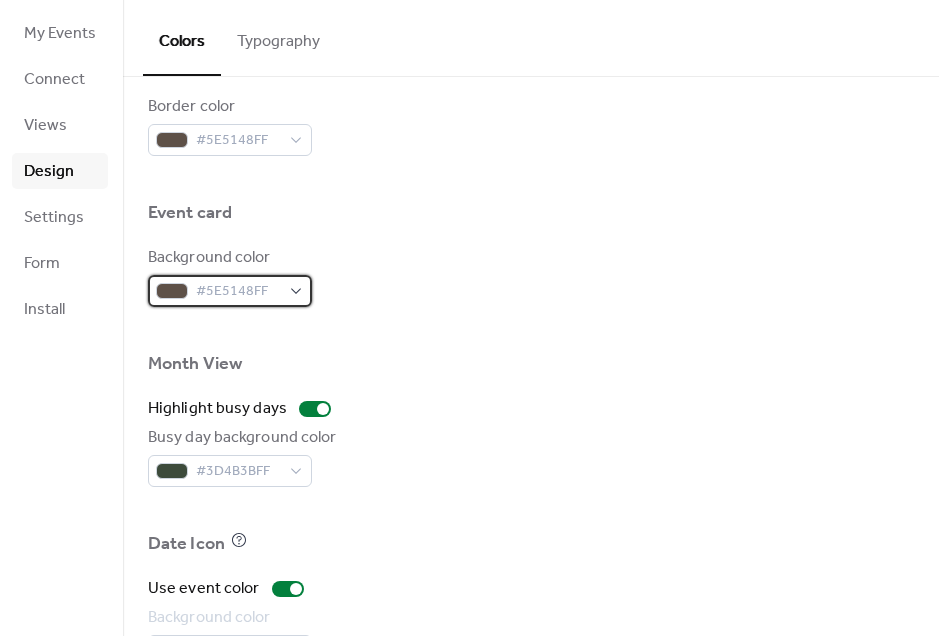 click on "#5E5148FF" at bounding box center (238, 292) 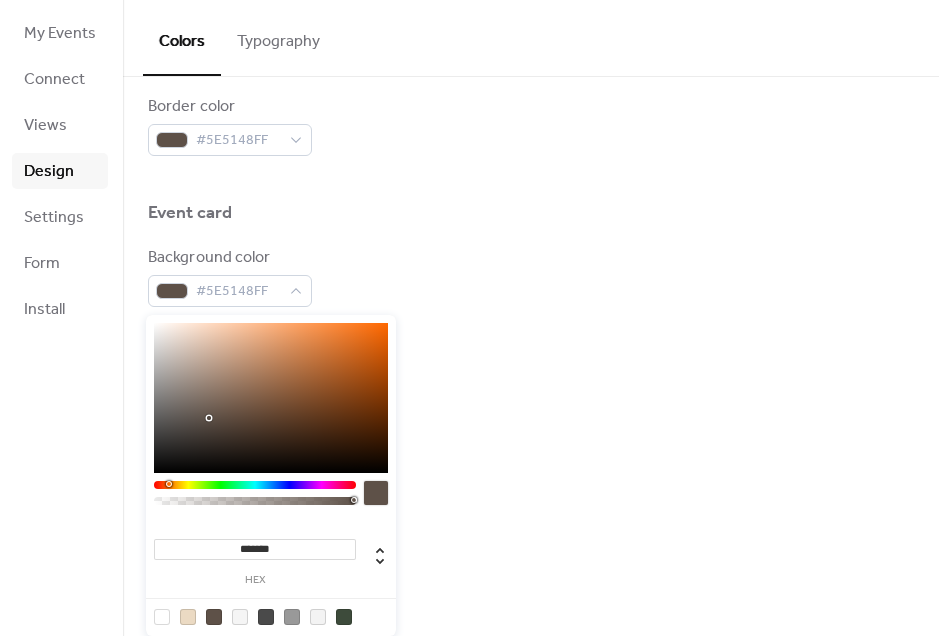 click at bounding box center (188, 617) 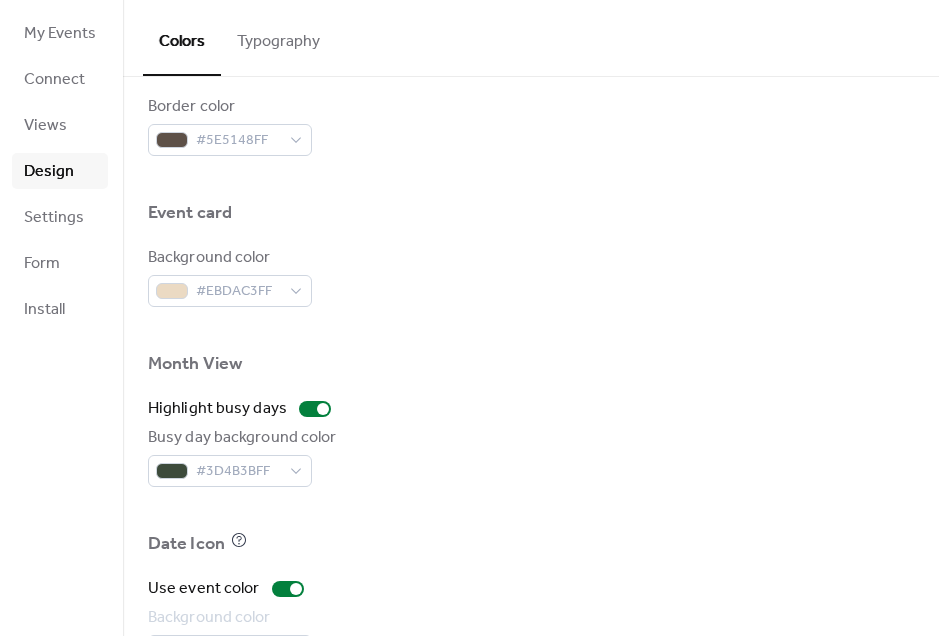 click on "Busy day background color #3D4B3BFF" at bounding box center (531, 456) 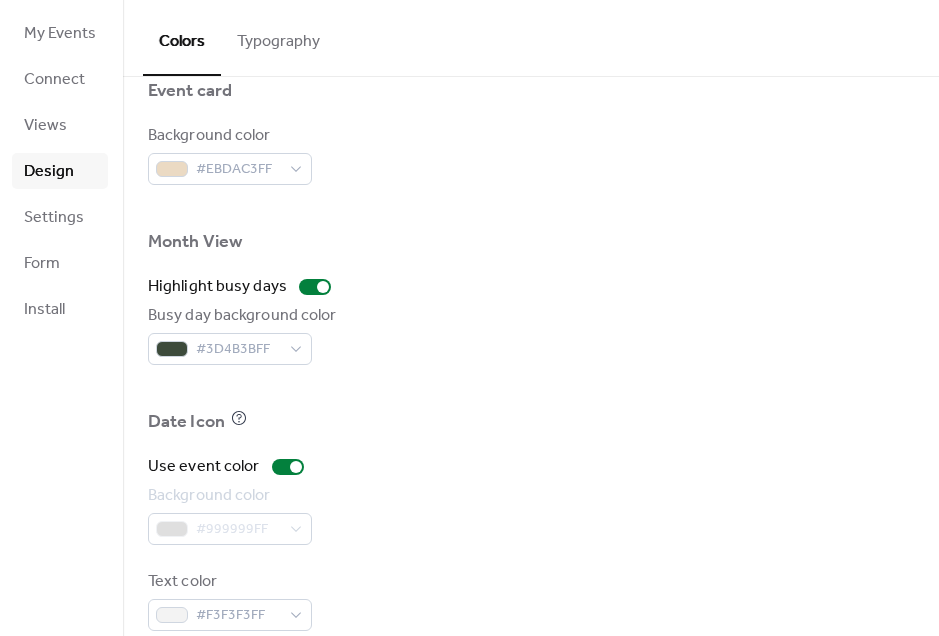 scroll, scrollTop: 1096, scrollLeft: 0, axis: vertical 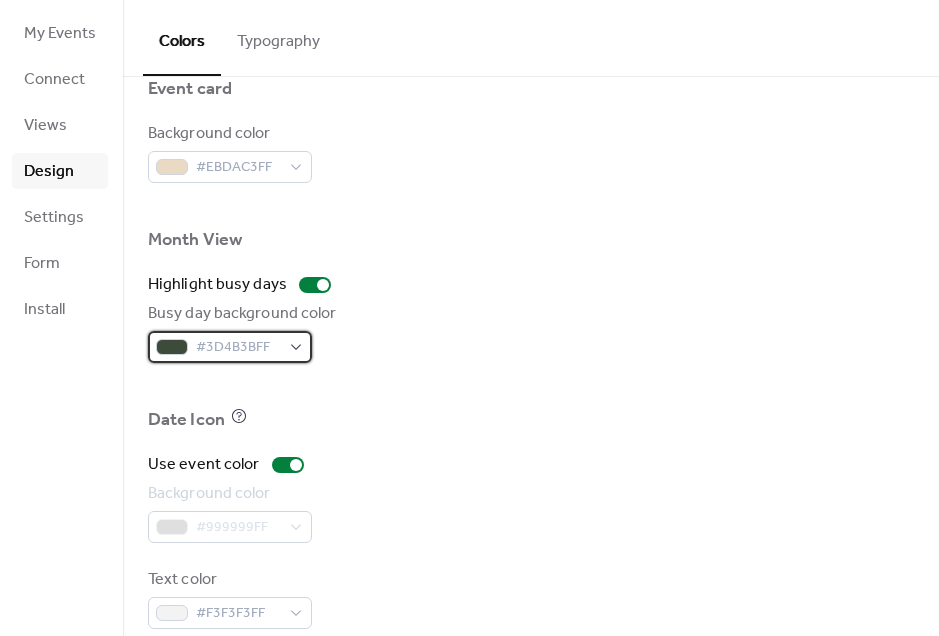 click on "#3D4B3BFF" at bounding box center (238, 348) 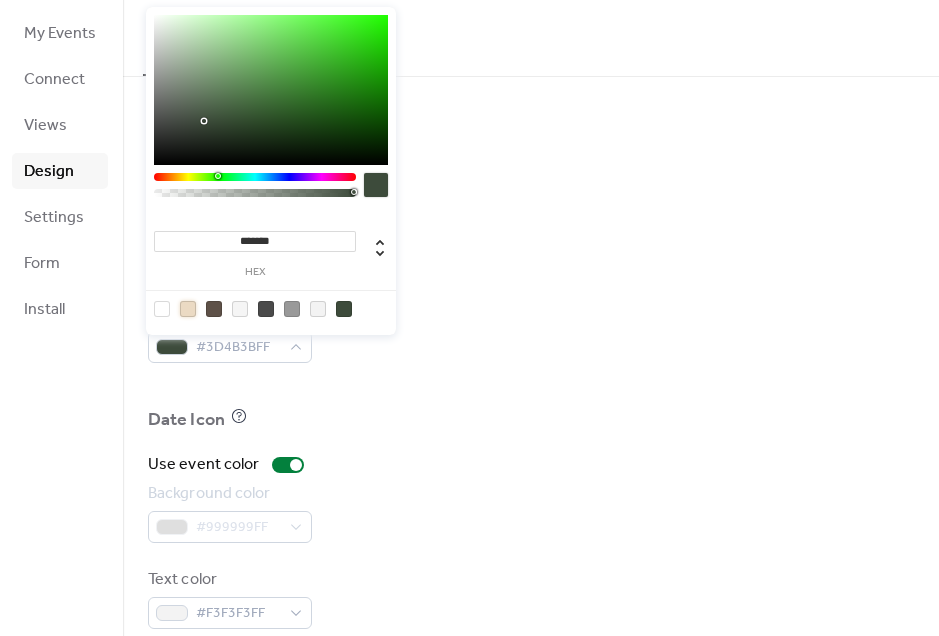 click at bounding box center (188, 309) 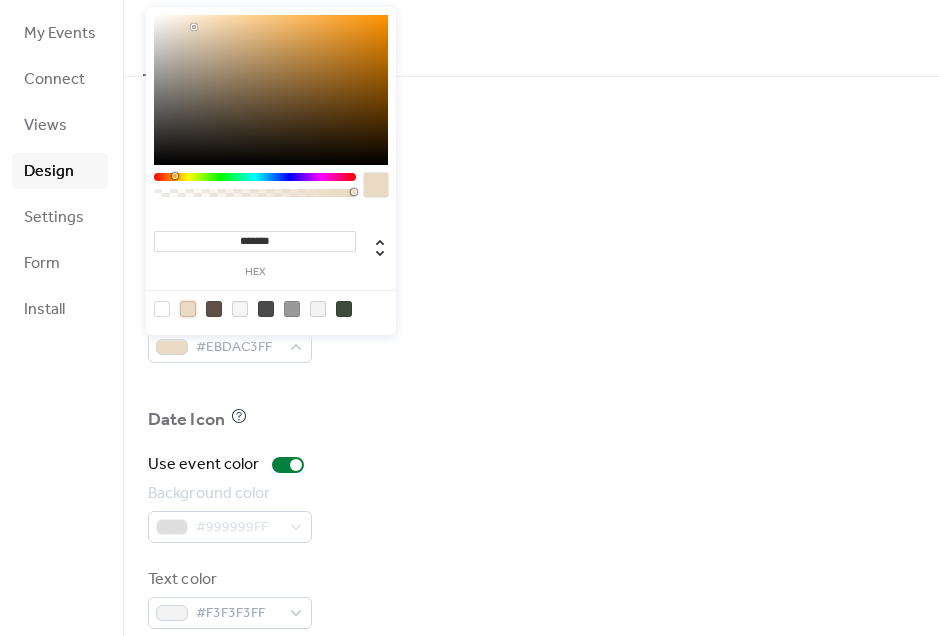click on "Date Icon" at bounding box center (531, 422) 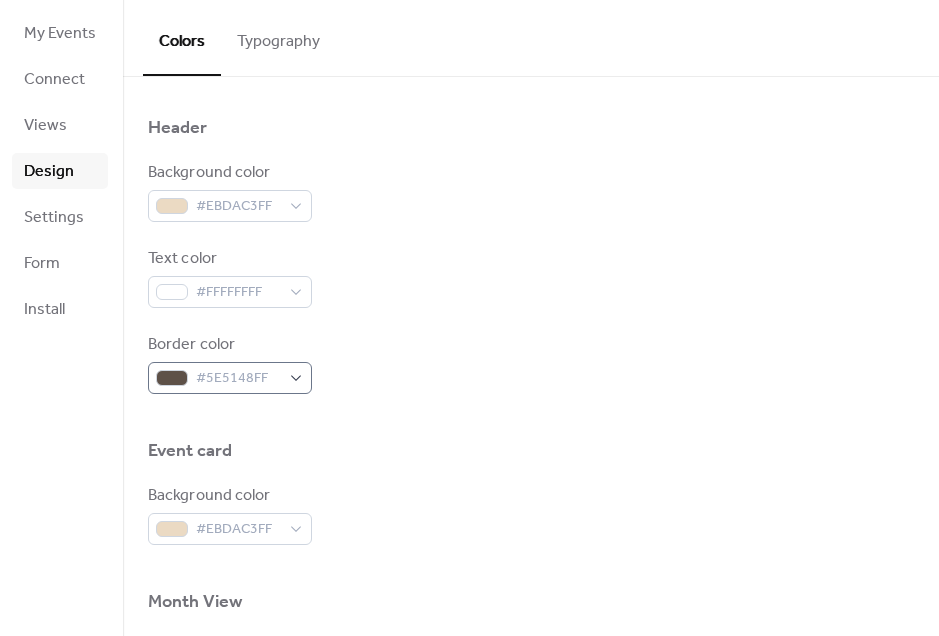 scroll, scrollTop: 731, scrollLeft: 0, axis: vertical 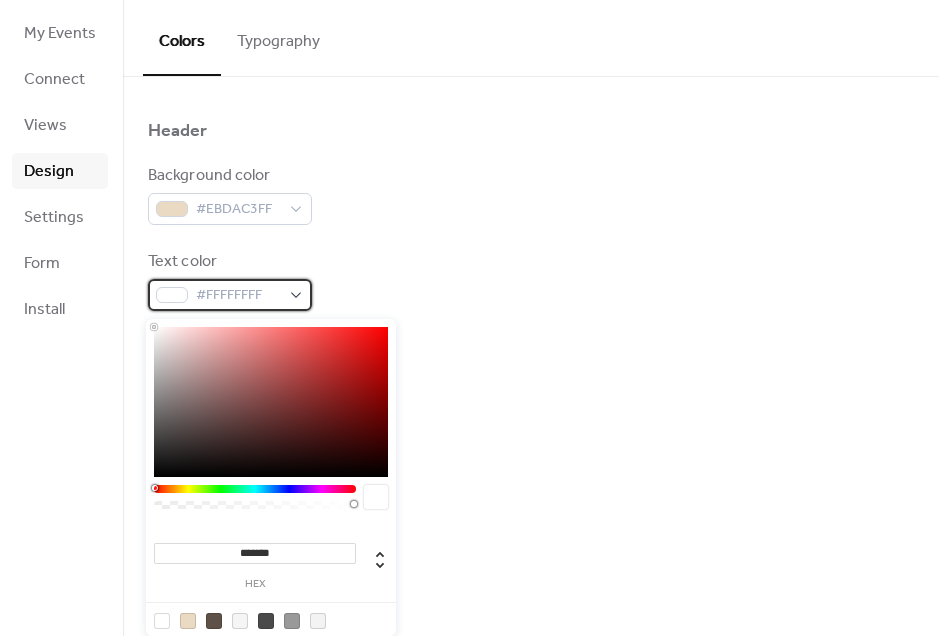 click on "#FFFFFFFF" at bounding box center (238, 296) 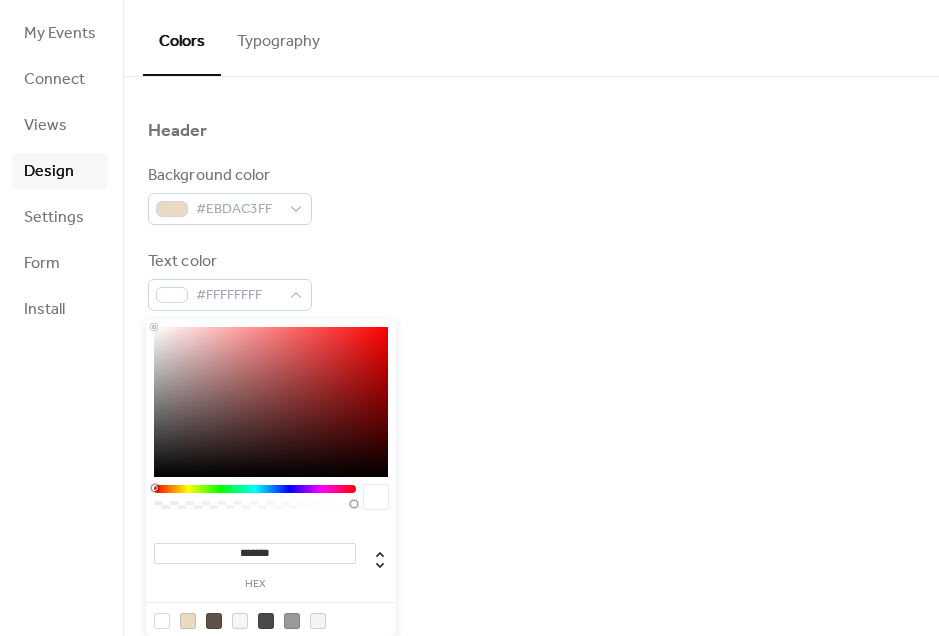 click at bounding box center (214, 621) 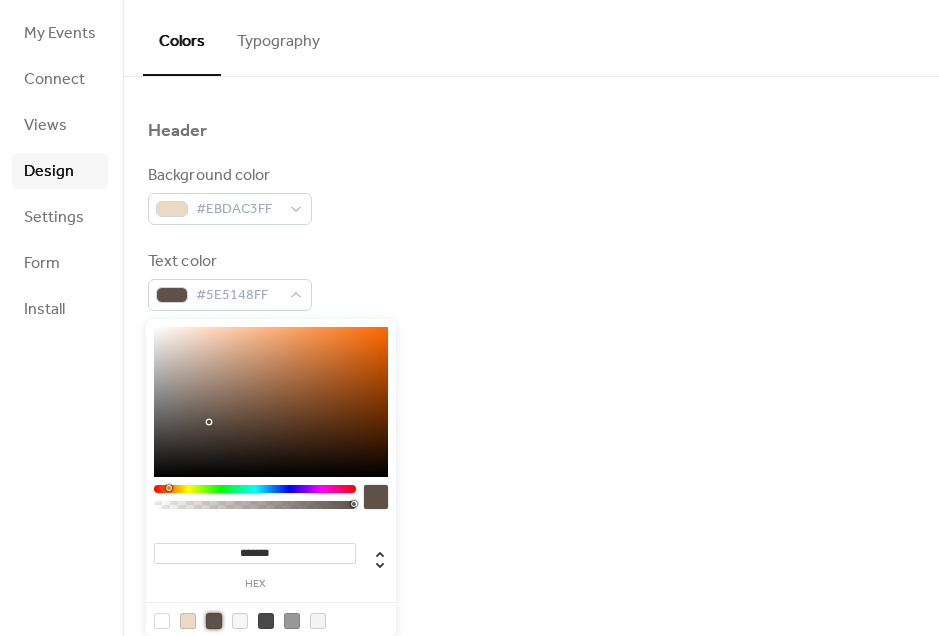 click on "Background color #EBDAC3FF Text color #5E5148FF Border color #5E5148FF" at bounding box center [531, 280] 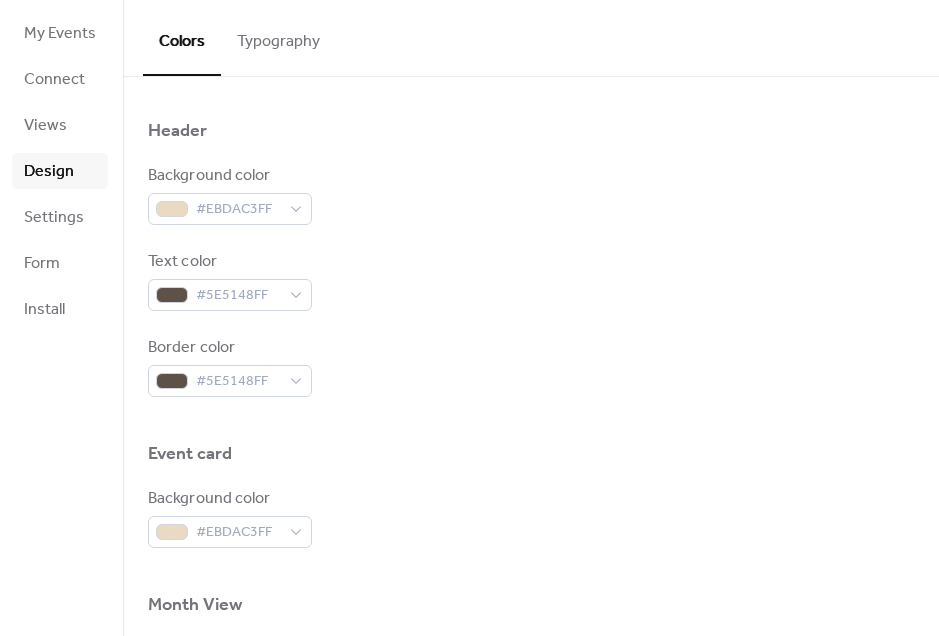 click on "Background color" at bounding box center [228, 176] 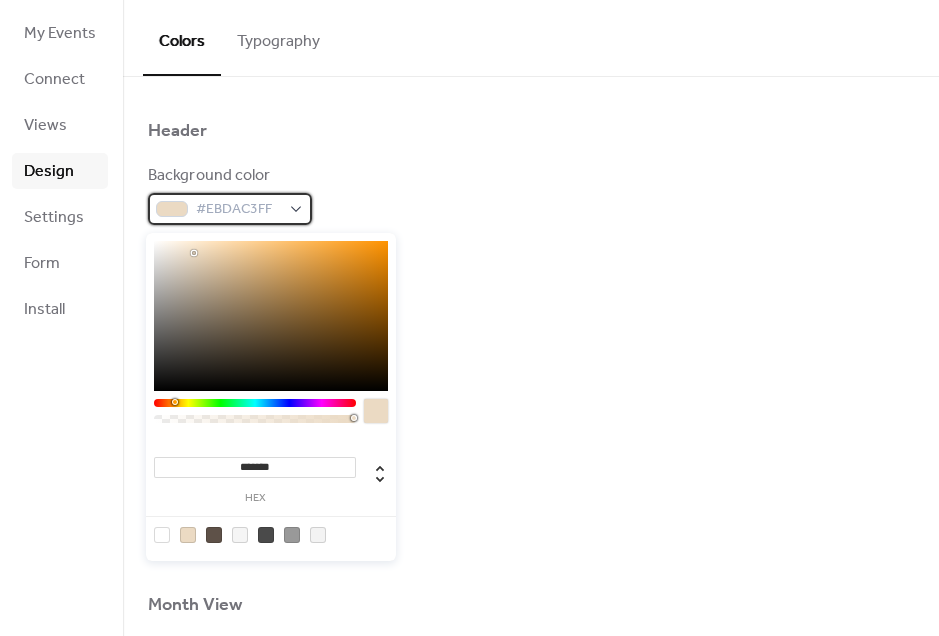 click on "#EBDAC3FF" at bounding box center (230, 209) 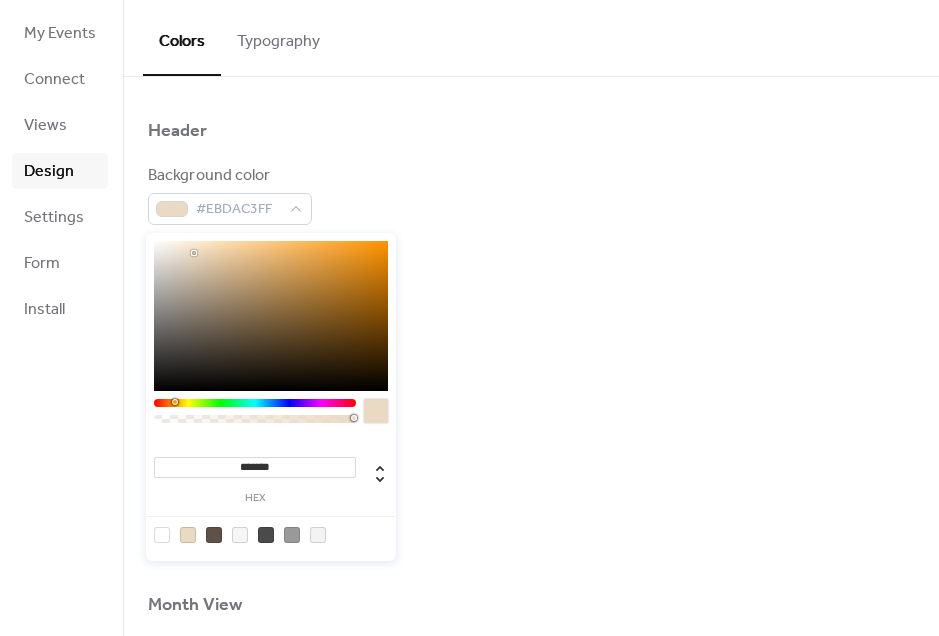click on "*******" at bounding box center [255, 467] 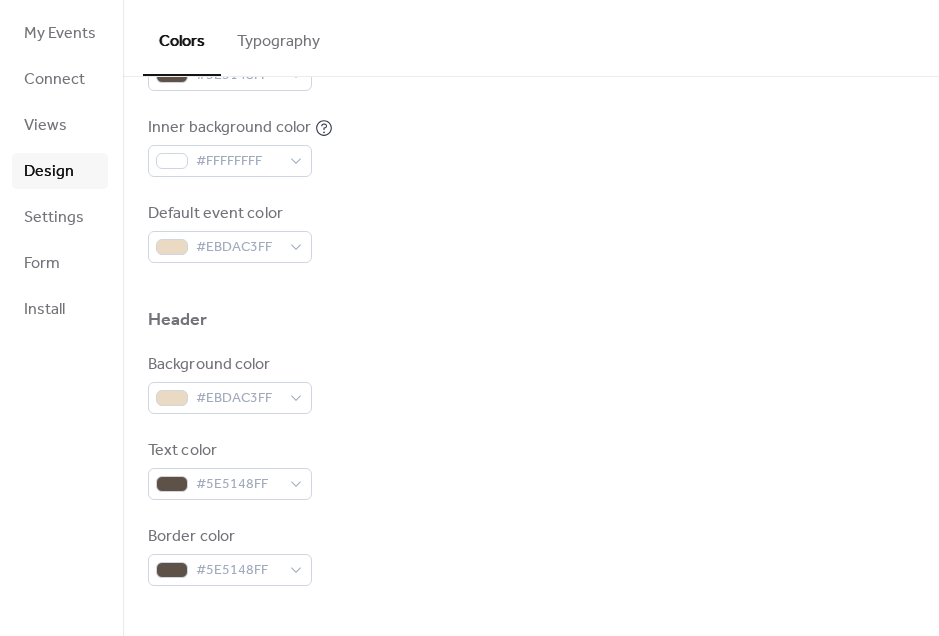 click on "Typography" at bounding box center (278, 37) 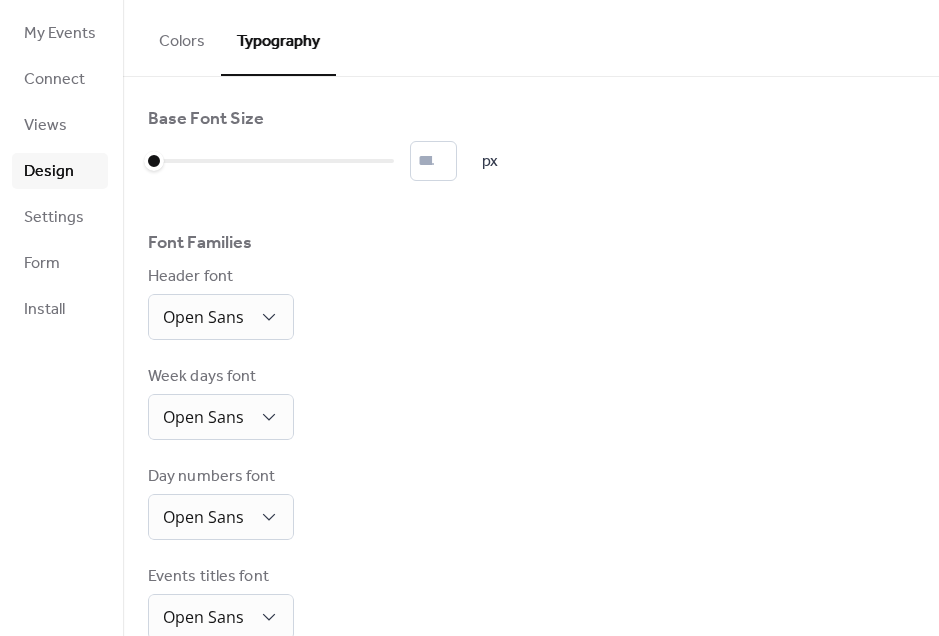 scroll, scrollTop: 20, scrollLeft: 0, axis: vertical 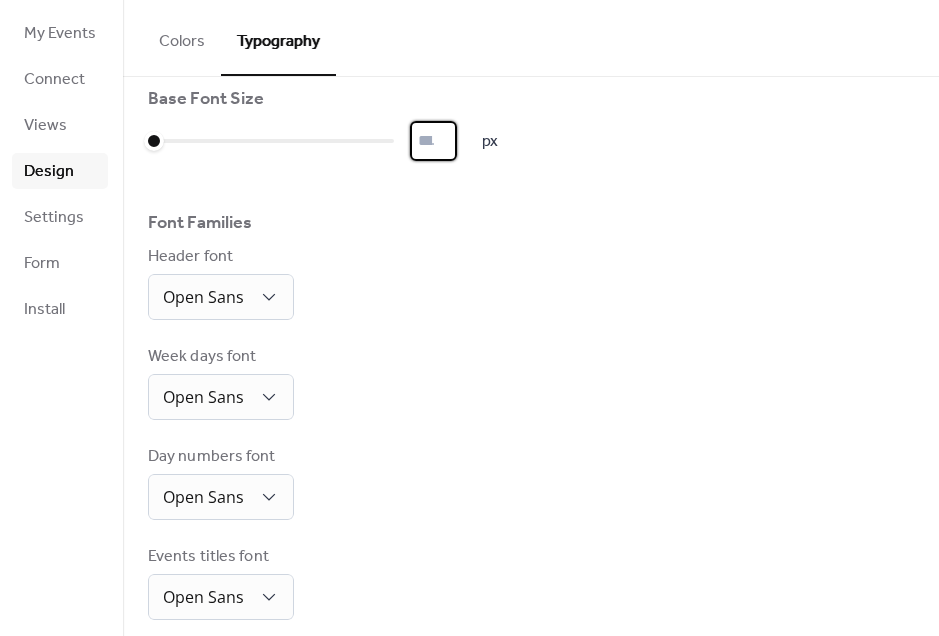 click on "*" at bounding box center [433, 141] 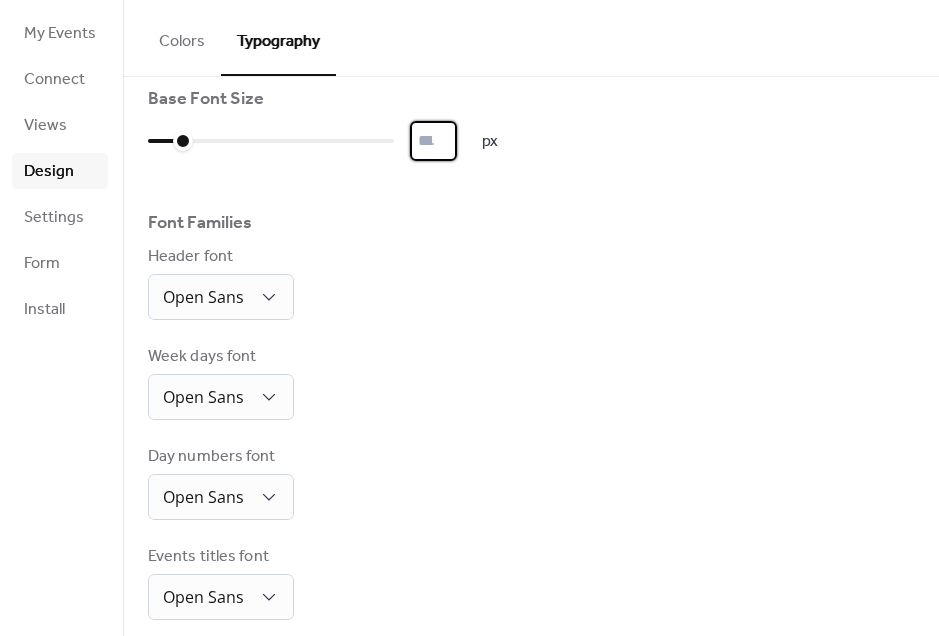 type on "**" 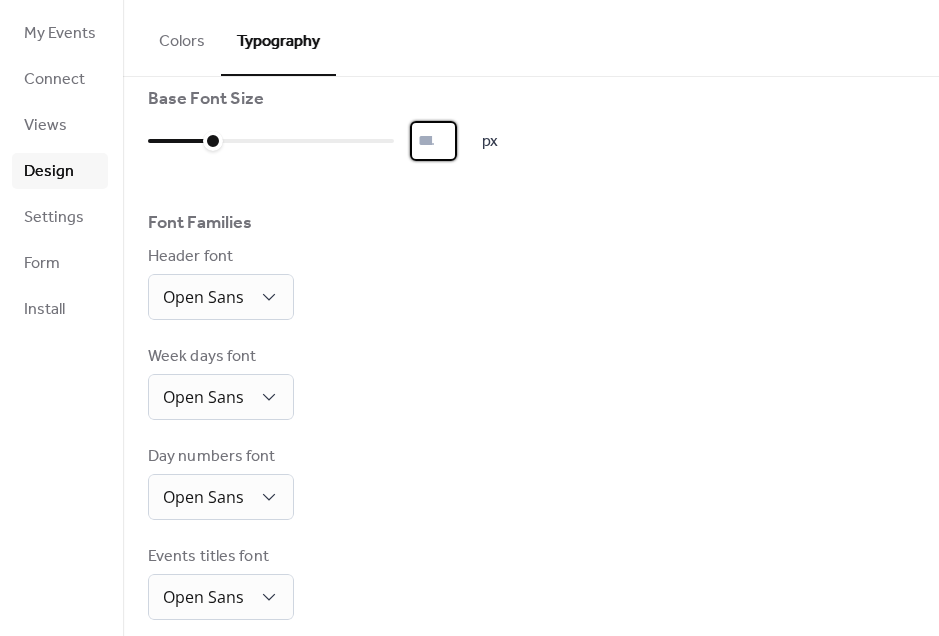 click on "**" at bounding box center (433, 141) 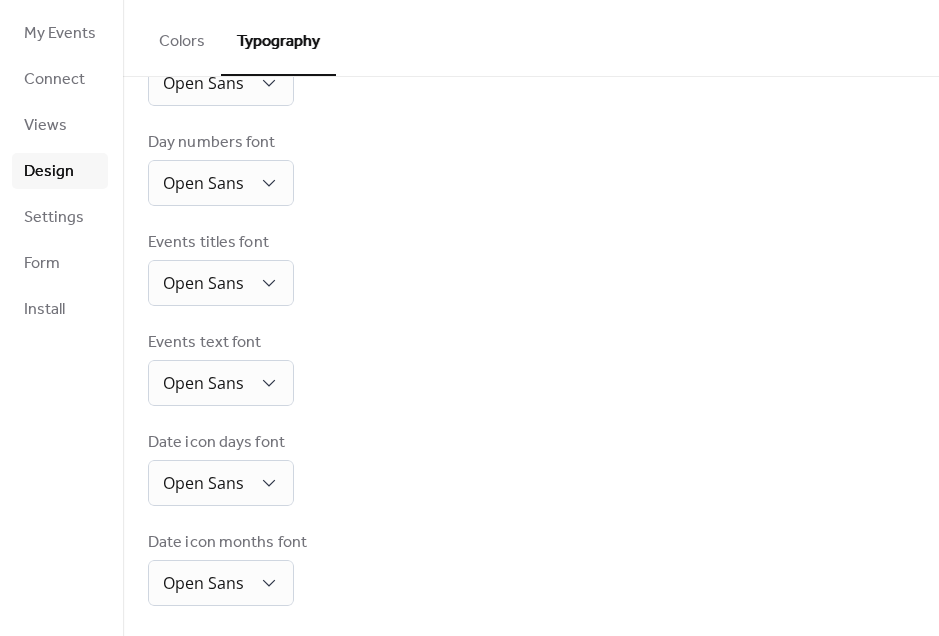scroll, scrollTop: 278, scrollLeft: 0, axis: vertical 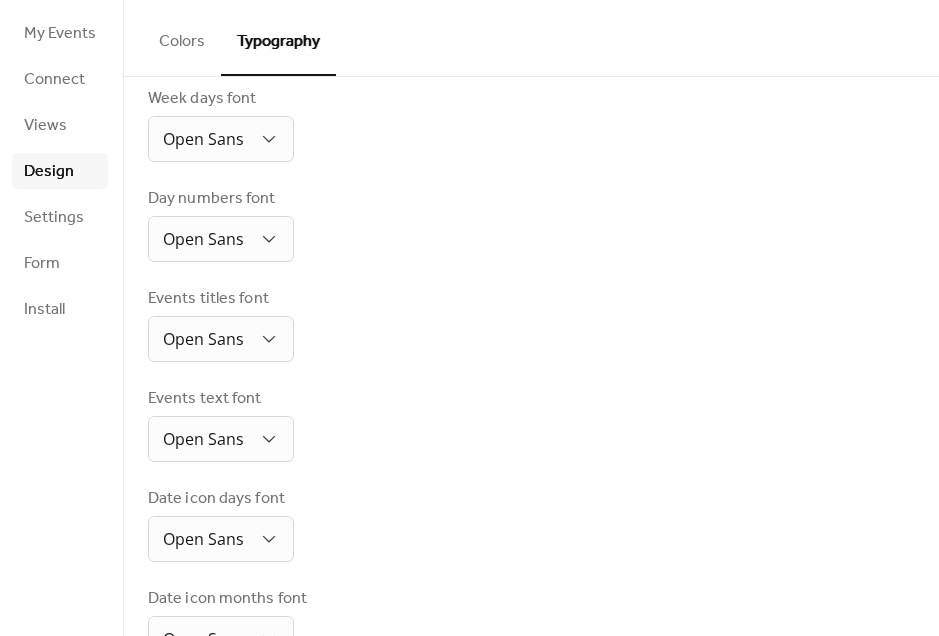 click on "Base Font Size ** px Font Families Header font Open Sans Week days font Open Sans Day numbers font Open Sans Events titles font Open Sans Events text font Open Sans Date icon days font Open Sans Date icon months font Open Sans" at bounding box center [531, 245] 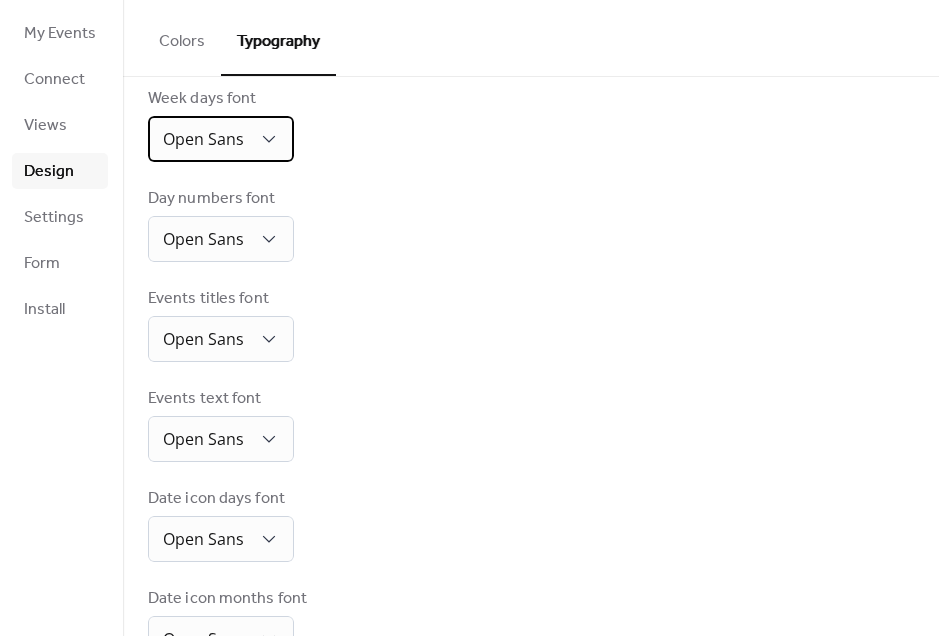 click on "Open Sans" at bounding box center (221, 139) 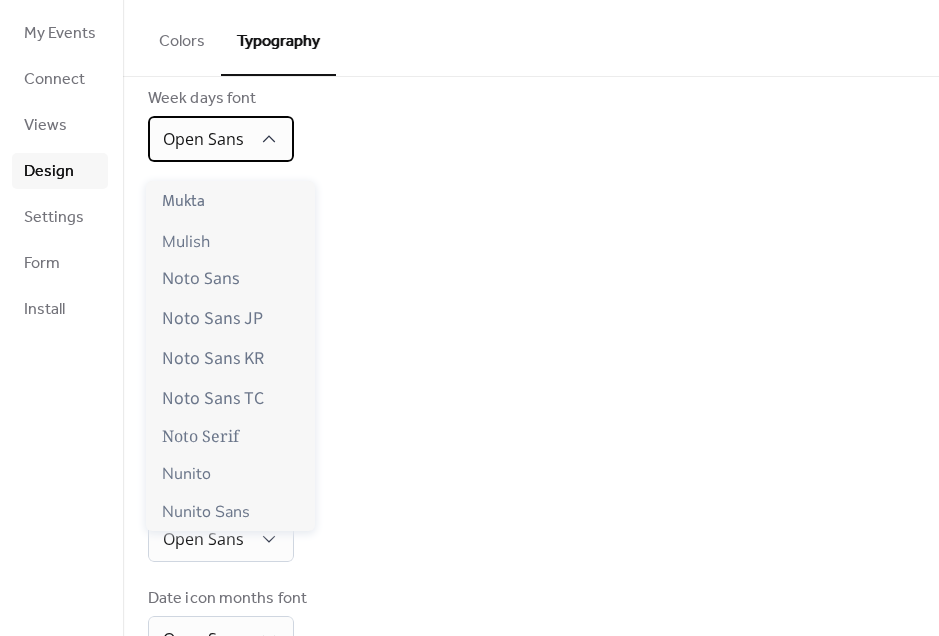 scroll, scrollTop: 1042, scrollLeft: 0, axis: vertical 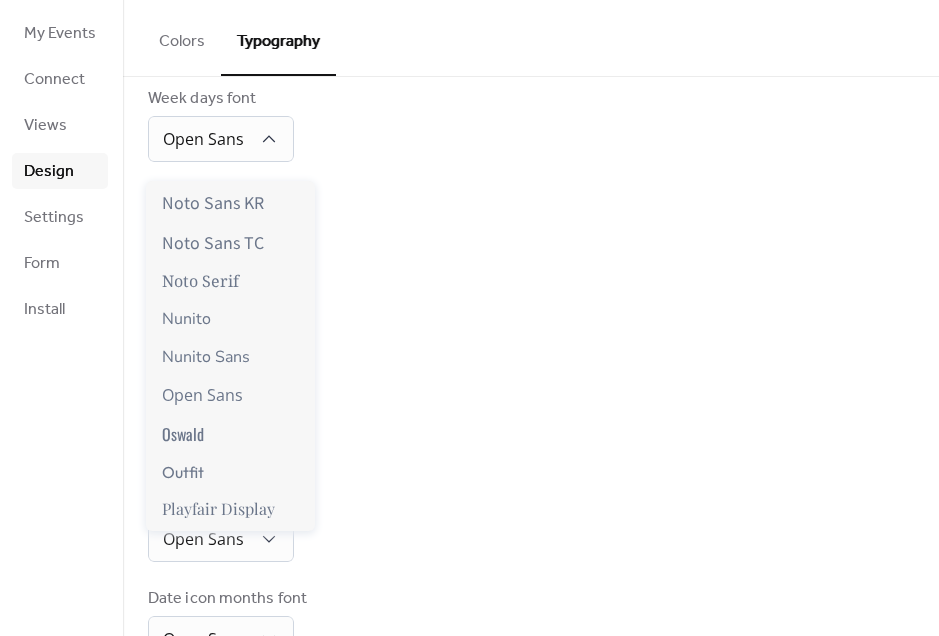 click on "Events titles font Open Sans" at bounding box center (531, 324) 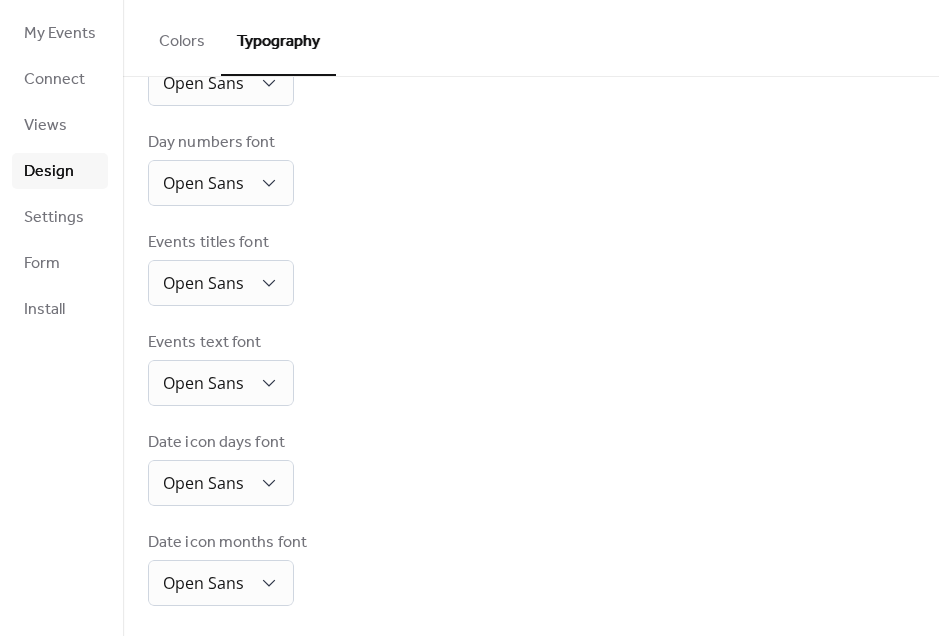 scroll, scrollTop: 349, scrollLeft: 0, axis: vertical 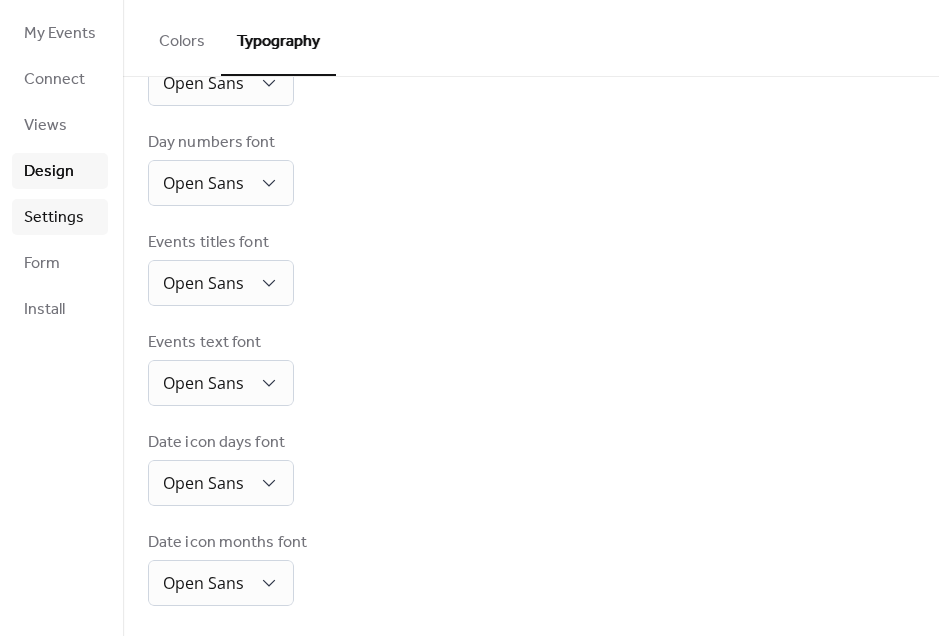 click on "Settings" at bounding box center (54, 218) 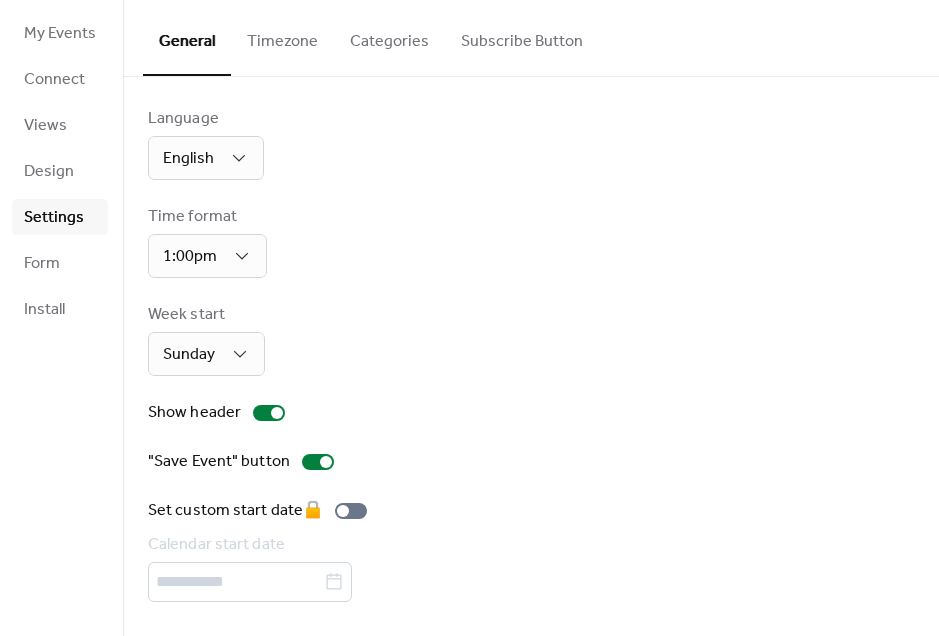 click on "Timezone" at bounding box center [282, 37] 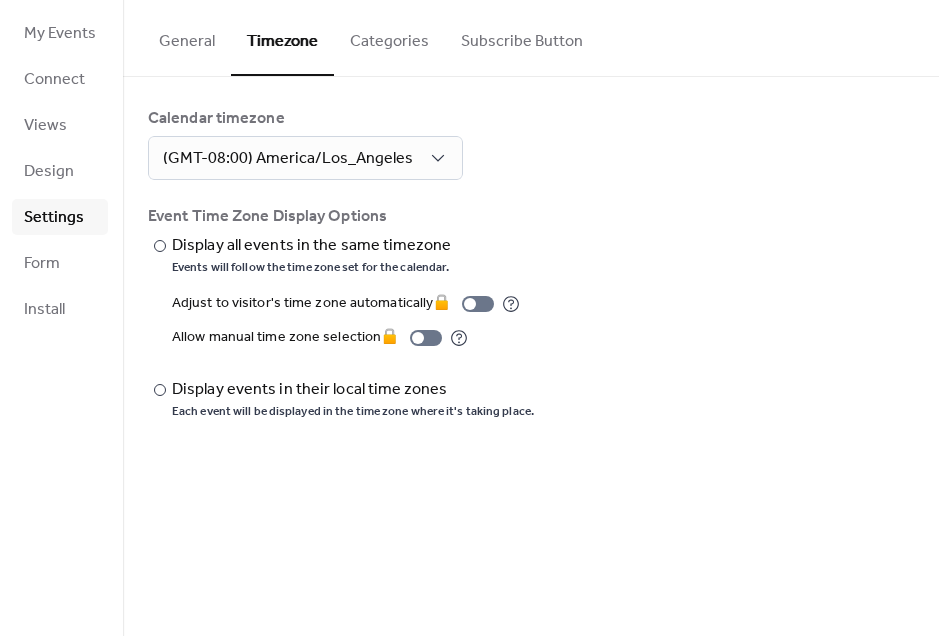 click on "Categories" at bounding box center (389, 37) 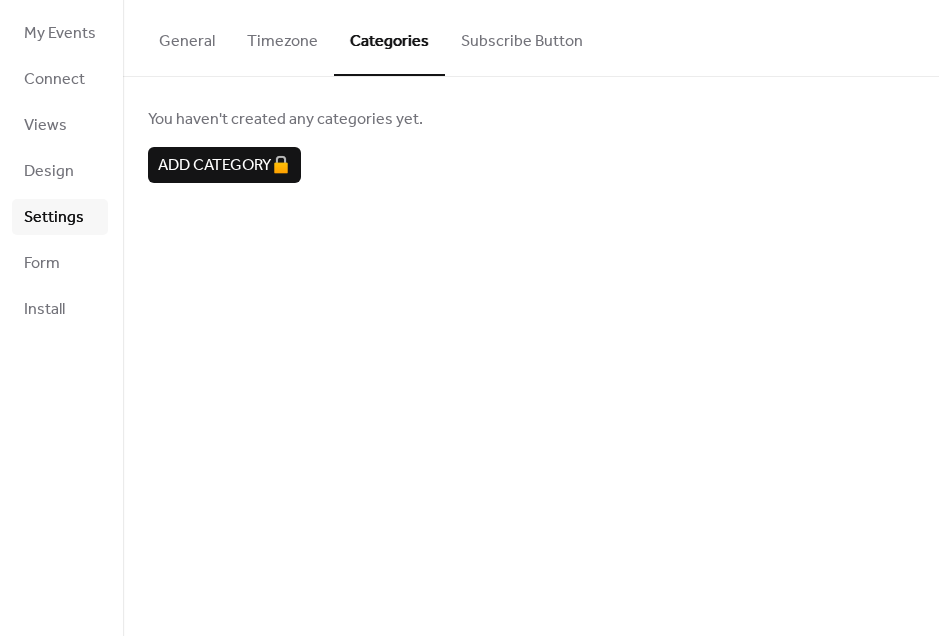 click on "Subscribe Button" at bounding box center (522, 37) 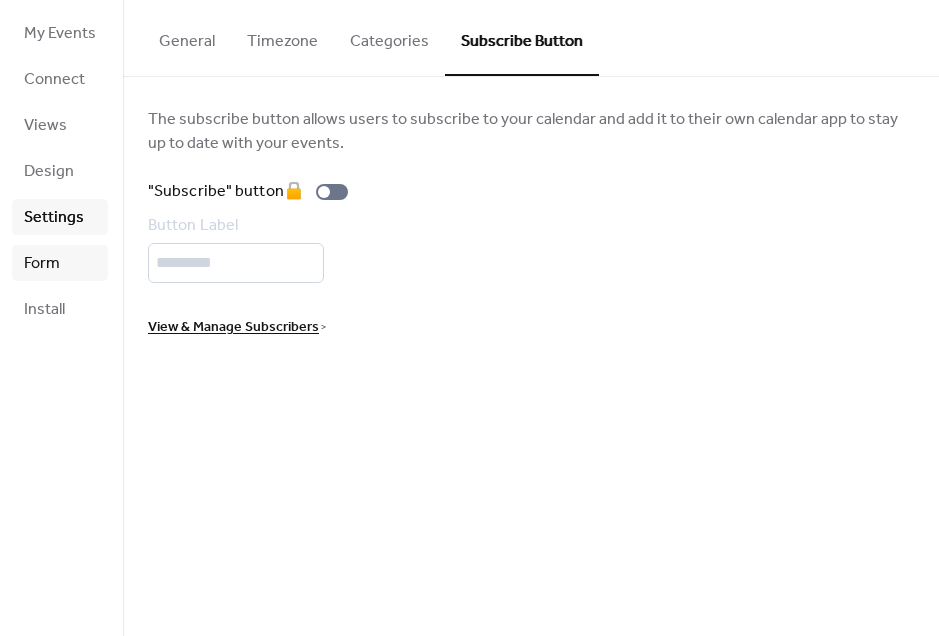 click on "Form" at bounding box center (60, 263) 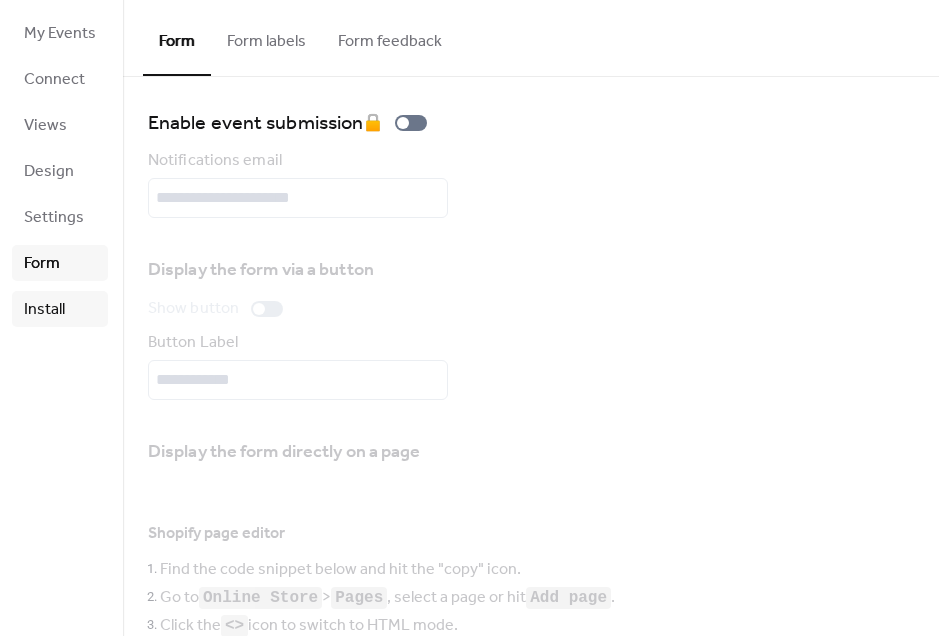 click on "Install" at bounding box center [44, 310] 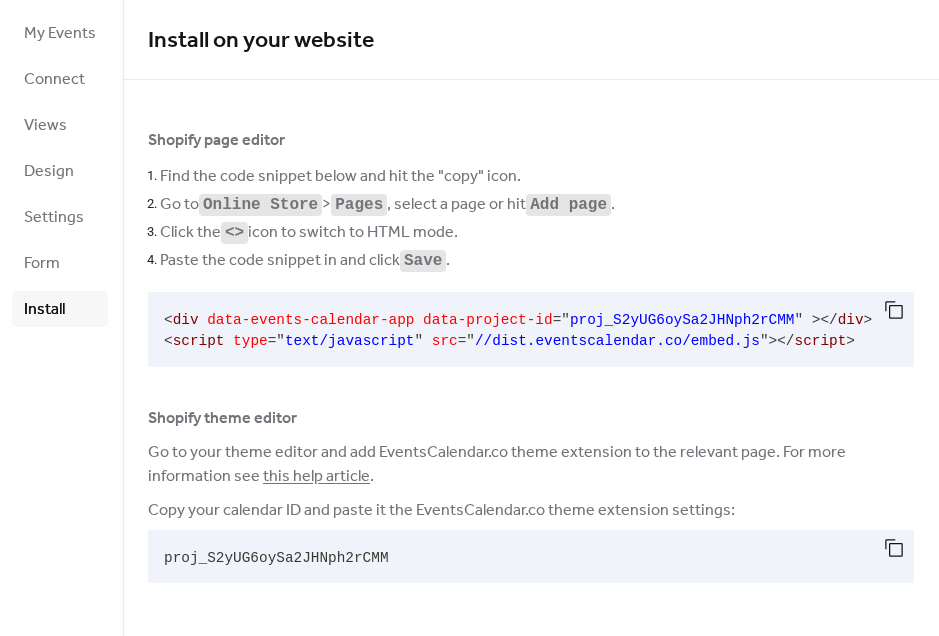 click on "My Events Connect Views Design Settings Form Install" at bounding box center (60, 171) 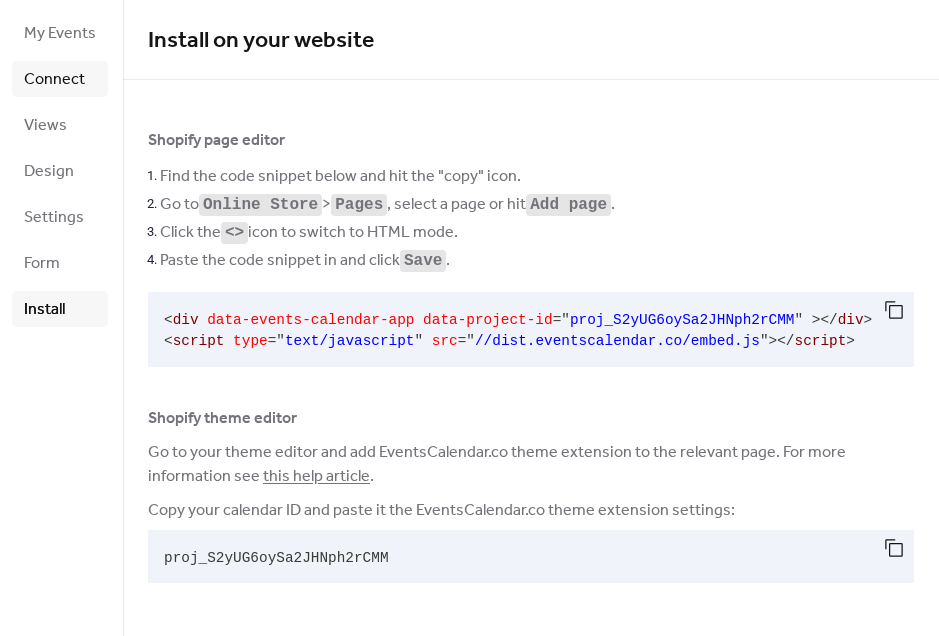click on "Connect" at bounding box center (54, 80) 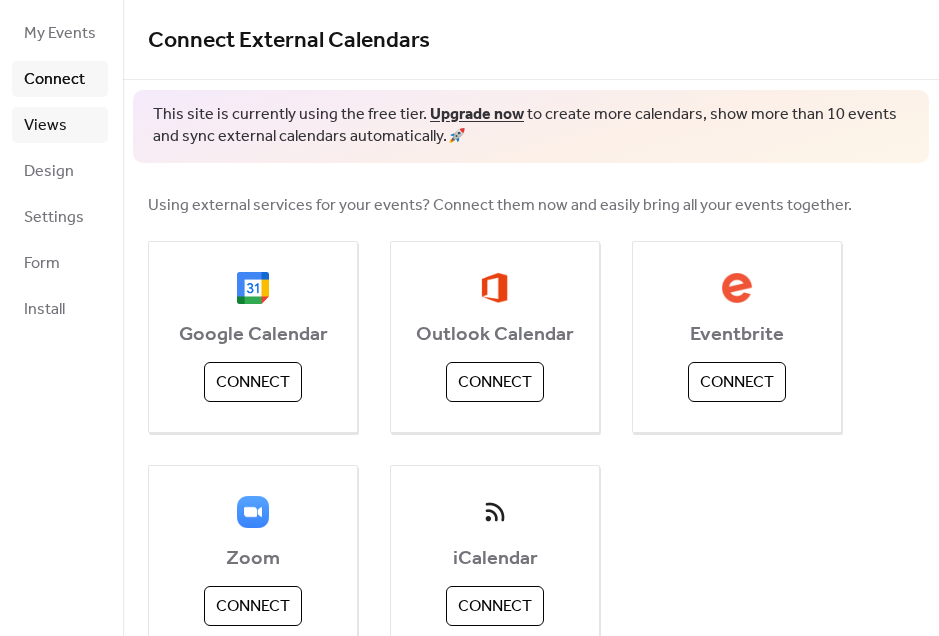 click on "Views" at bounding box center [60, 125] 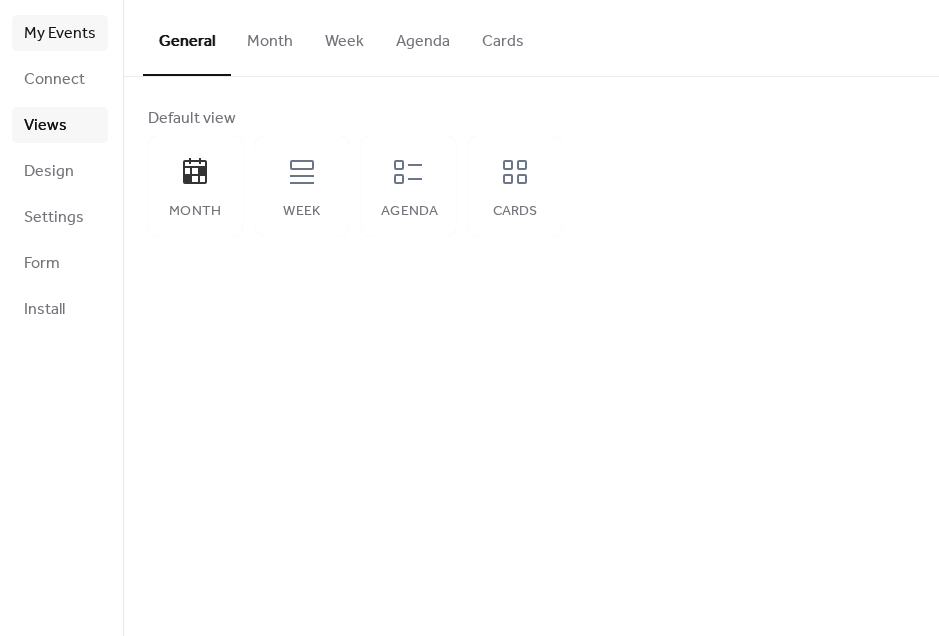 click on "My Events" at bounding box center (60, 34) 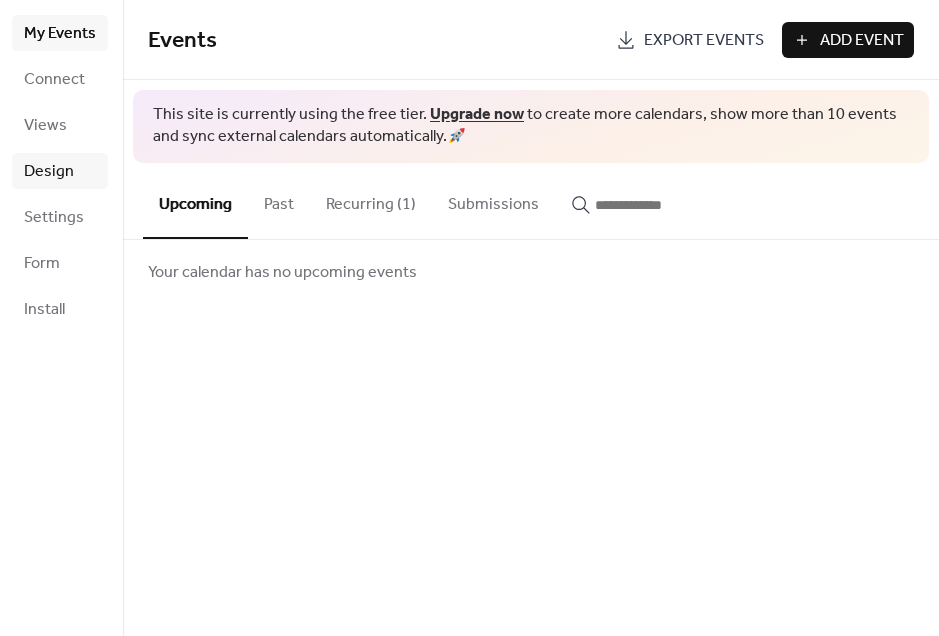 click on "Design" at bounding box center (60, 171) 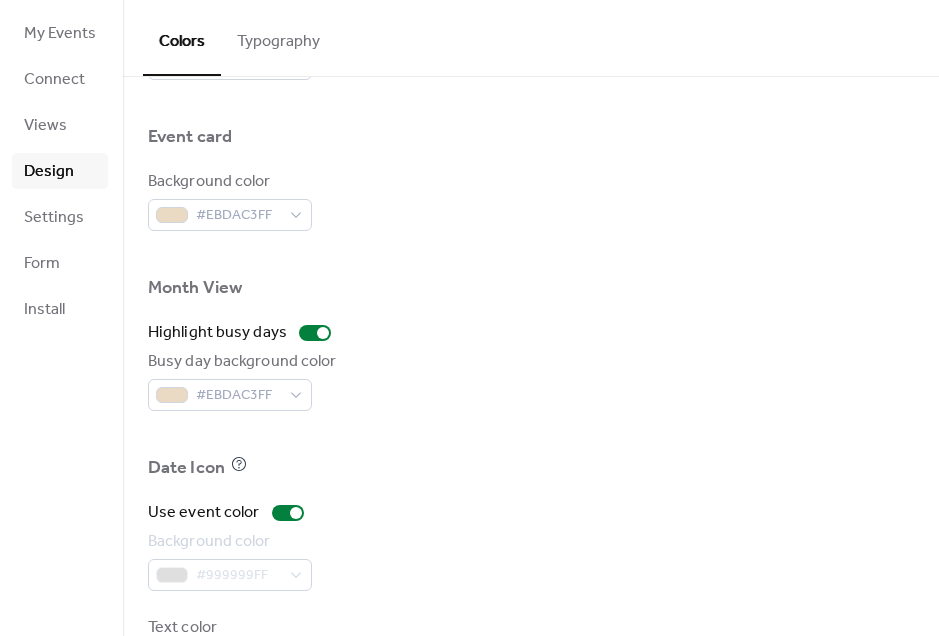 scroll, scrollTop: 1028, scrollLeft: 0, axis: vertical 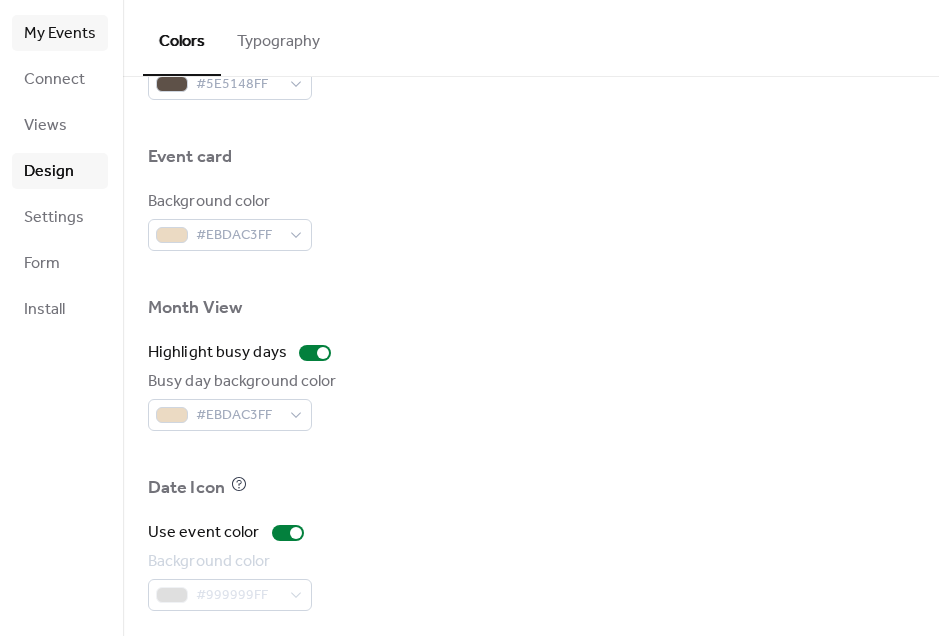 click on "My Events" at bounding box center (60, 34) 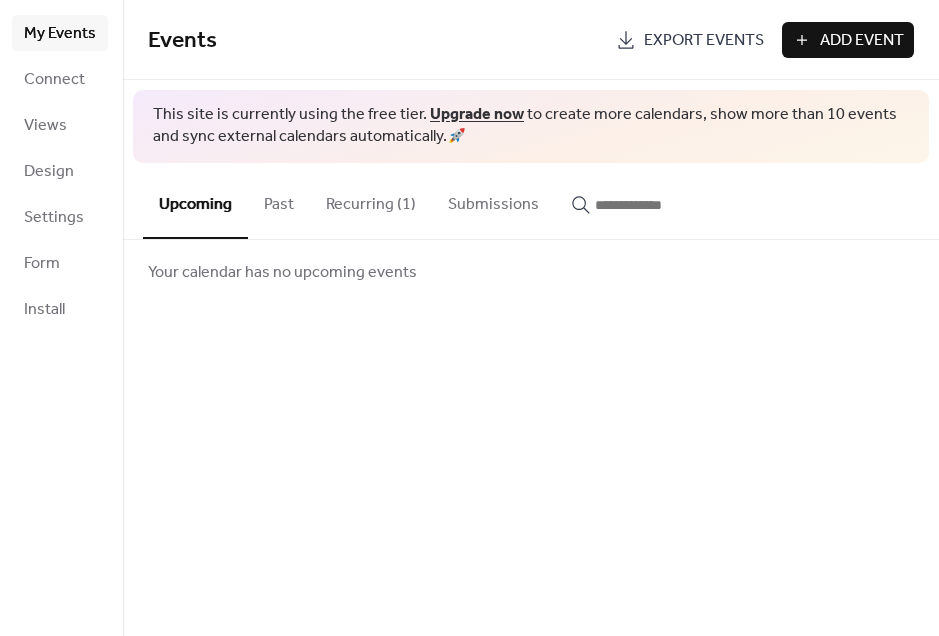 click on "Recurring  (1)" at bounding box center [371, 200] 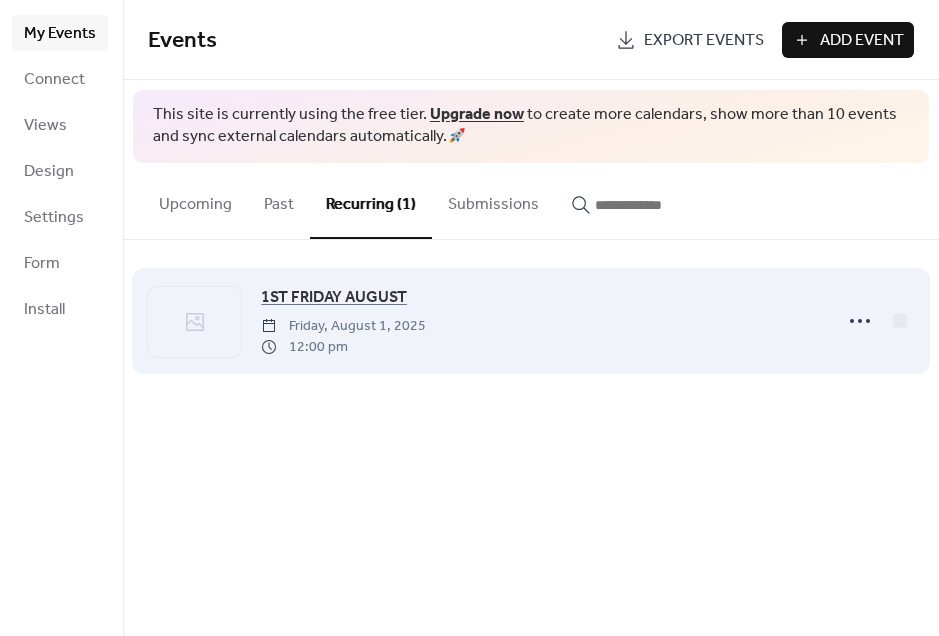 click on "1ST FRIDAY AUGUST Friday, August 1, 2025 12:00 pm" at bounding box center [531, 321] 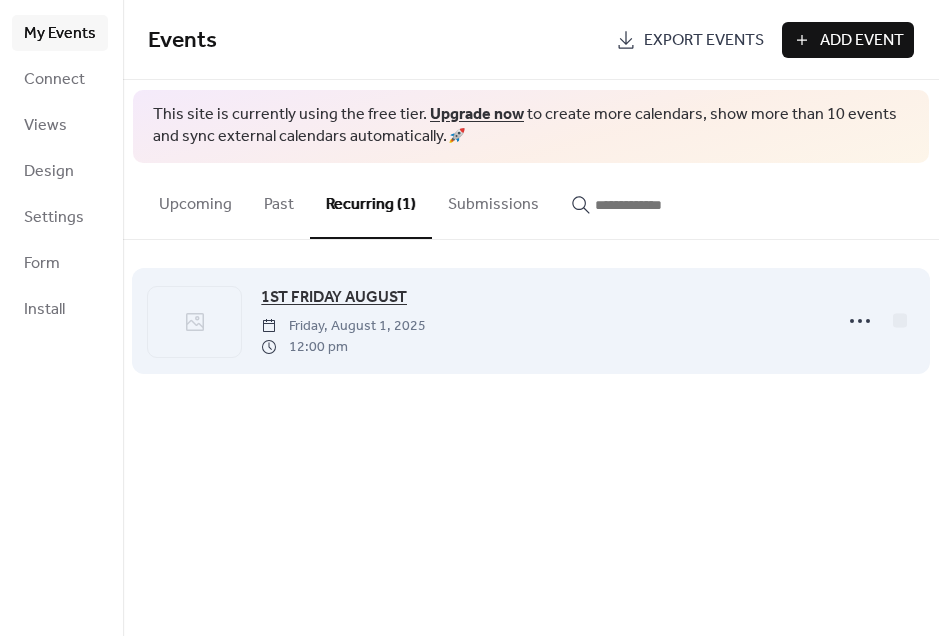 click on "1ST FRIDAY AUGUST" at bounding box center (334, 298) 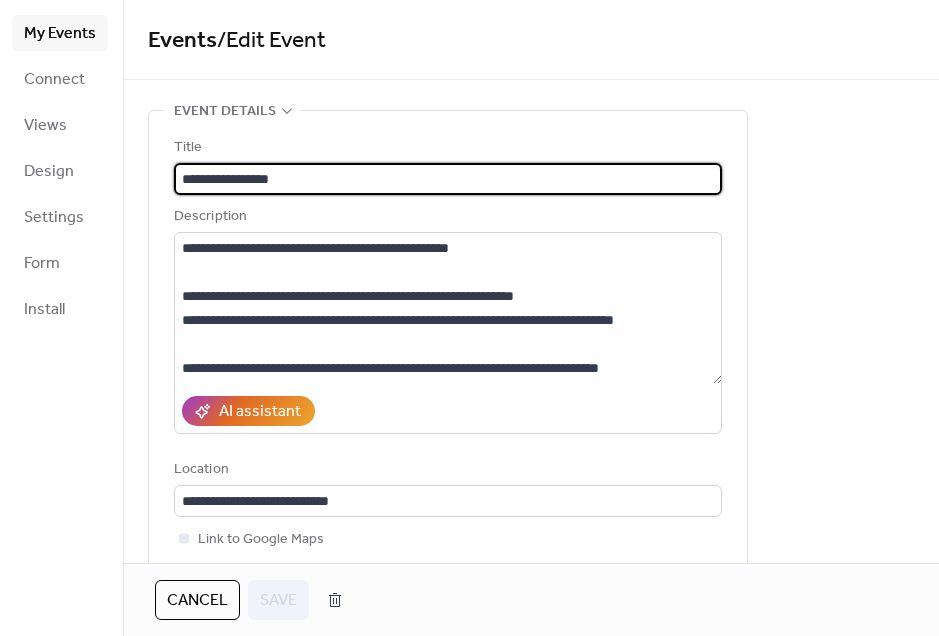 type on "**********" 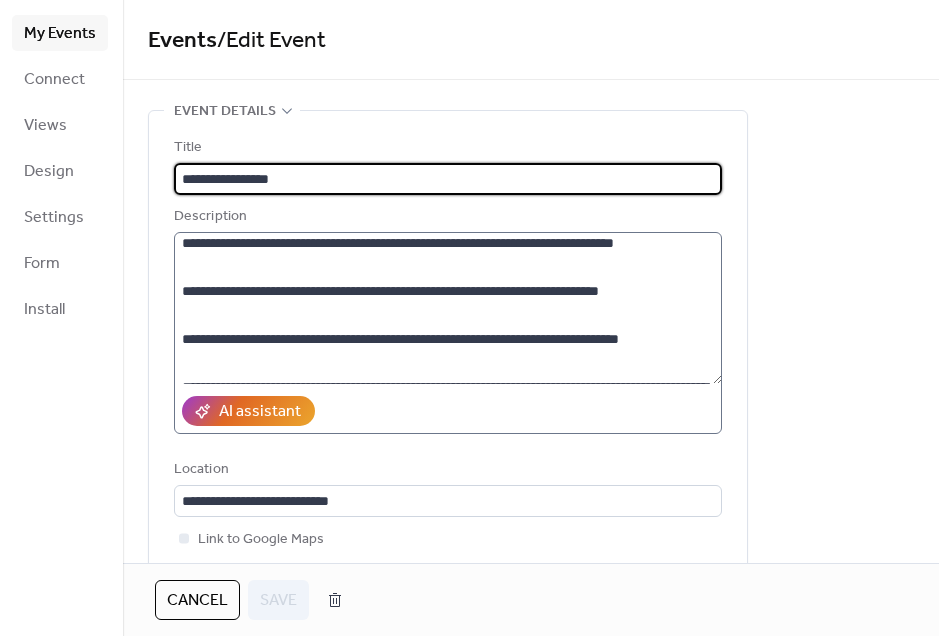scroll, scrollTop: 83, scrollLeft: 0, axis: vertical 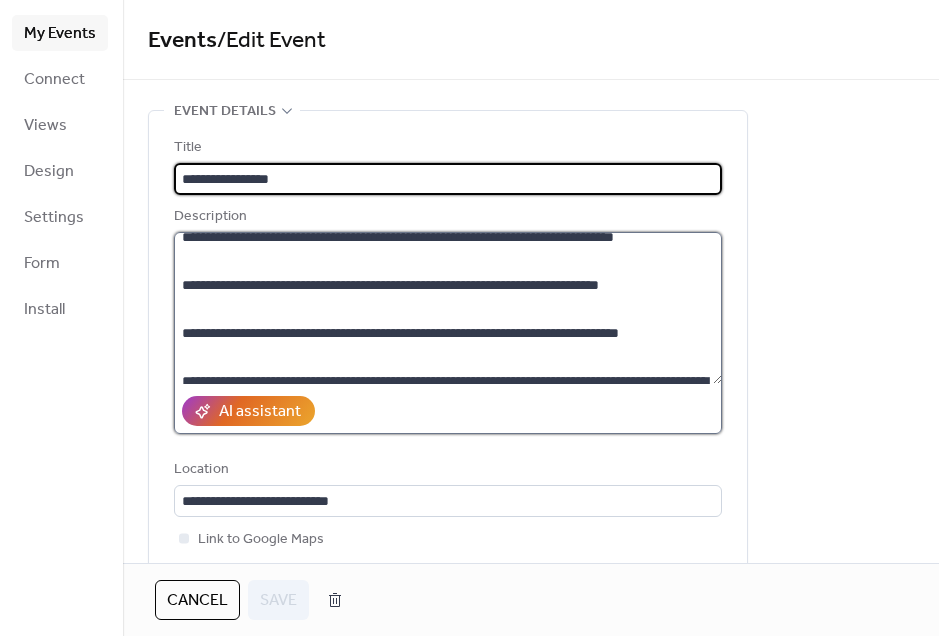 click on "**********" at bounding box center [448, 308] 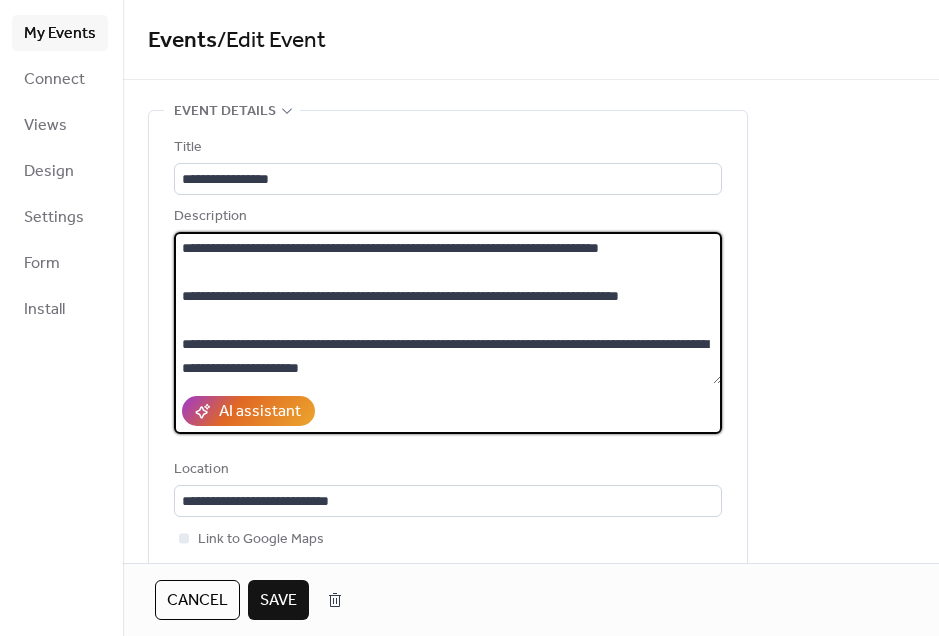 scroll, scrollTop: 144, scrollLeft: 0, axis: vertical 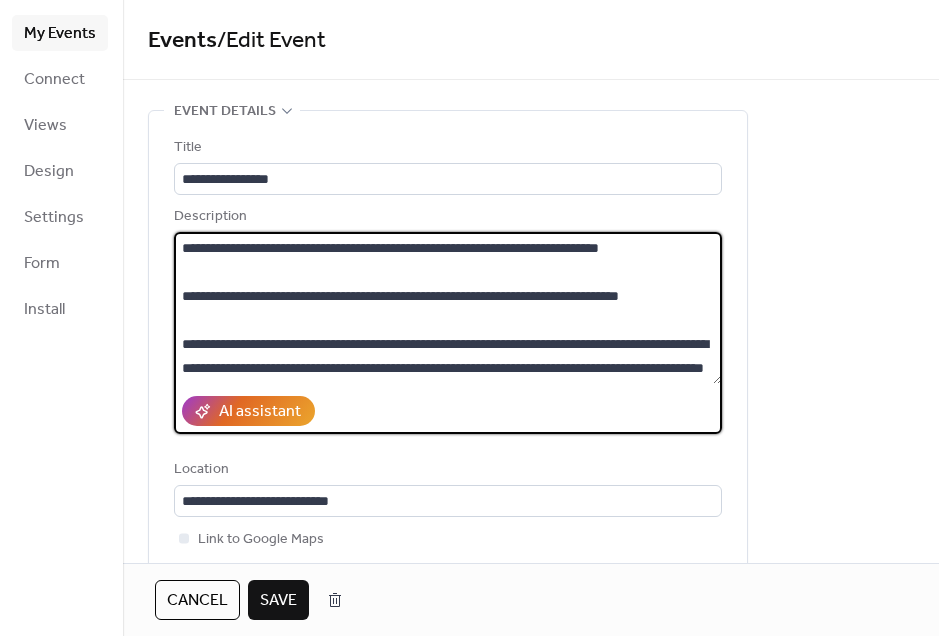 paste on "**********" 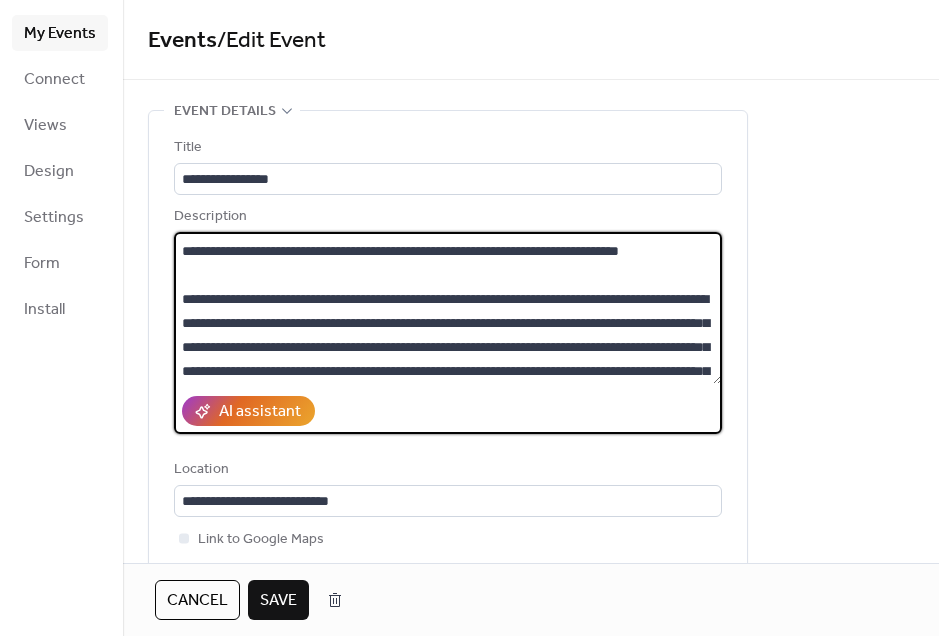 scroll, scrollTop: 264, scrollLeft: 0, axis: vertical 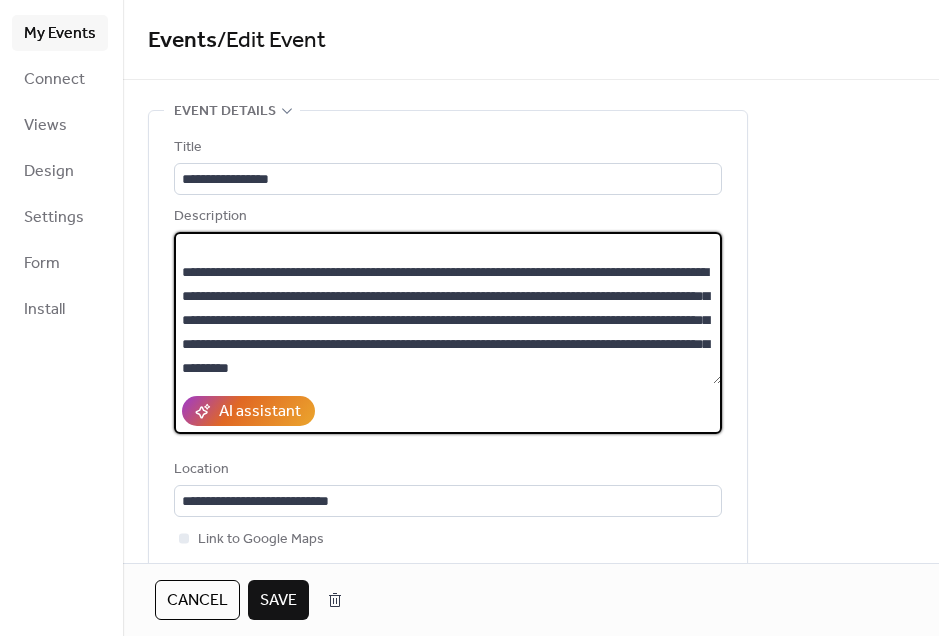 click on "**********" at bounding box center [448, 308] 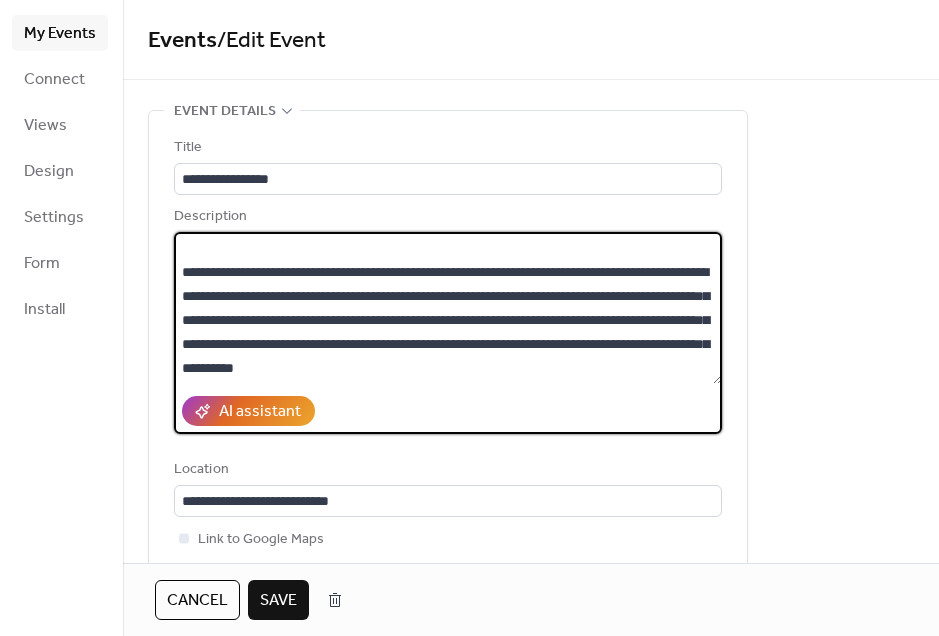 scroll, scrollTop: 285, scrollLeft: 0, axis: vertical 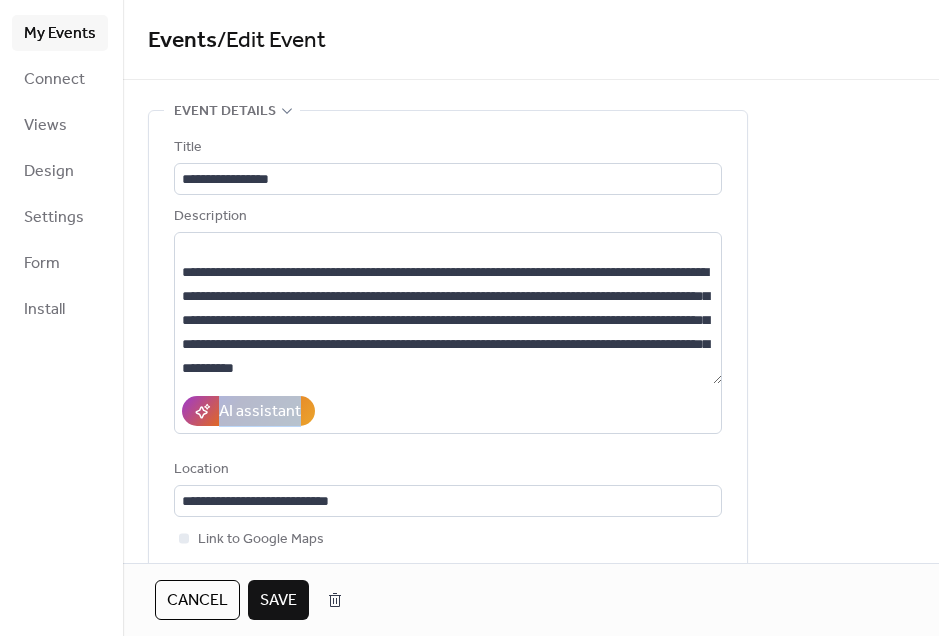 click on "AI assistant" at bounding box center [448, 411] 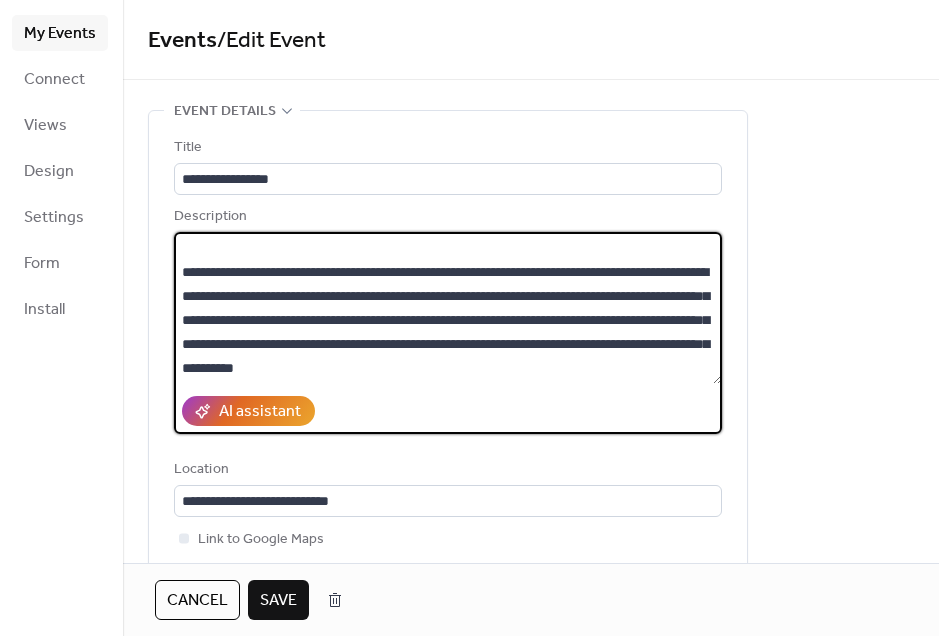 drag, startPoint x: 629, startPoint y: 381, endPoint x: 403, endPoint y: 246, distance: 263.25082 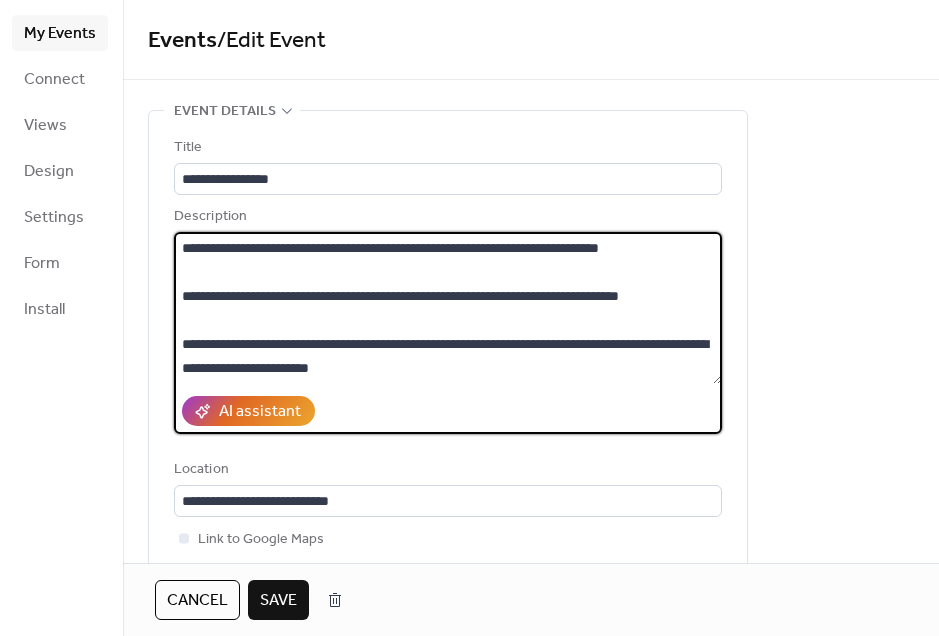 scroll, scrollTop: 168, scrollLeft: 0, axis: vertical 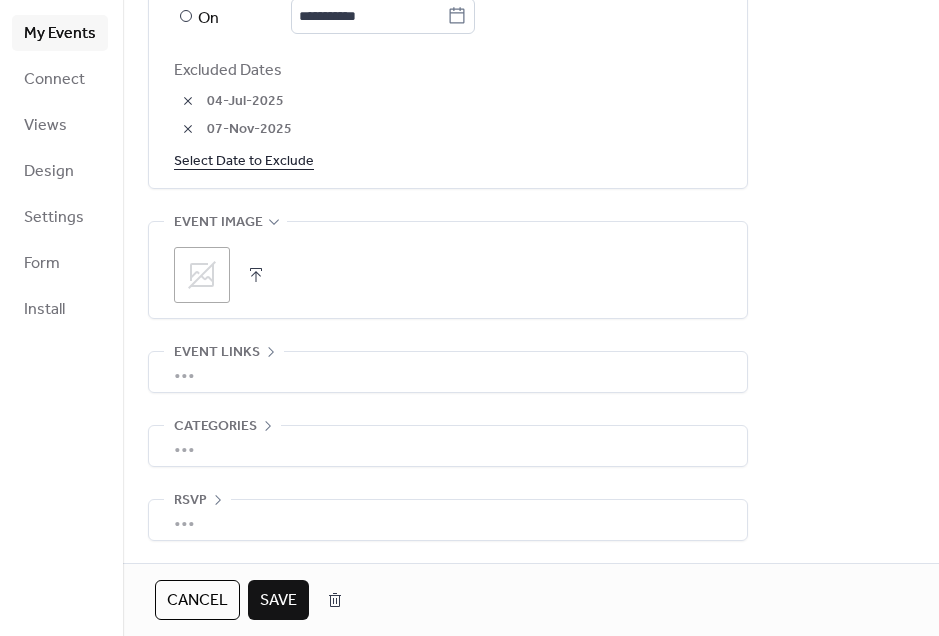 type on "**********" 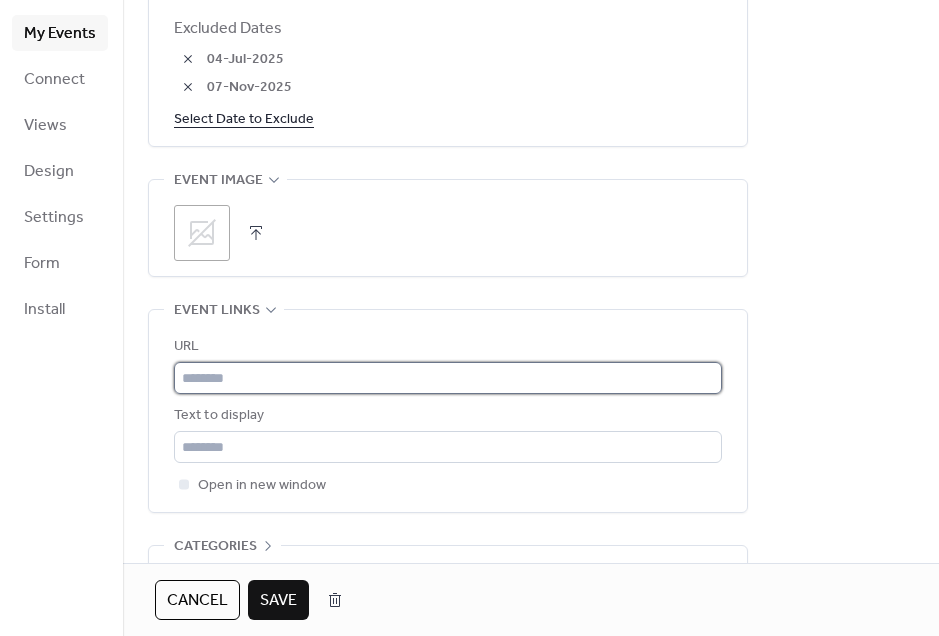 click at bounding box center (448, 378) 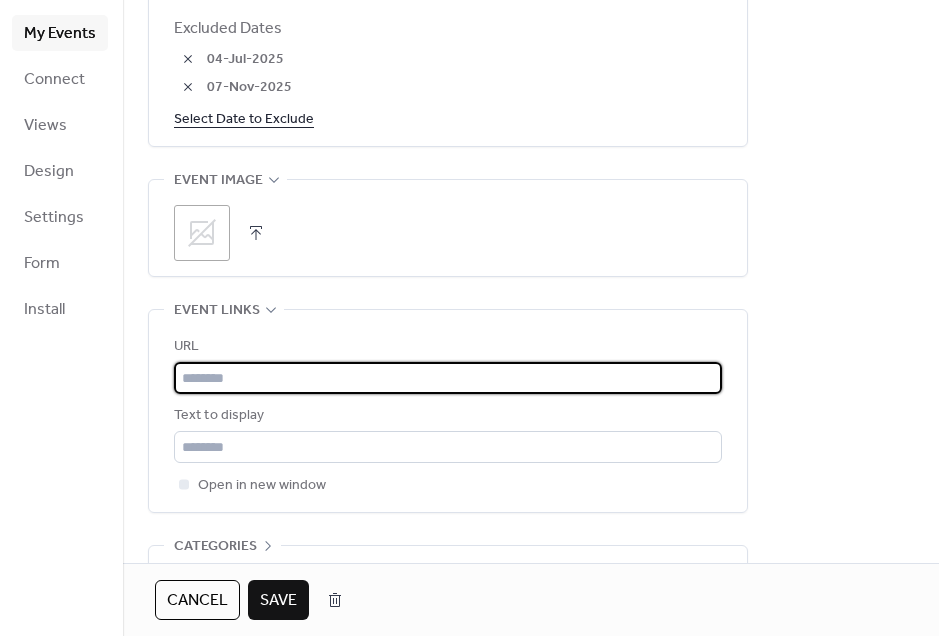 paste on "**********" 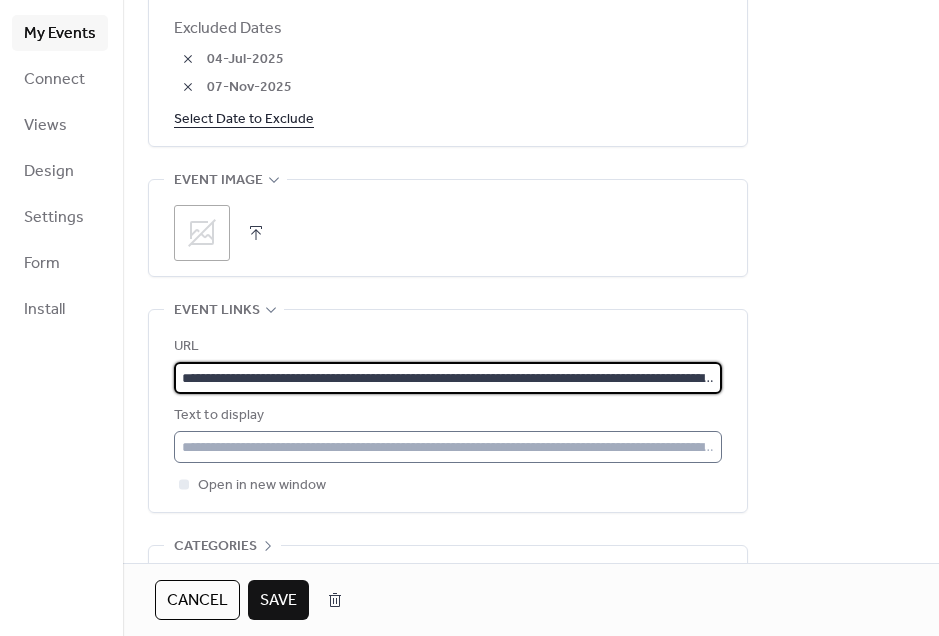 type on "**********" 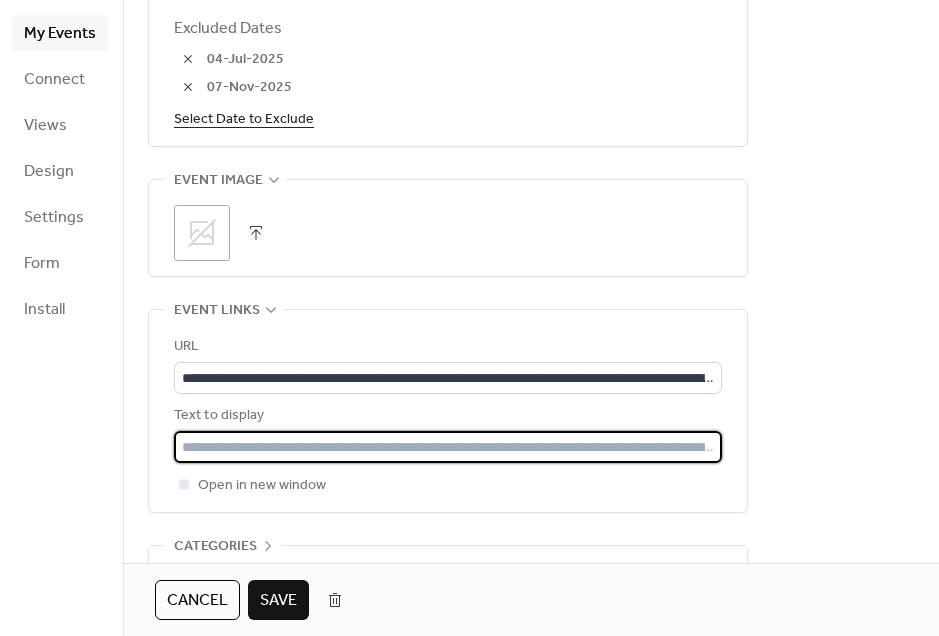 click at bounding box center (448, 447) 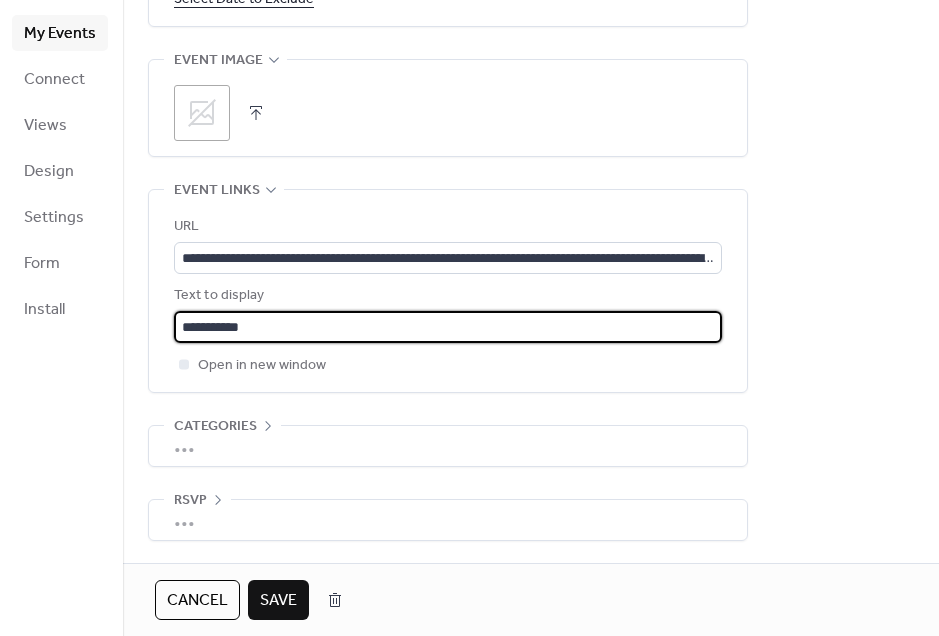 scroll, scrollTop: 1497, scrollLeft: 0, axis: vertical 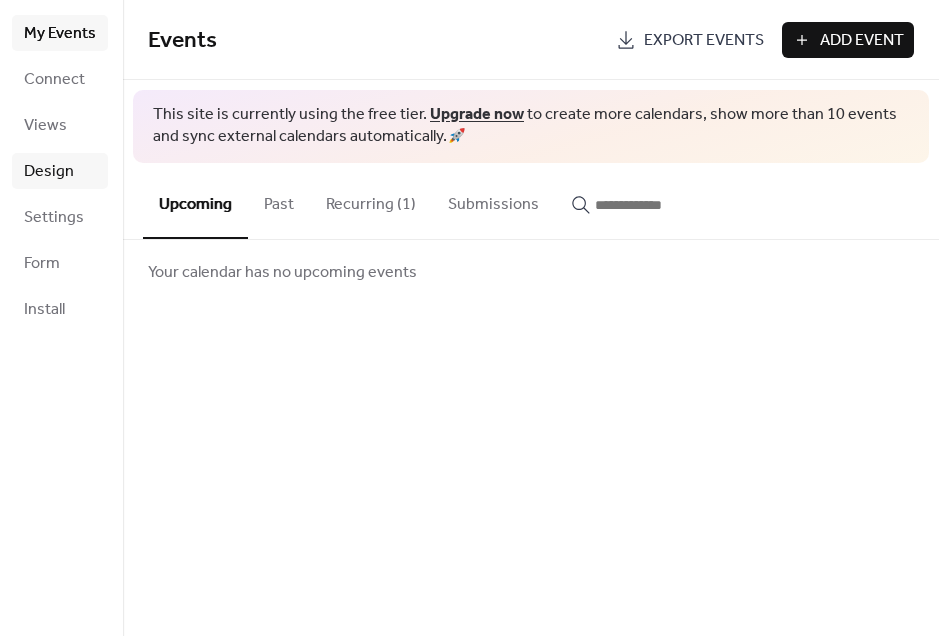 click on "Design" at bounding box center [49, 172] 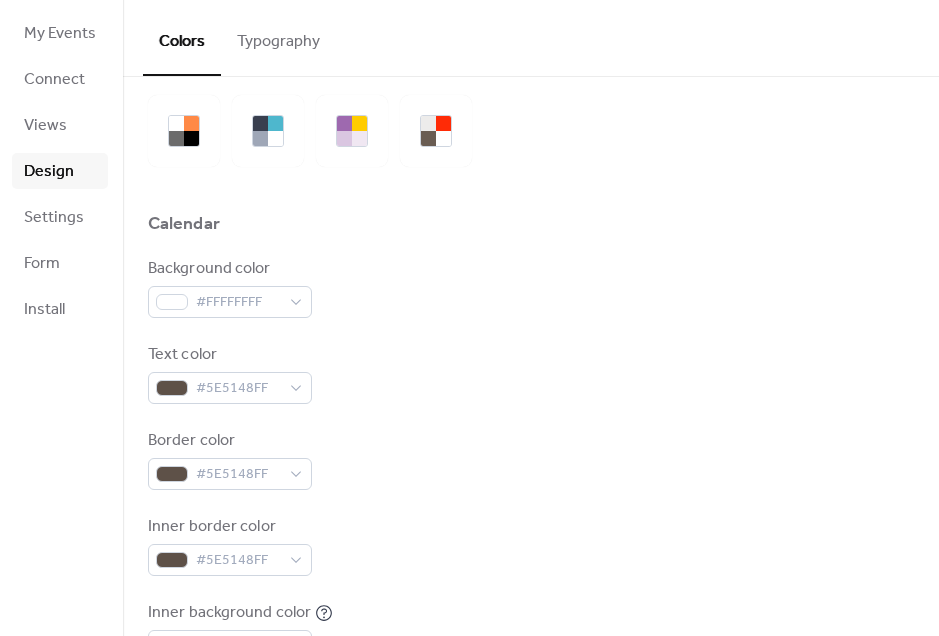 scroll, scrollTop: 84, scrollLeft: 0, axis: vertical 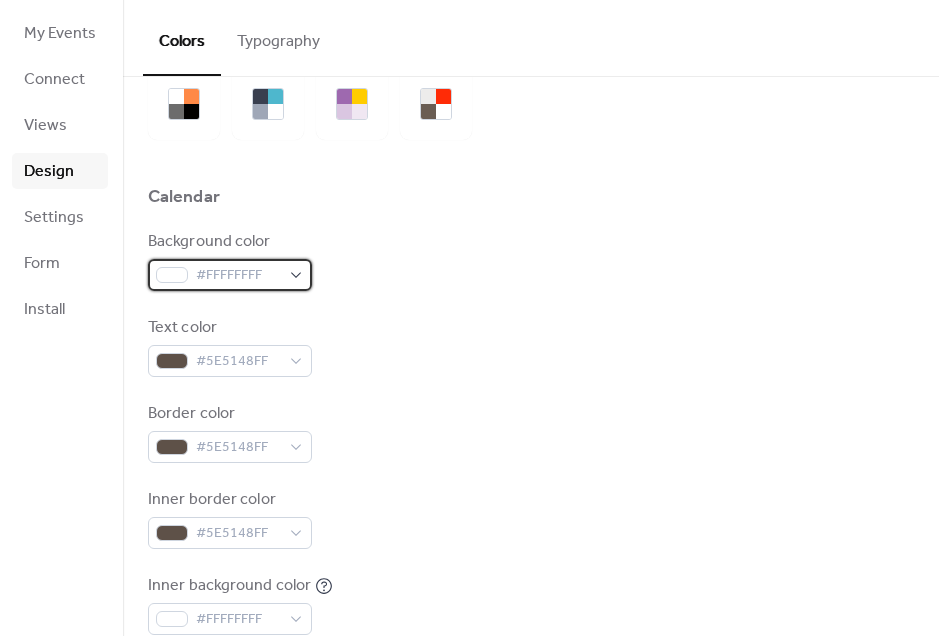 click at bounding box center [172, 275] 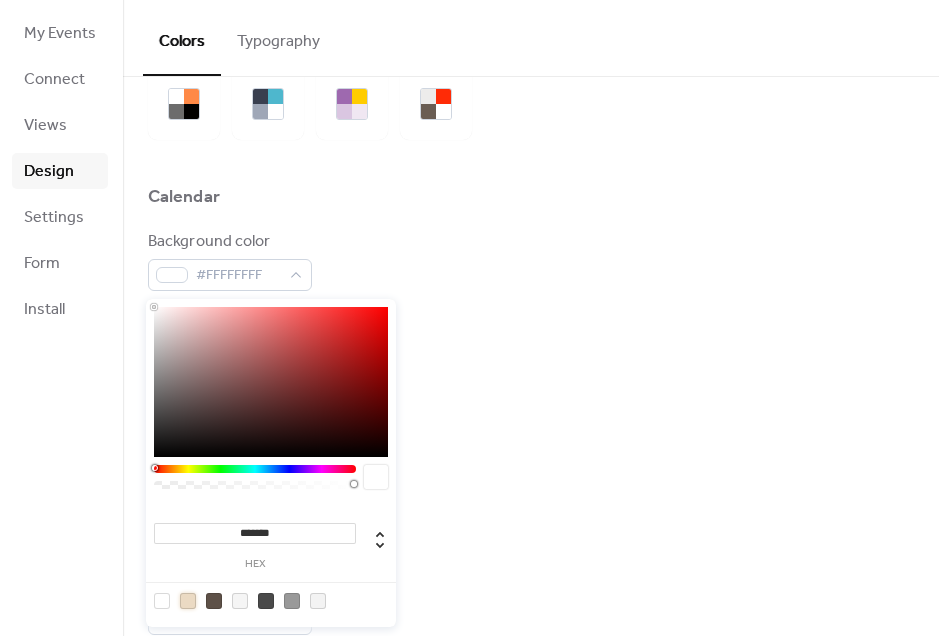 click at bounding box center (188, 601) 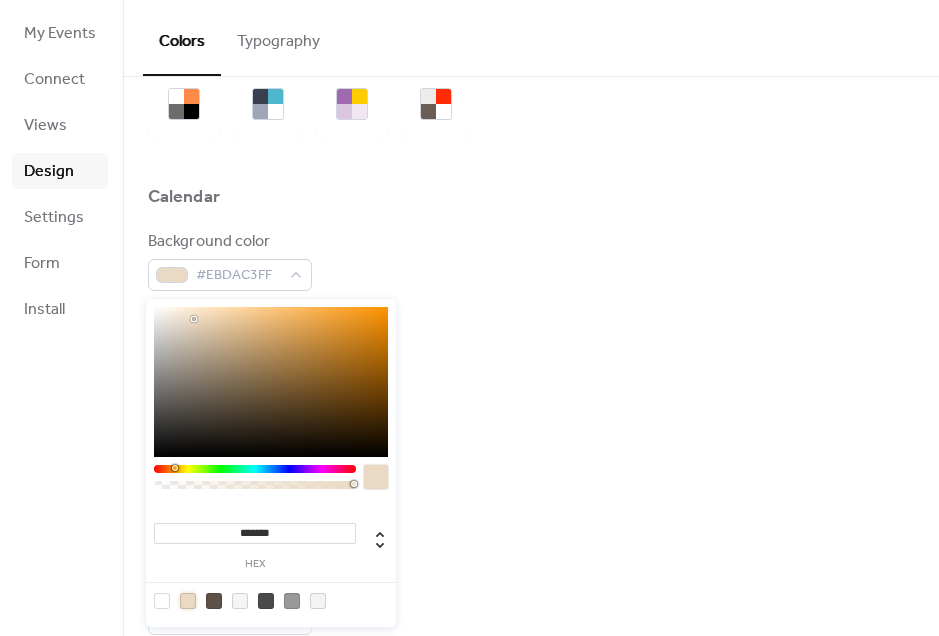 click on "Inner border color #5E5148FF" at bounding box center (531, 518) 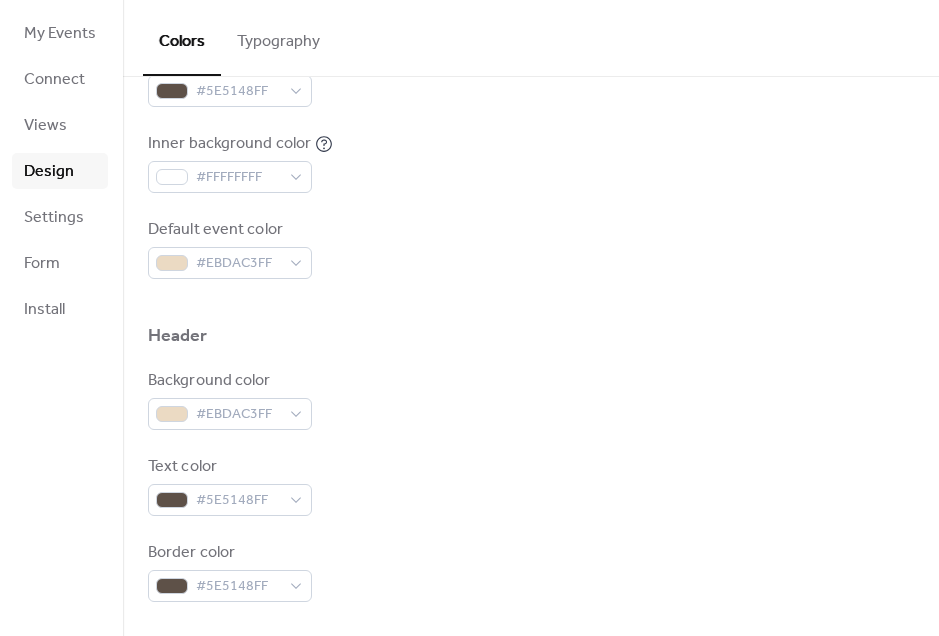 scroll, scrollTop: 534, scrollLeft: 0, axis: vertical 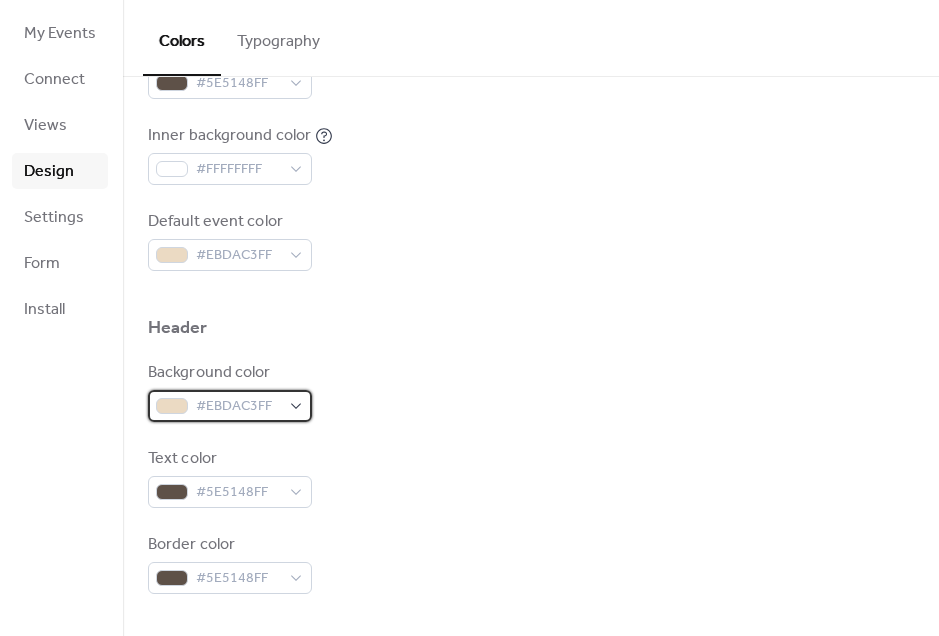 click at bounding box center [172, 406] 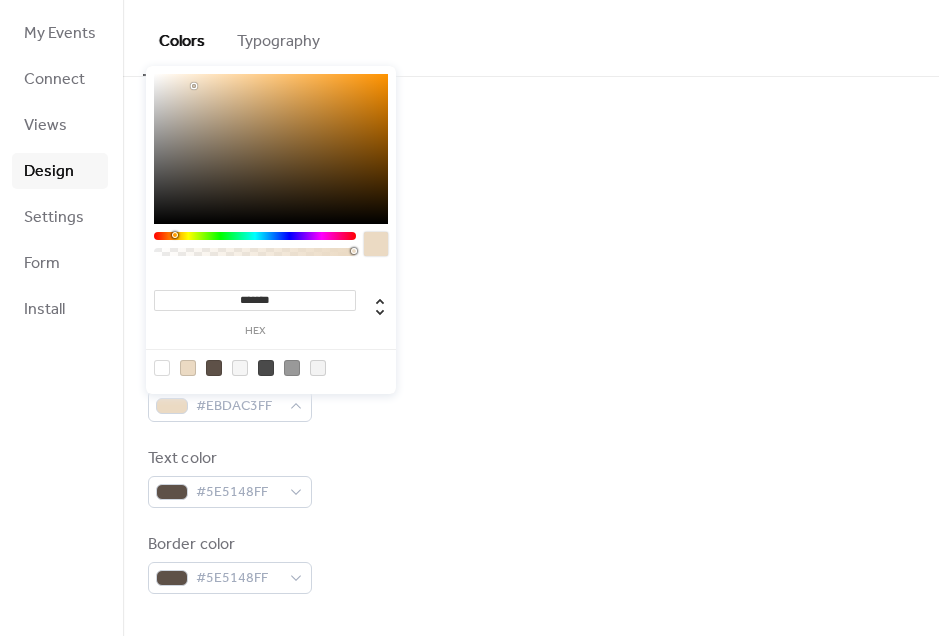 click at bounding box center (214, 368) 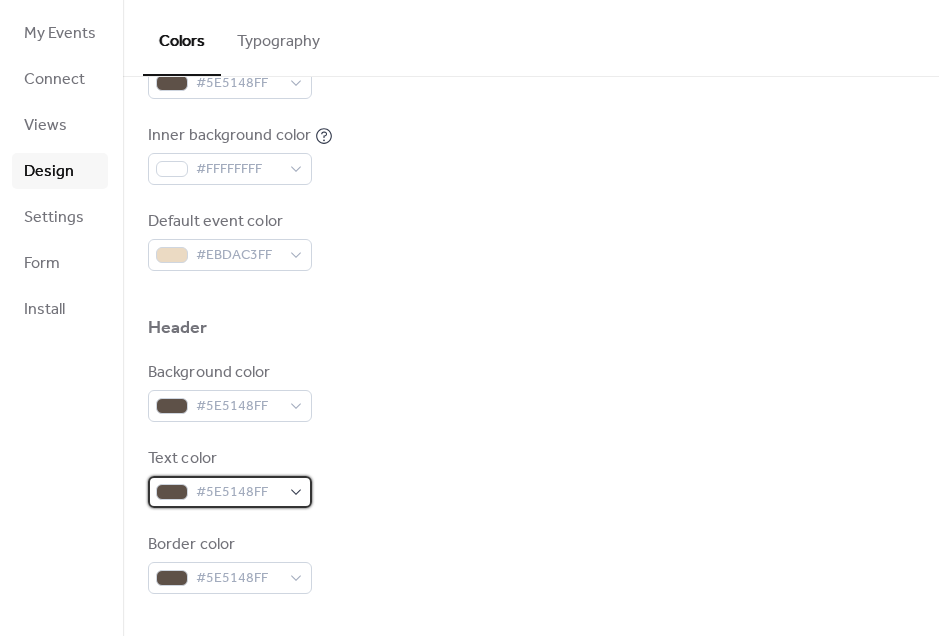 click at bounding box center (172, 492) 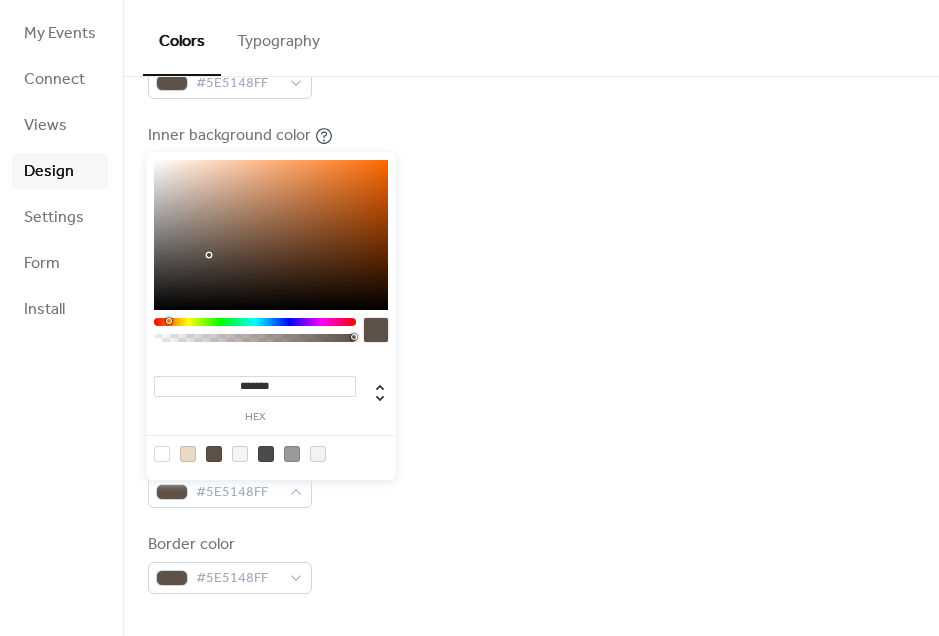 click at bounding box center (188, 454) 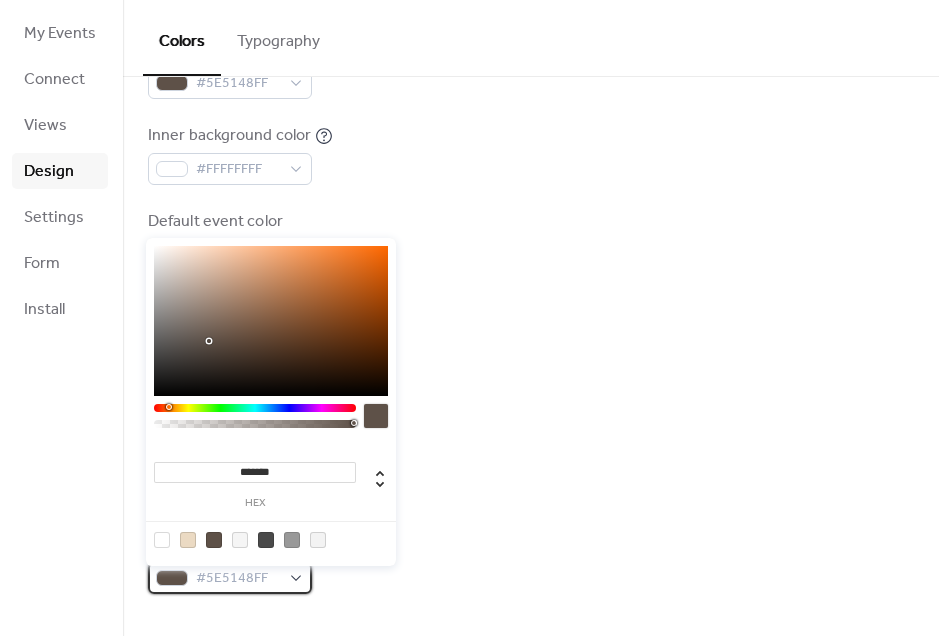 click at bounding box center (172, 578) 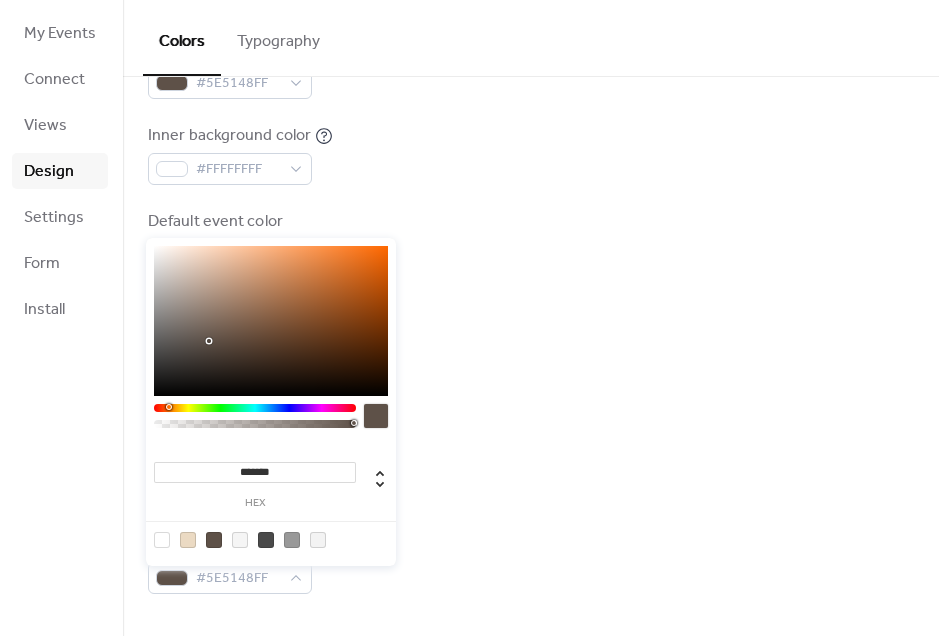 click at bounding box center [214, 540] 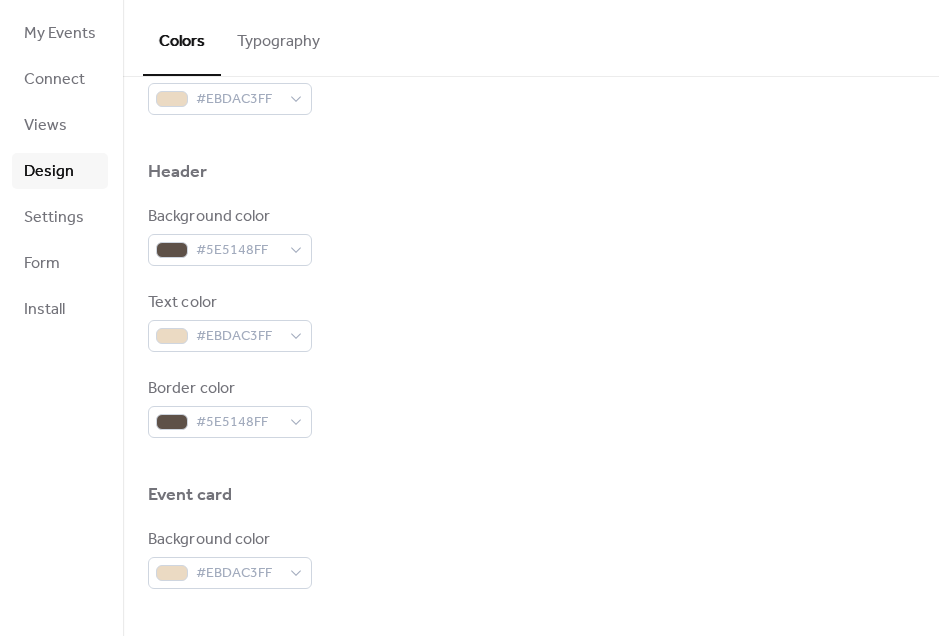 scroll, scrollTop: 744, scrollLeft: 0, axis: vertical 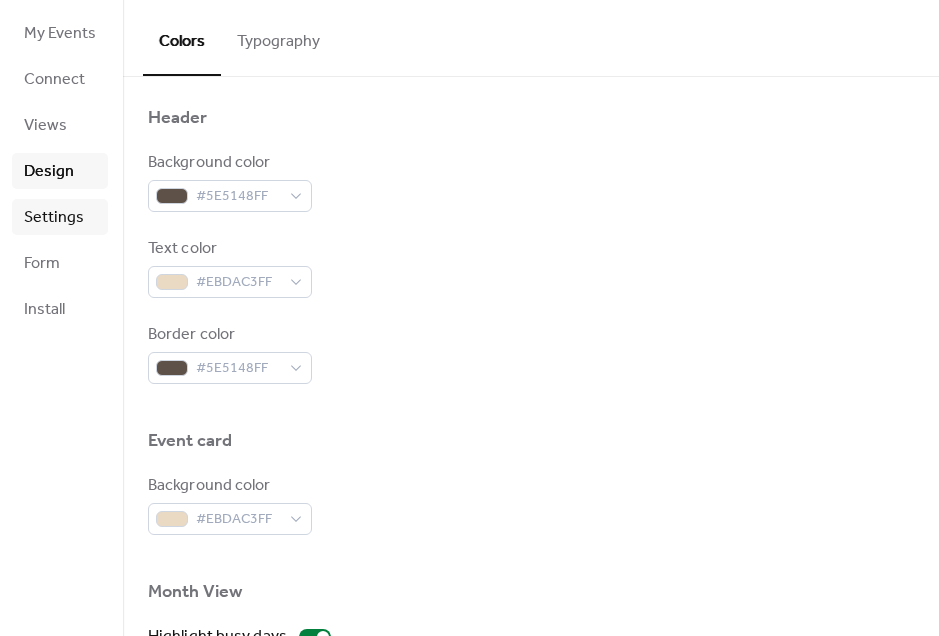 click on "Settings" at bounding box center [60, 217] 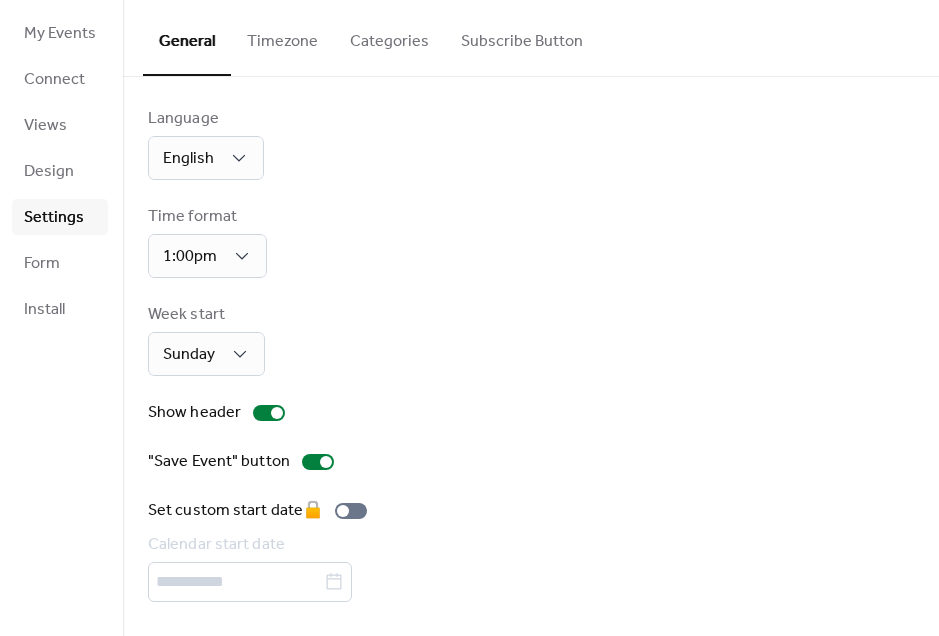 click on "My Events Connect Views Design Settings Form Install" at bounding box center (60, 171) 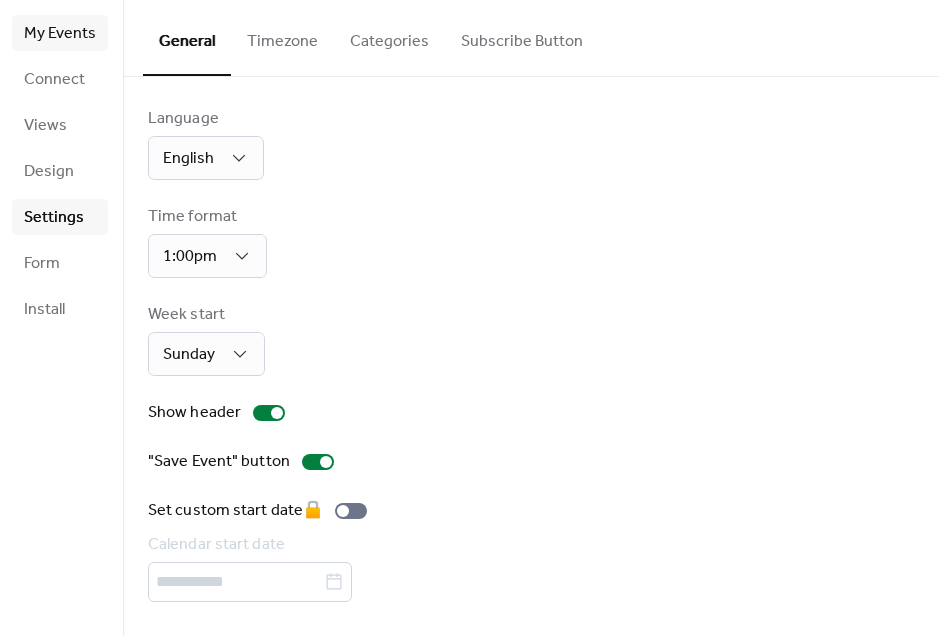 click on "My Events" at bounding box center (60, 34) 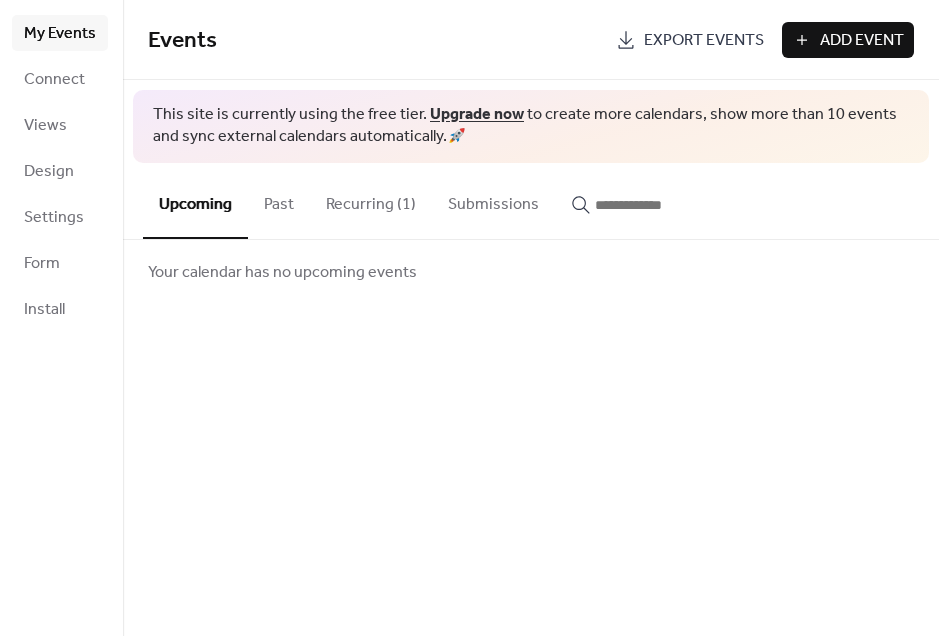 click on "Past" at bounding box center (279, 200) 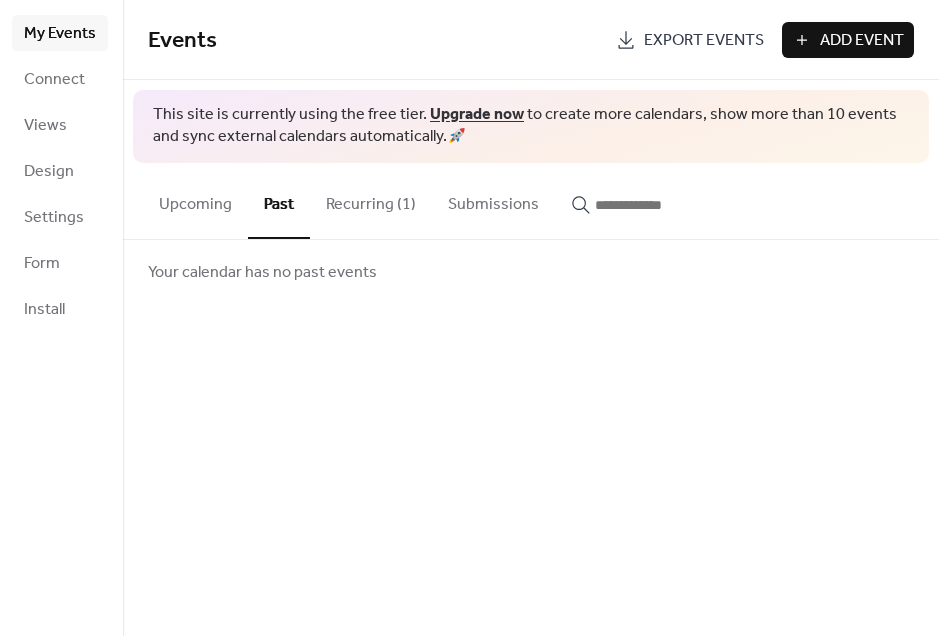 click on "Recurring  (1)" at bounding box center [371, 200] 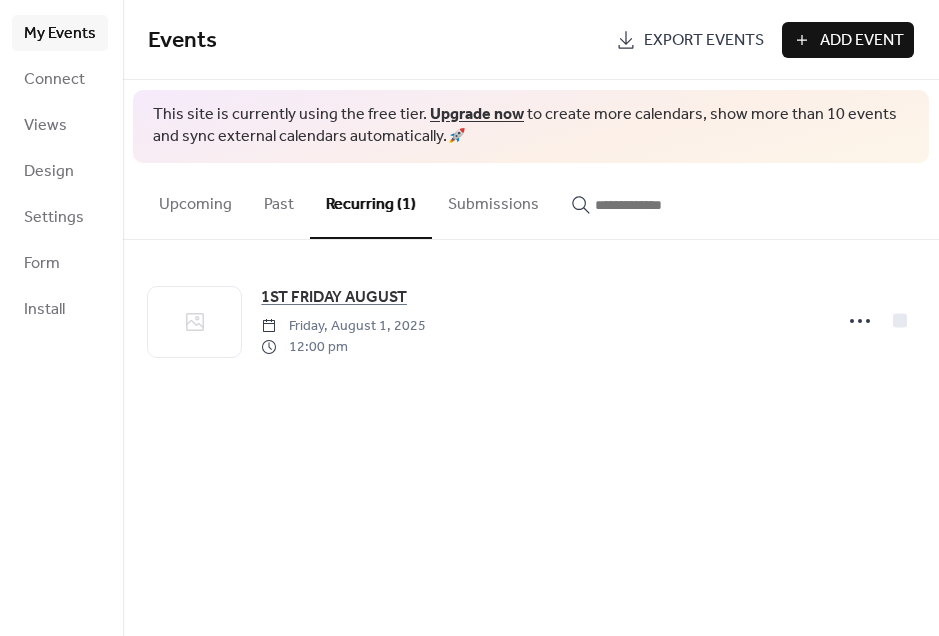 click on "Submissions" at bounding box center [493, 200] 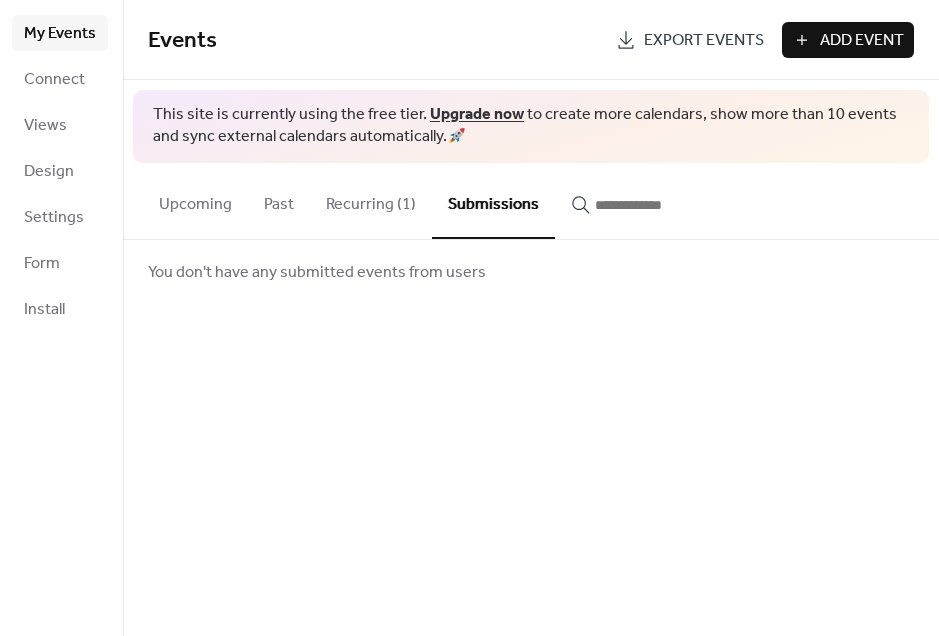 click at bounding box center (633, 200) 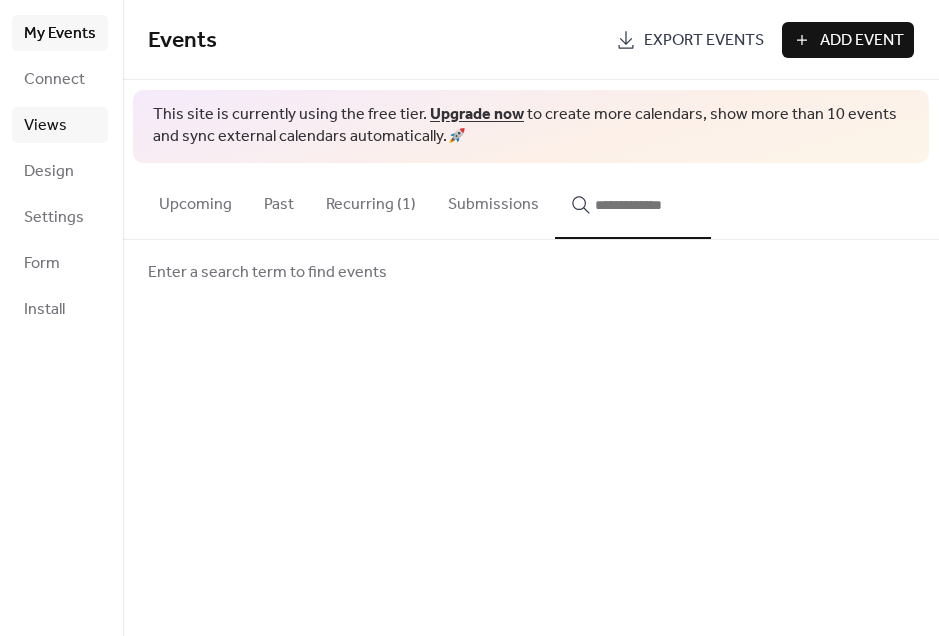 click on "Views" at bounding box center (60, 125) 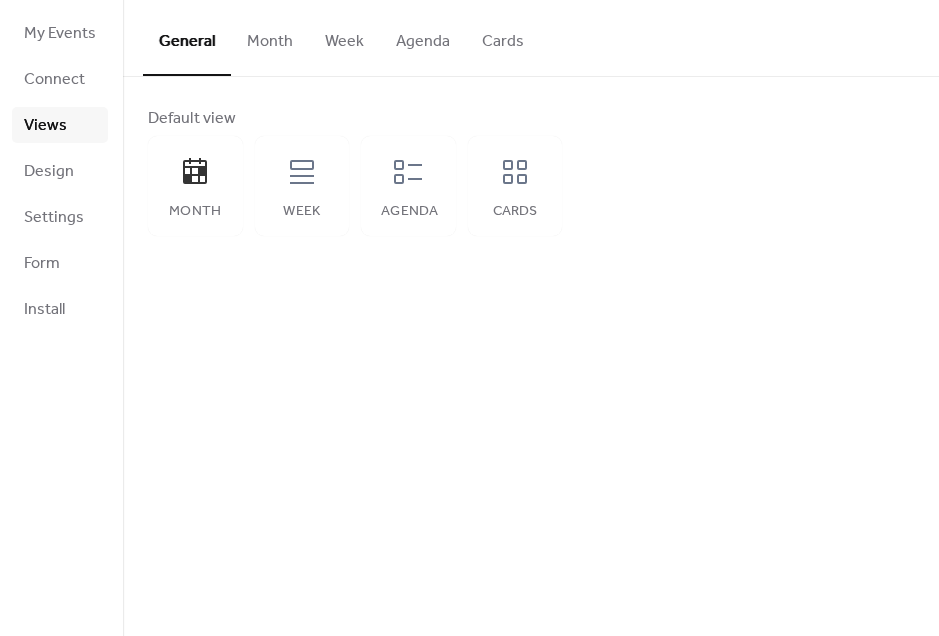 click on "My Events Connect Views Design Settings Form Install" at bounding box center [60, 171] 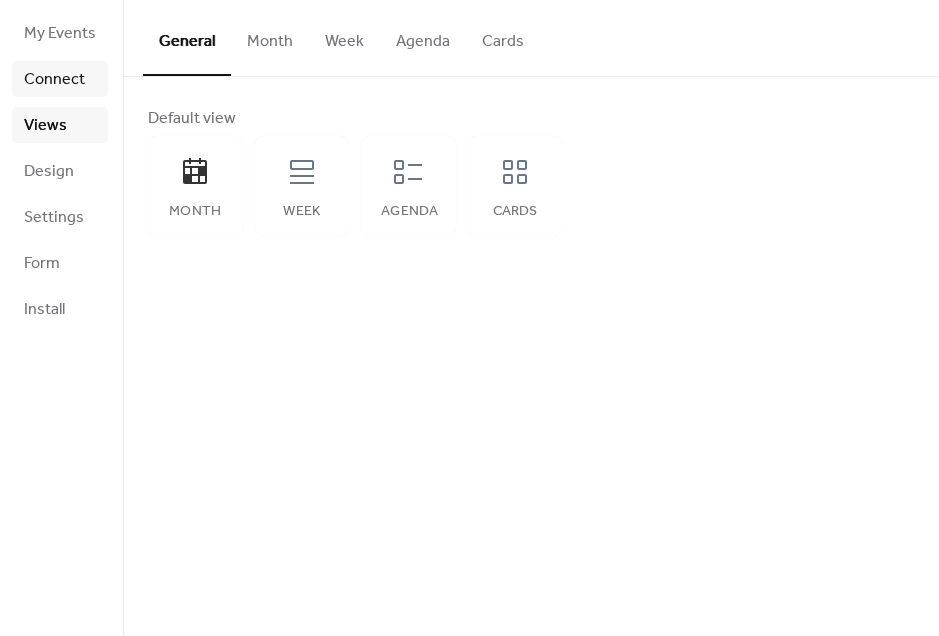 click on "Connect" at bounding box center (54, 80) 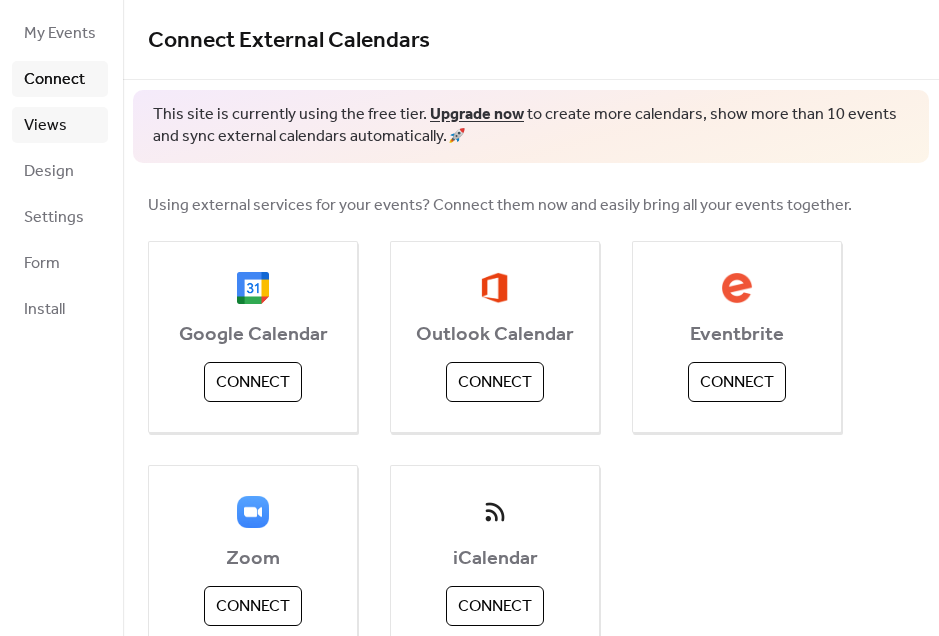 click on "Views" at bounding box center (60, 125) 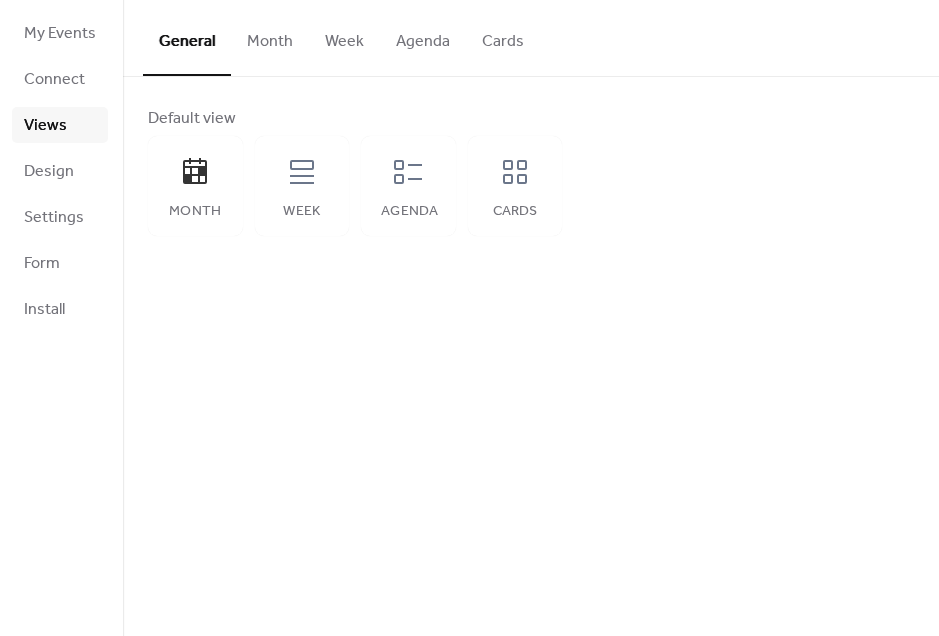 click on "Cards" at bounding box center [503, 37] 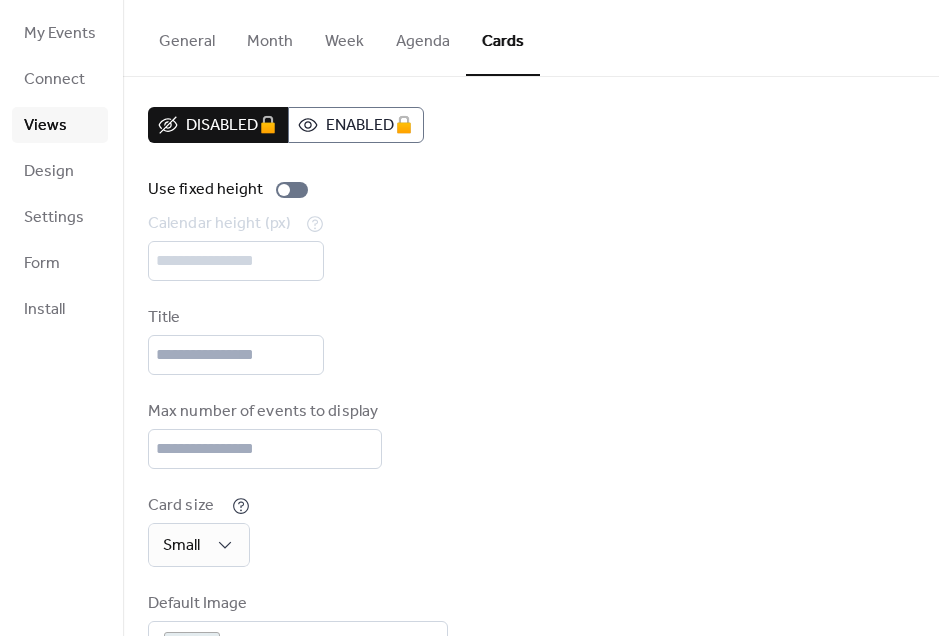 scroll, scrollTop: 0, scrollLeft: 0, axis: both 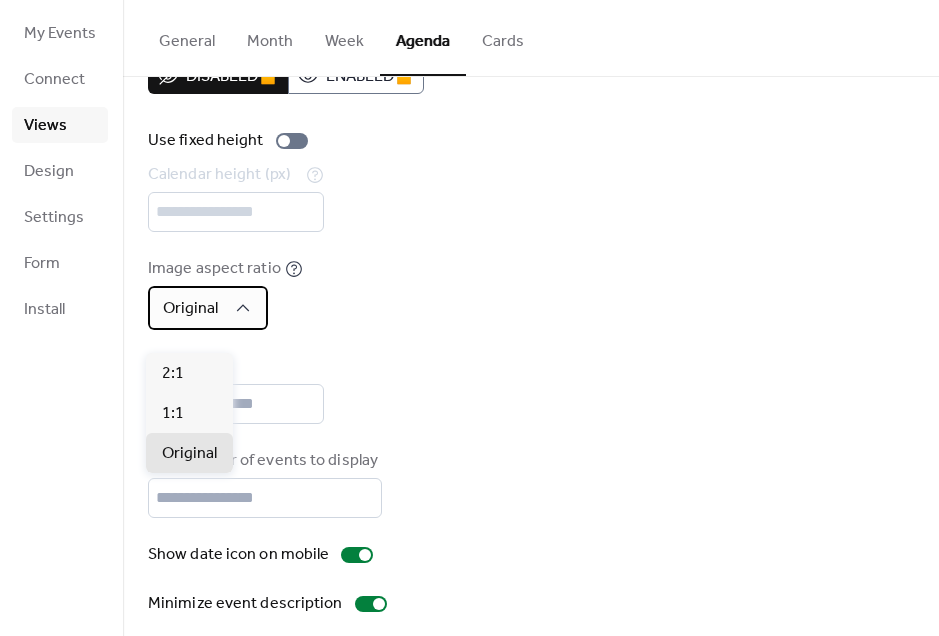 click 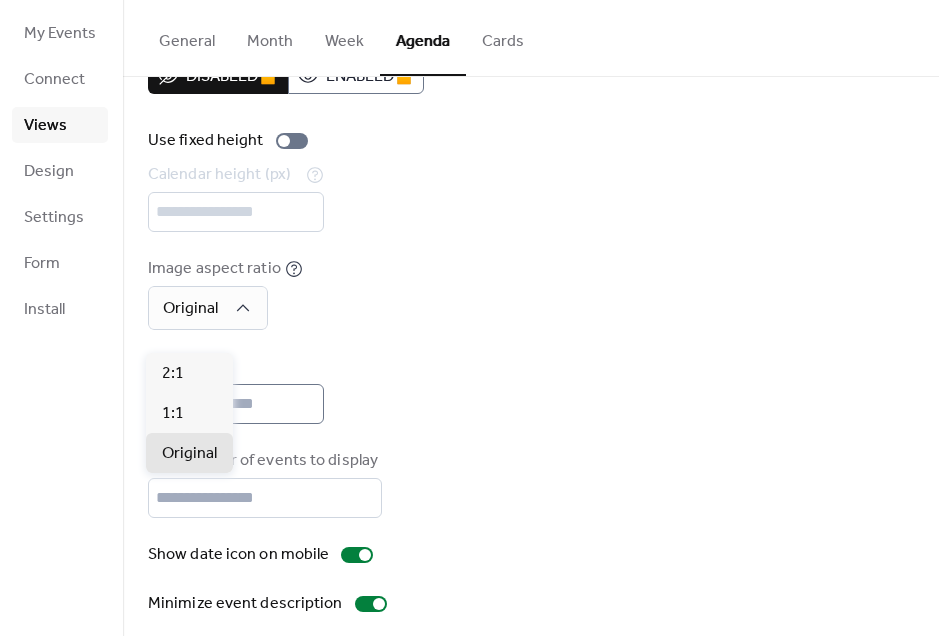 click at bounding box center (236, 404) 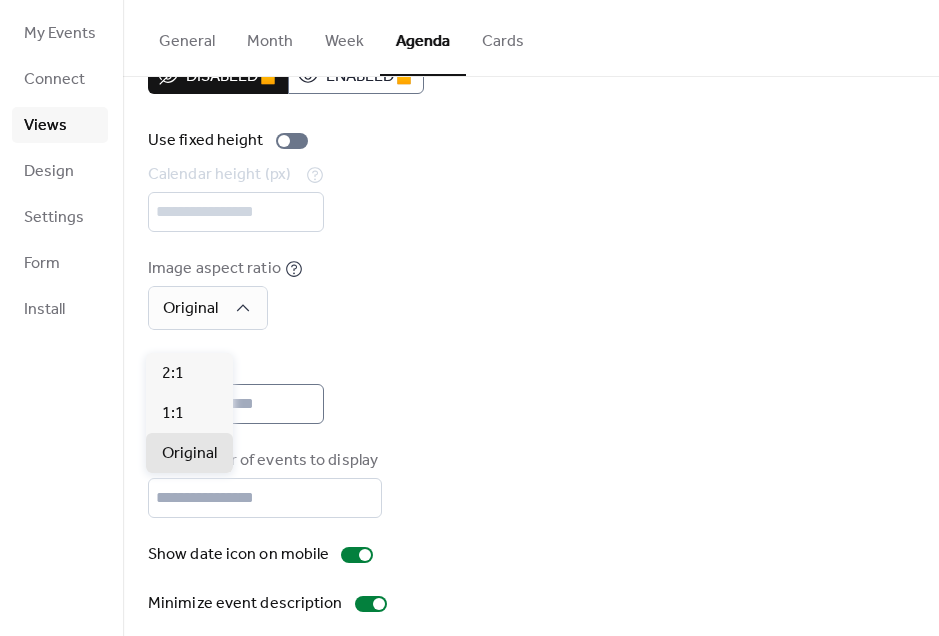 click at bounding box center (236, 404) 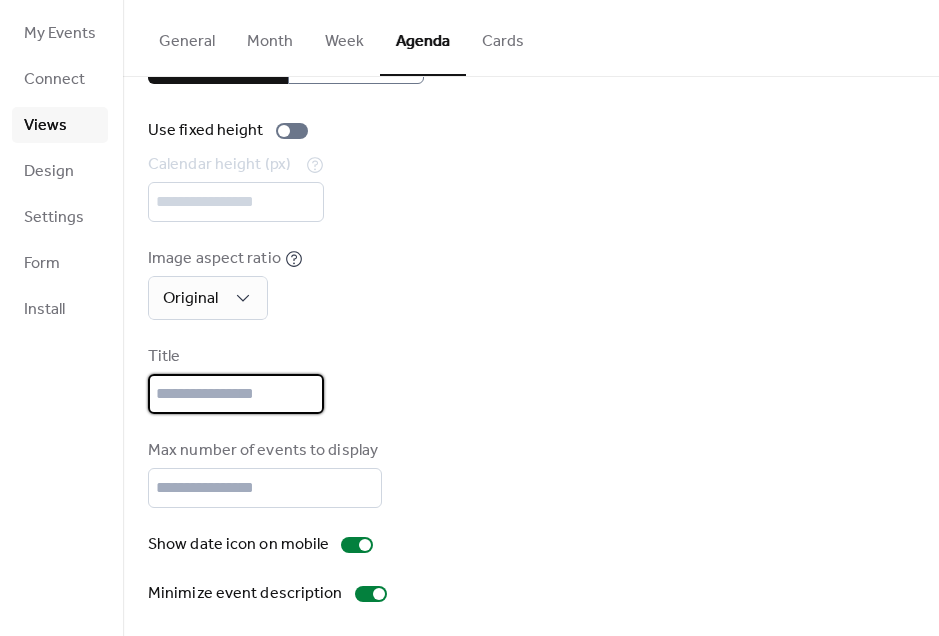 scroll, scrollTop: 100, scrollLeft: 0, axis: vertical 